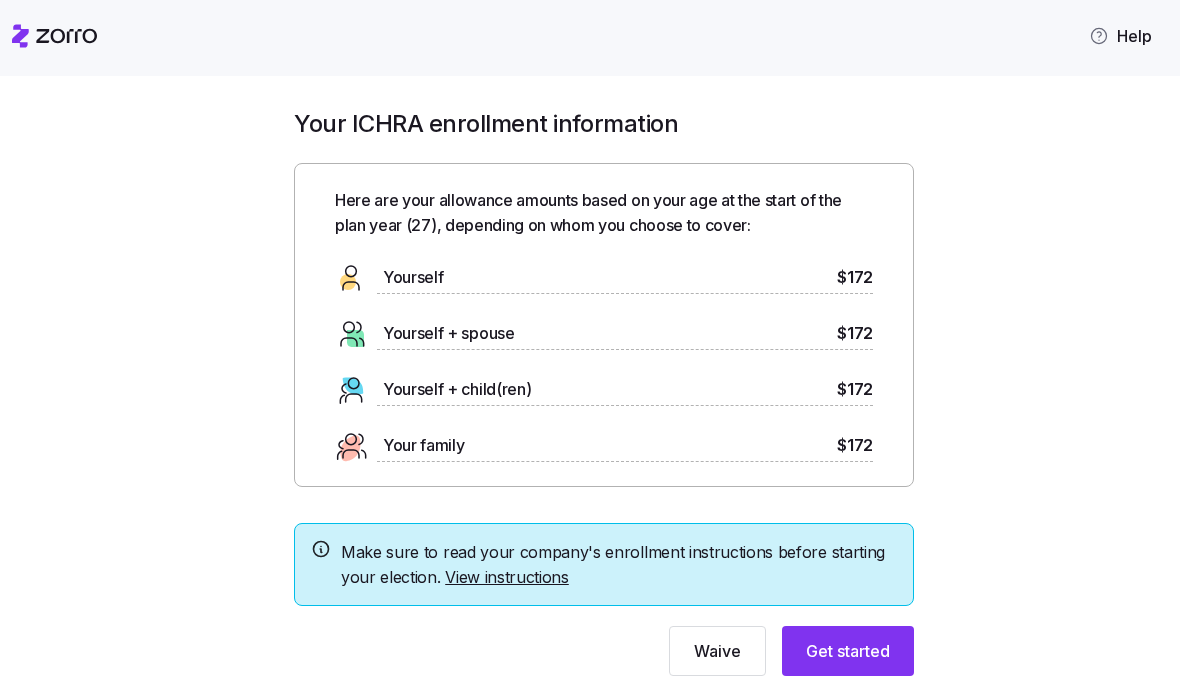 scroll, scrollTop: 0, scrollLeft: 0, axis: both 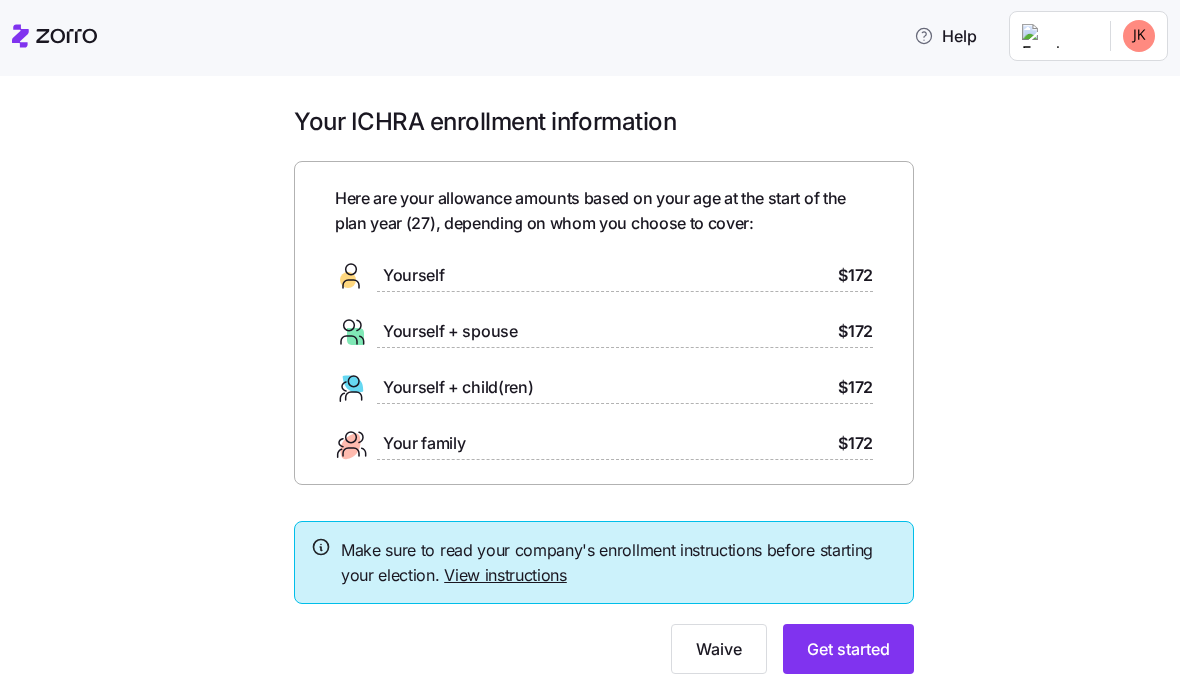 click on "Get started" at bounding box center (848, 649) 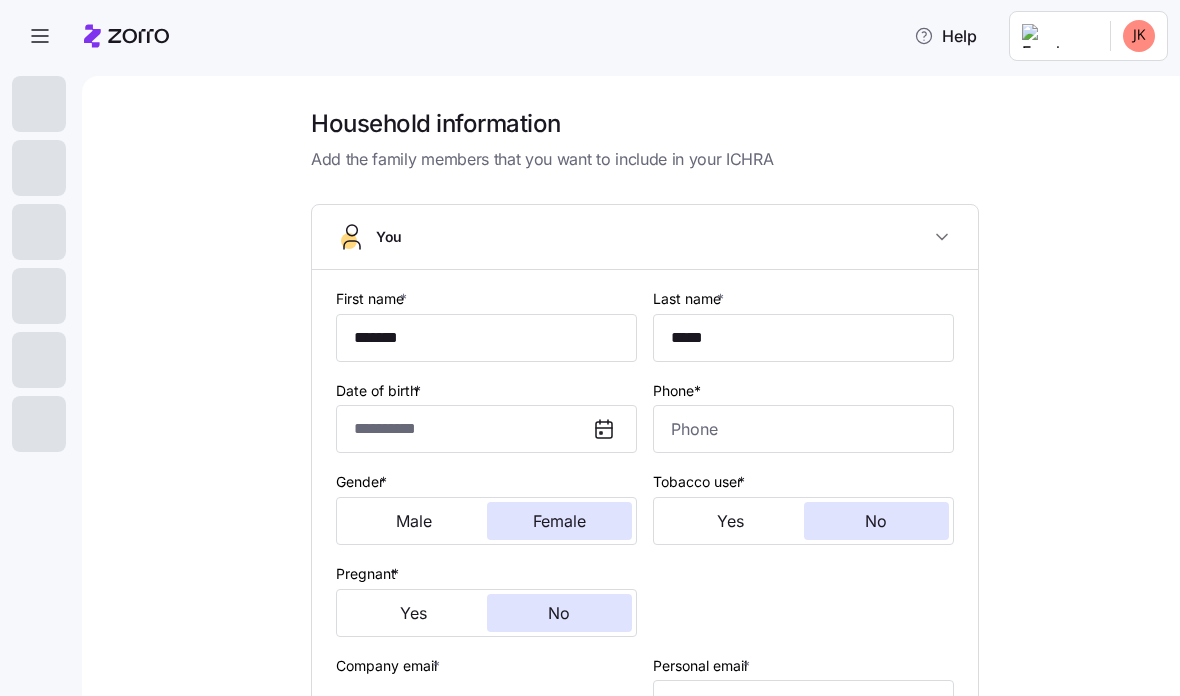 type on "**********" 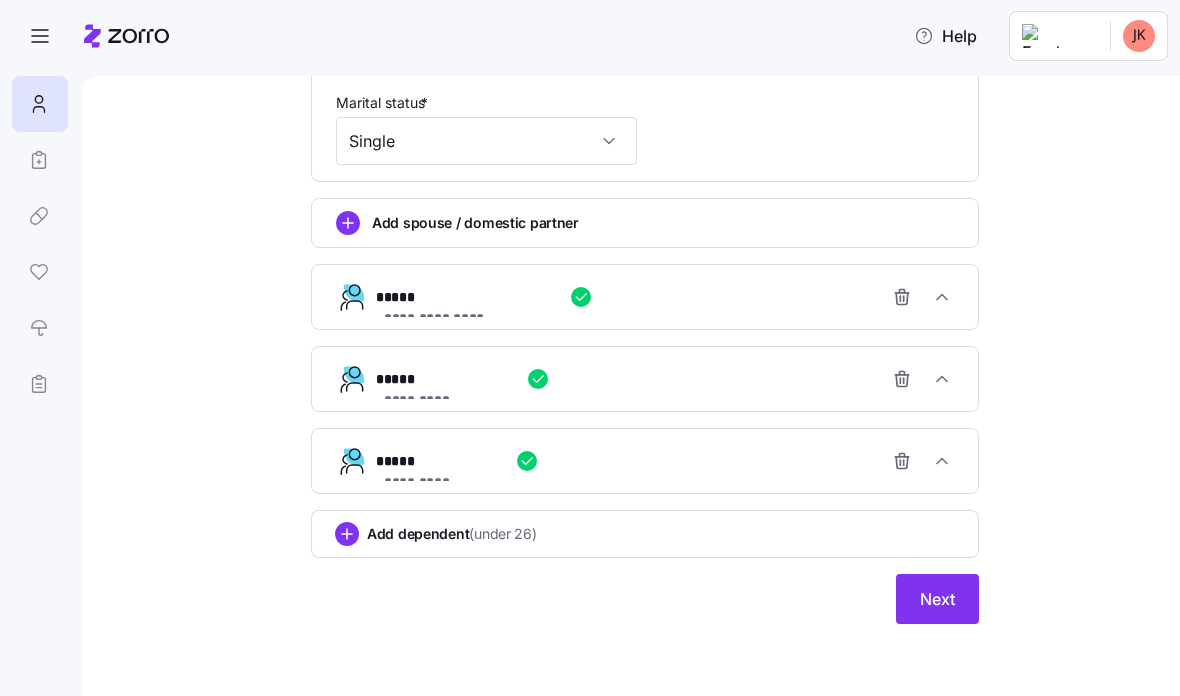 scroll, scrollTop: 878, scrollLeft: 0, axis: vertical 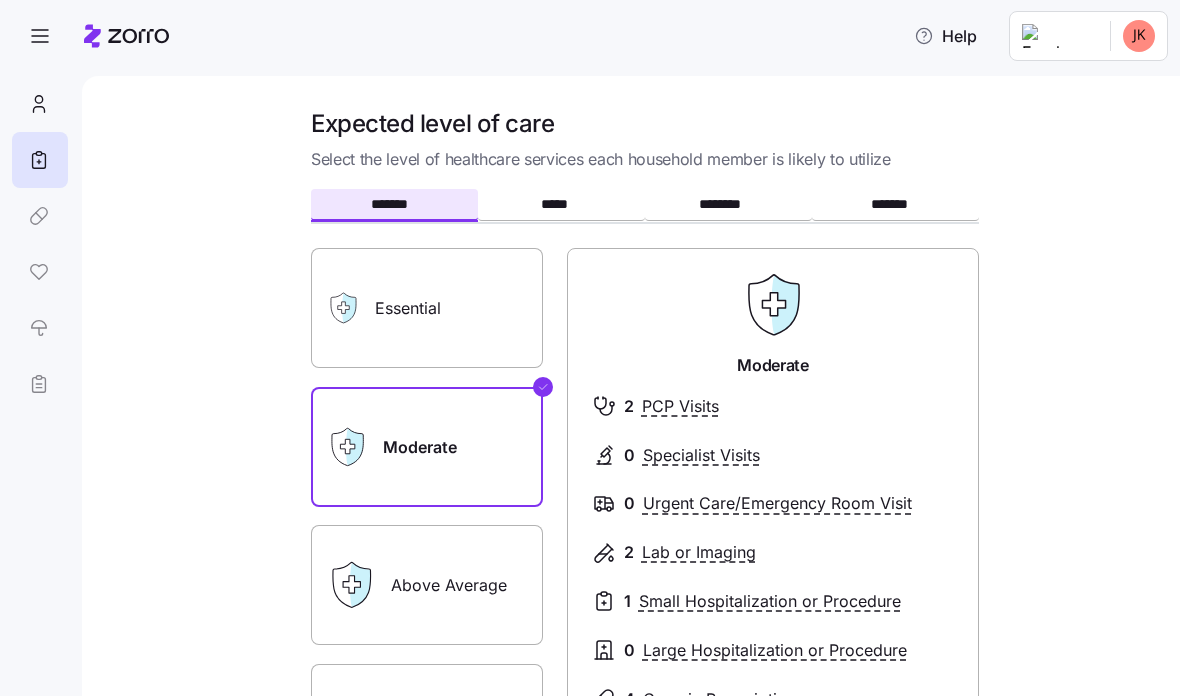 click on "Essential" at bounding box center [427, 308] 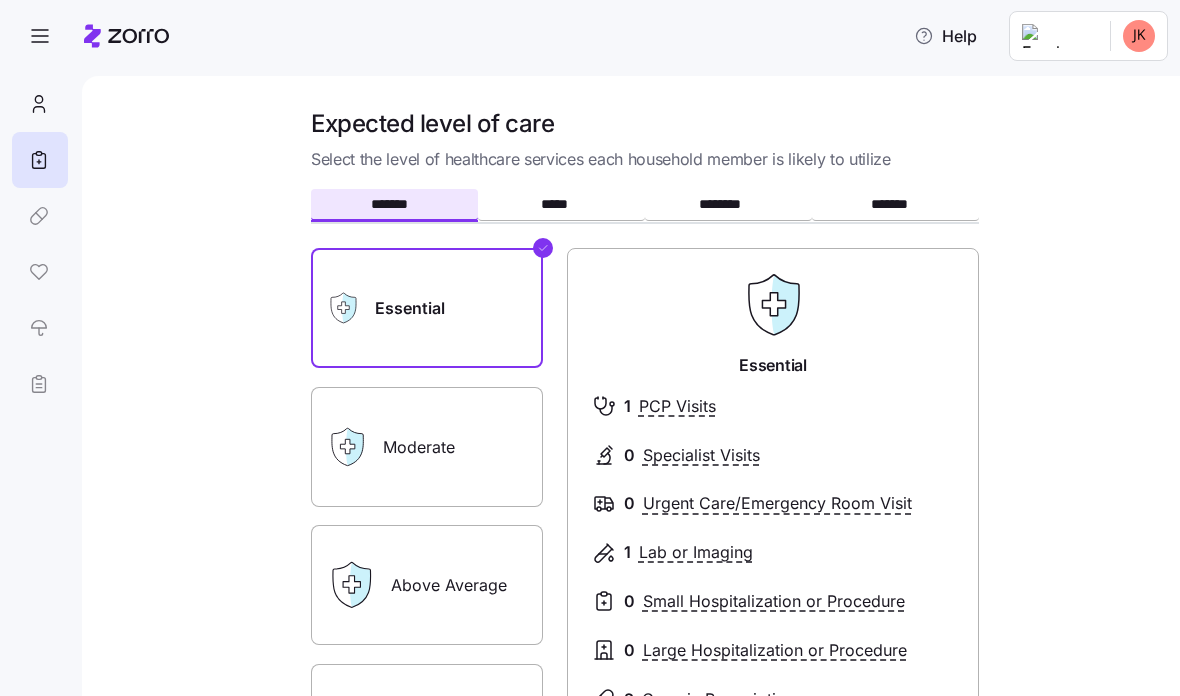 click on "Moderate" at bounding box center [427, 447] 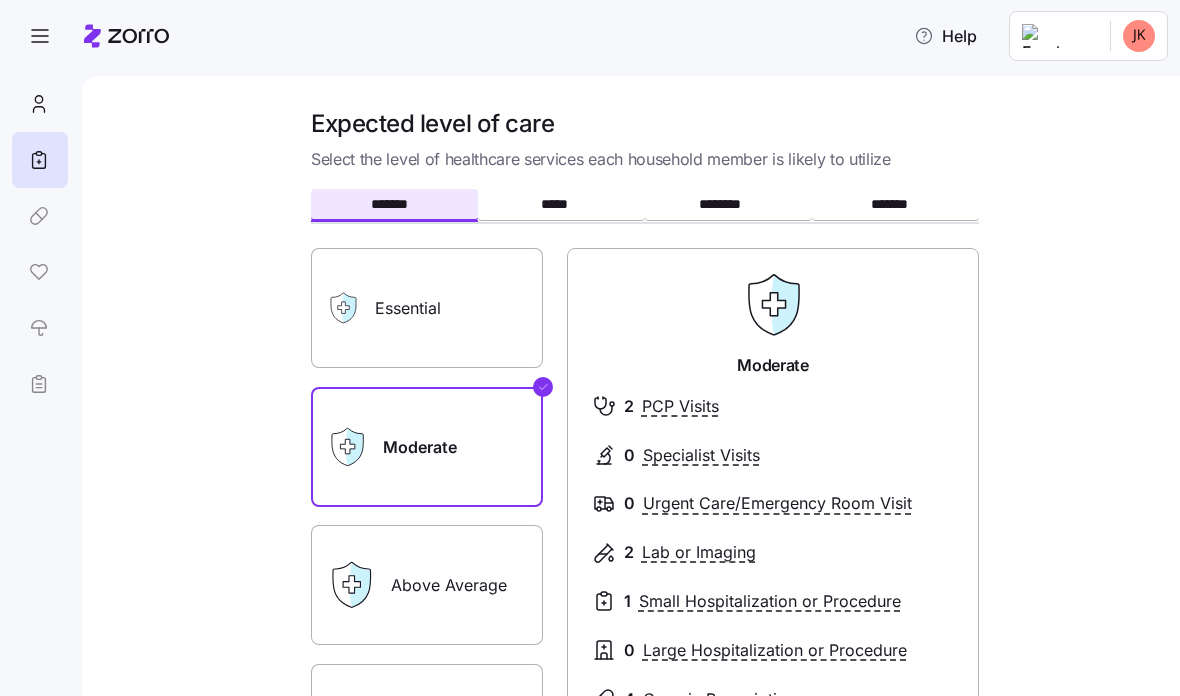 click on "Above Average" at bounding box center (427, 585) 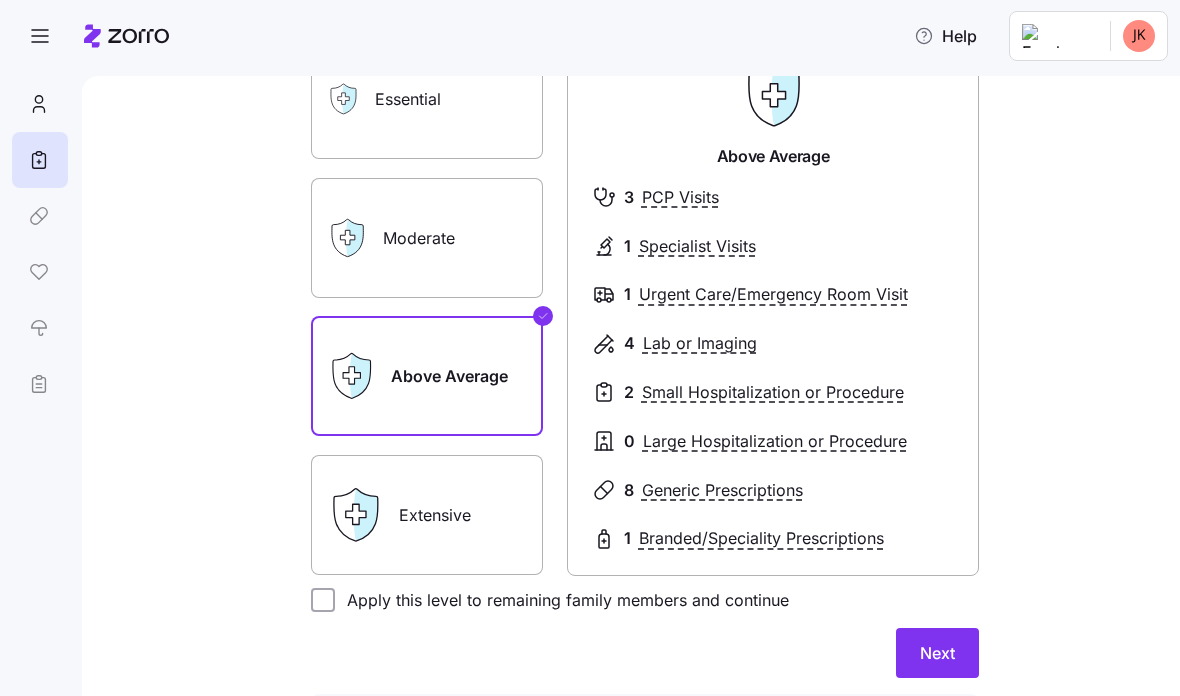 scroll, scrollTop: 225, scrollLeft: 0, axis: vertical 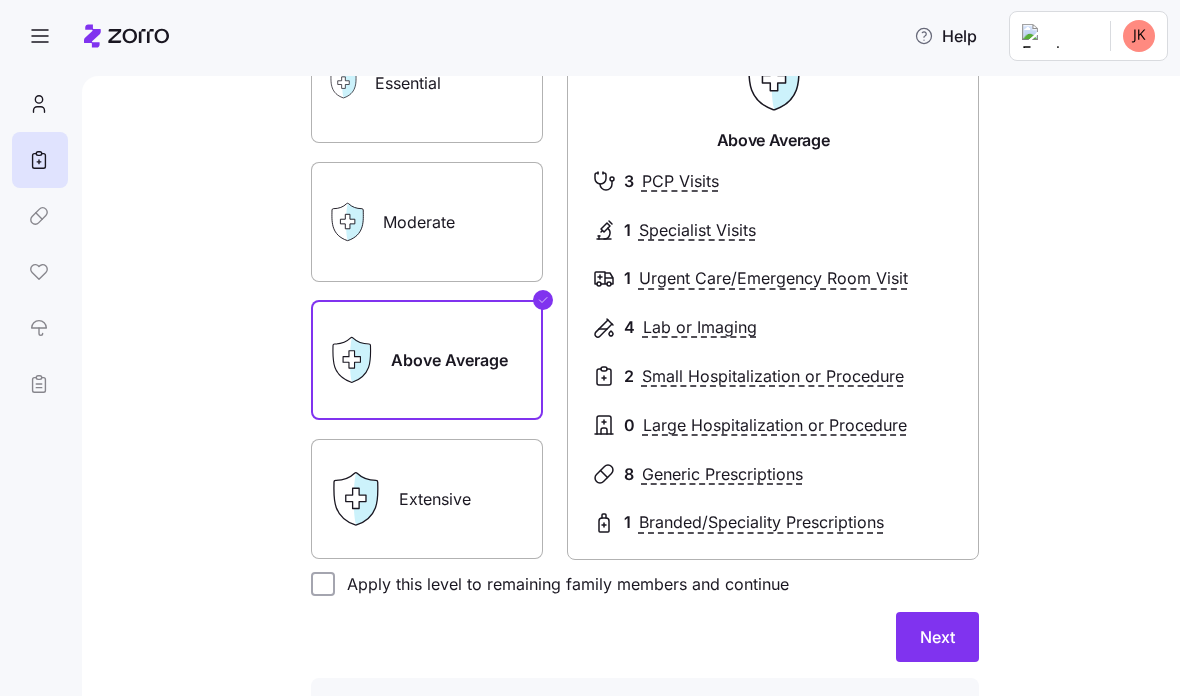click on "Extensive" at bounding box center (427, 499) 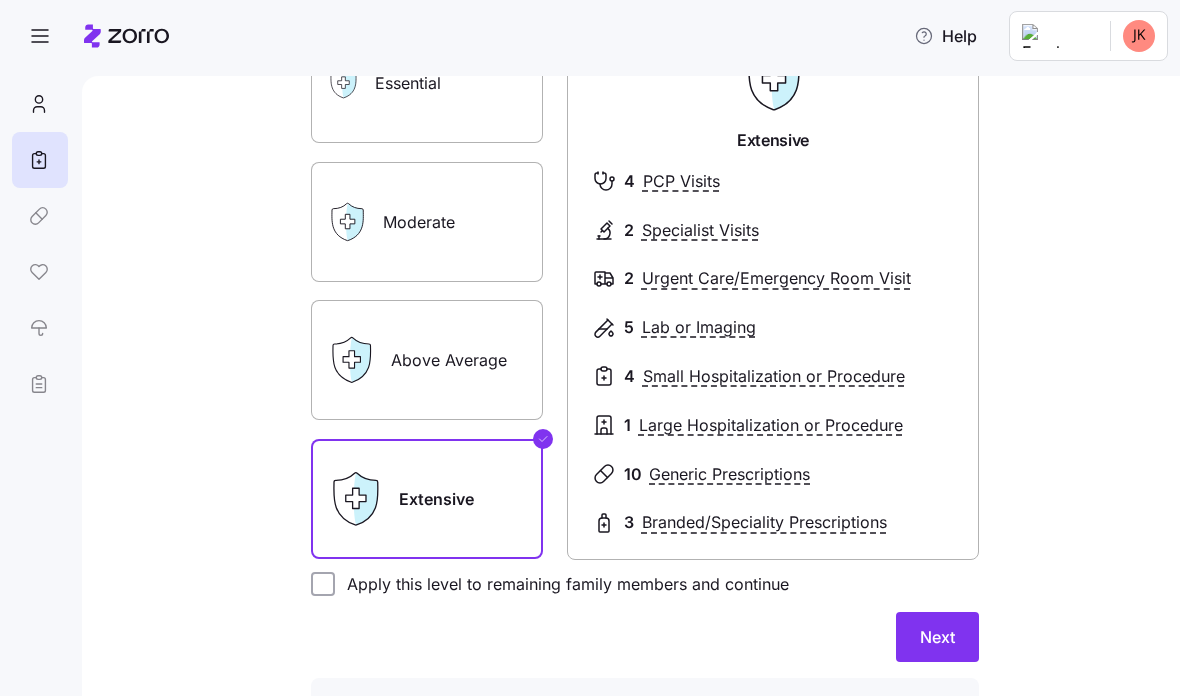 click on "Above Average" at bounding box center (427, 360) 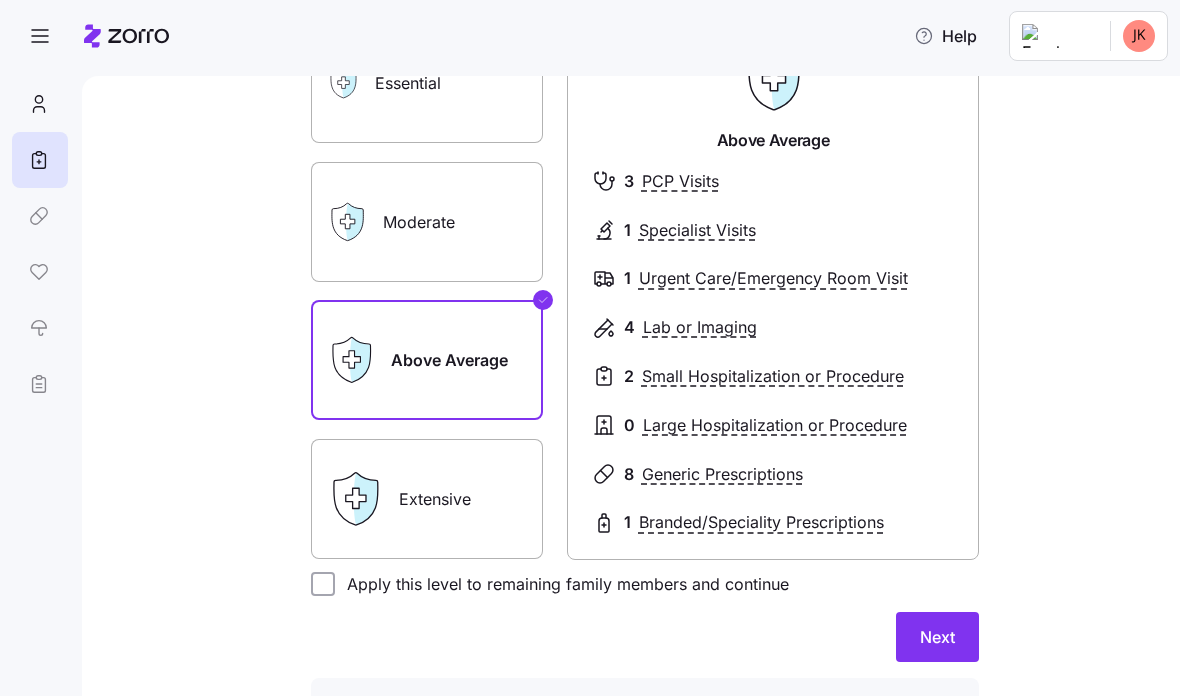 click on "Above Average" at bounding box center (427, 360) 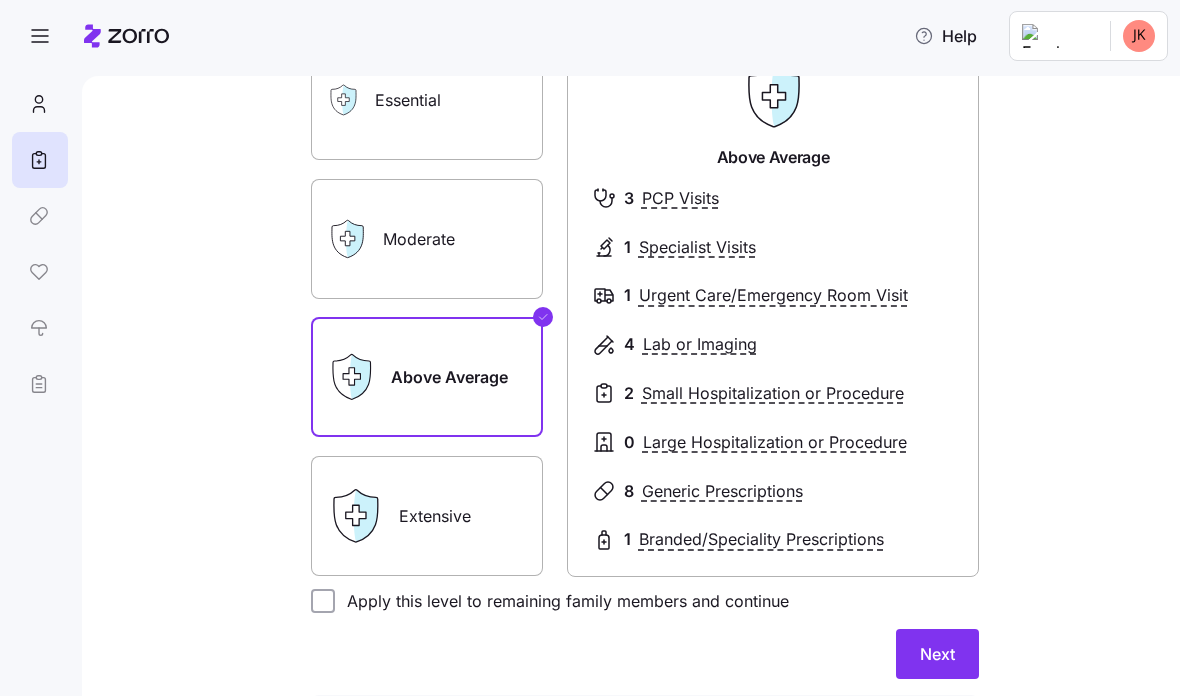 scroll, scrollTop: 234, scrollLeft: 0, axis: vertical 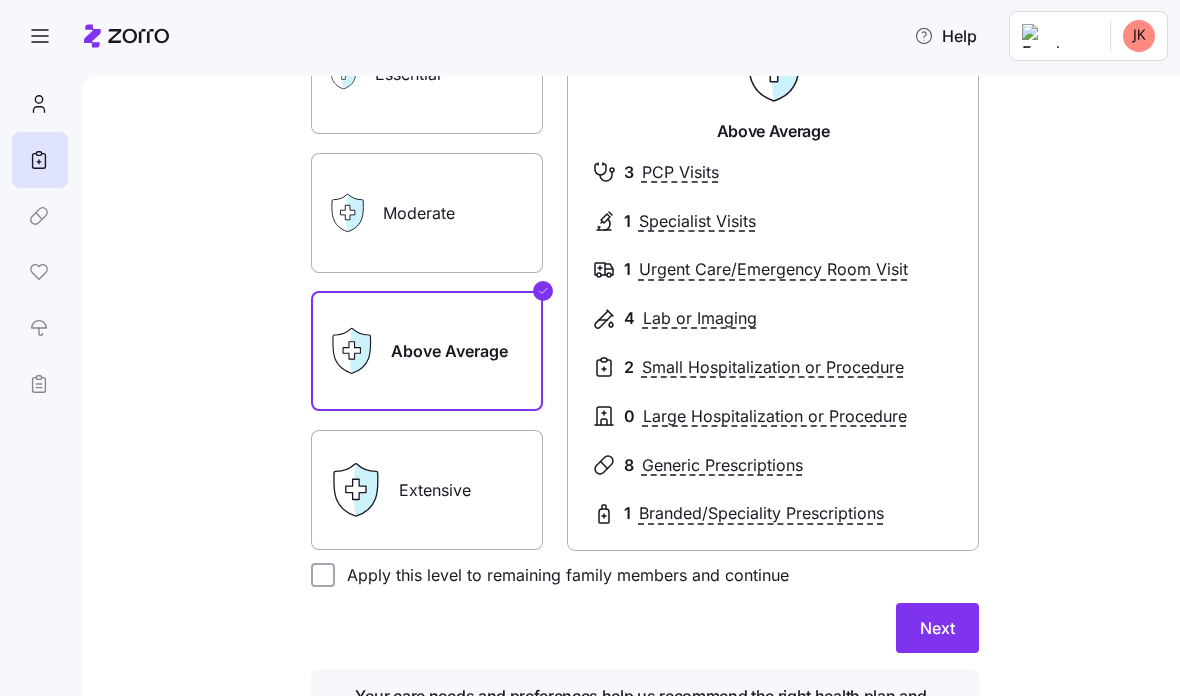 click on "Extensive" at bounding box center [427, 490] 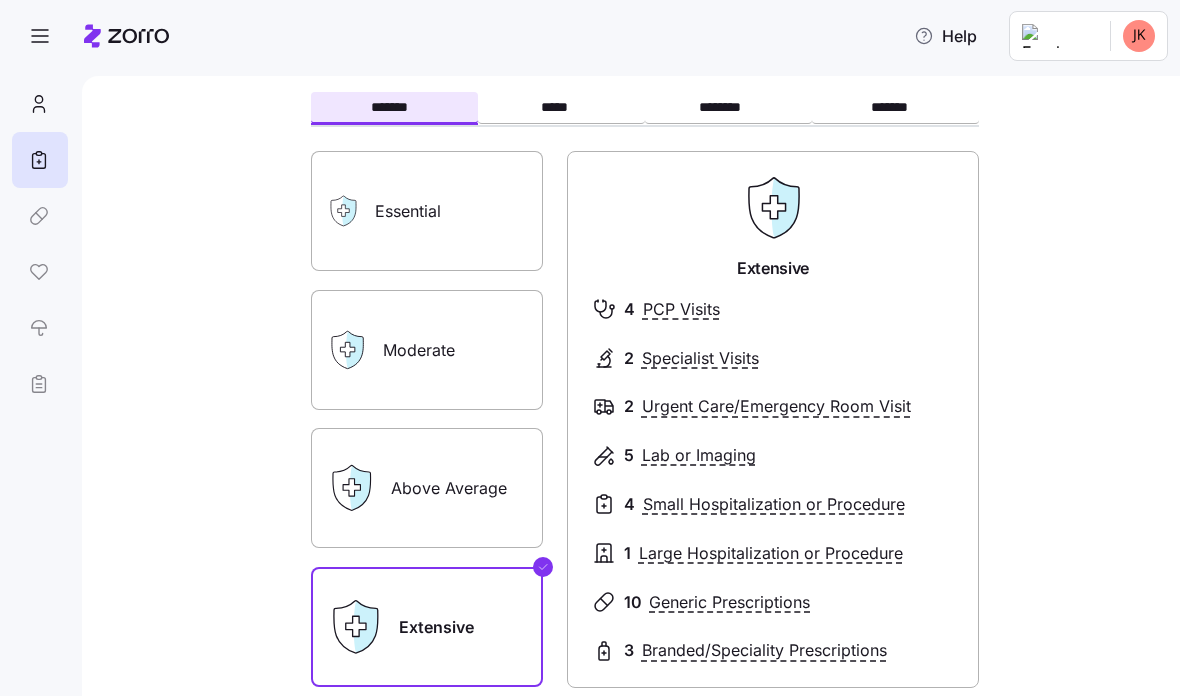 scroll, scrollTop: 96, scrollLeft: 0, axis: vertical 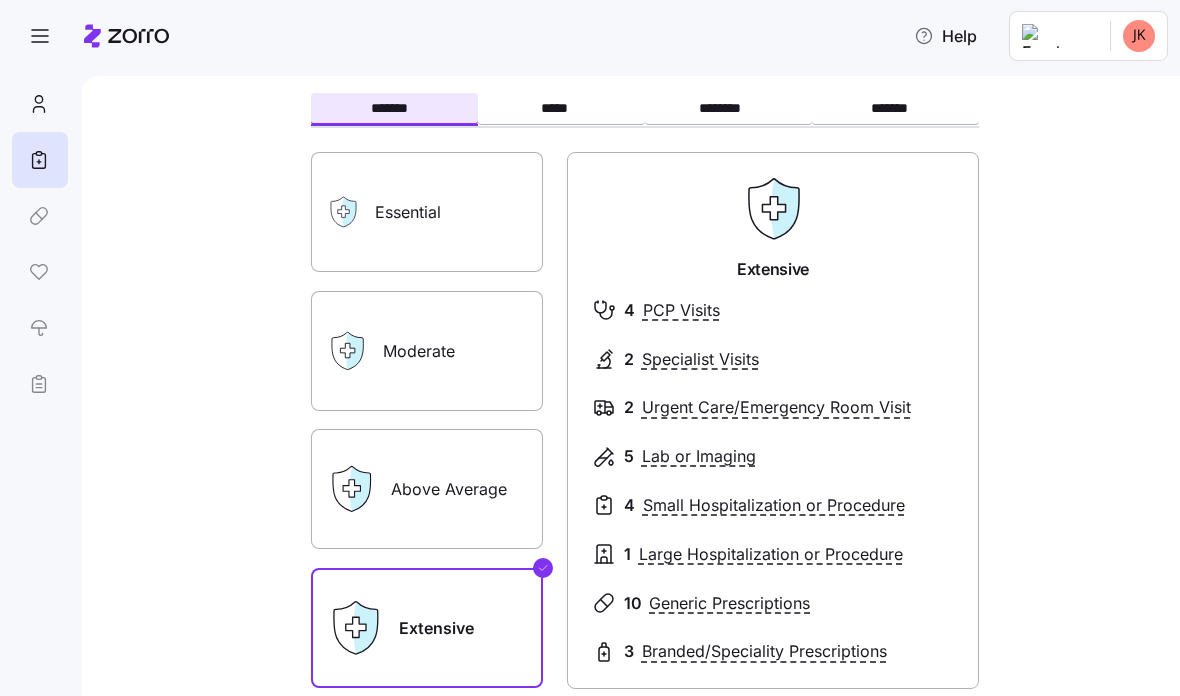 click on "Generic Prescriptions" at bounding box center (729, 603) 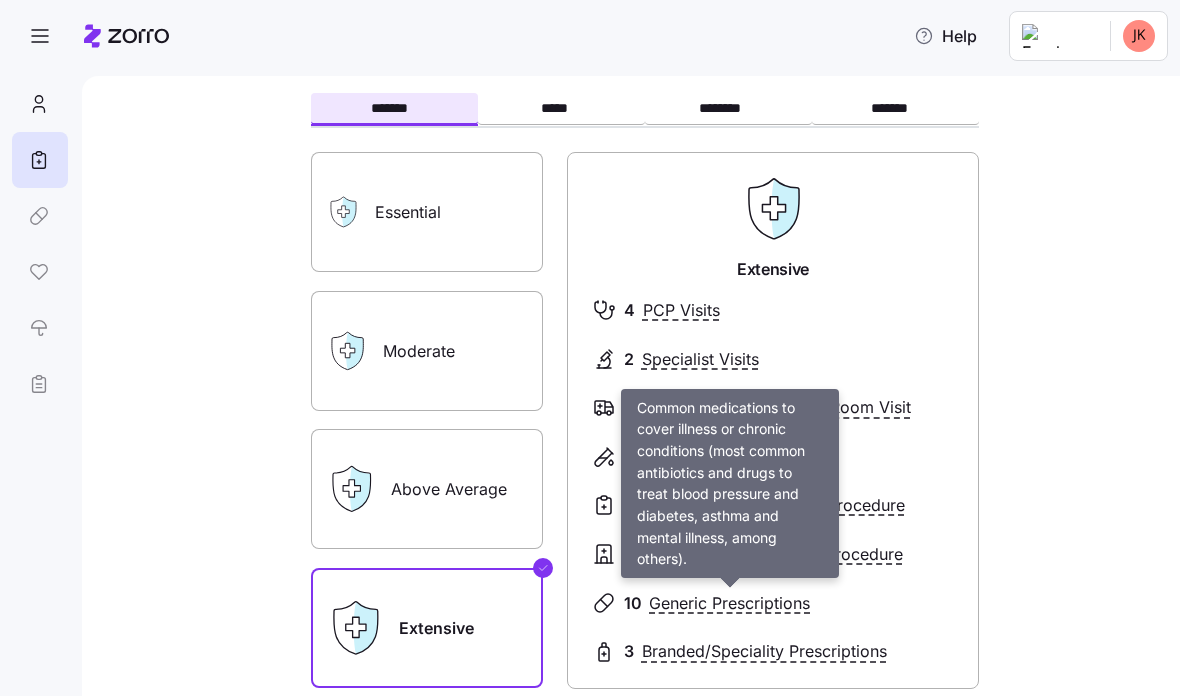 click on "Generic Prescriptions" at bounding box center (729, 603) 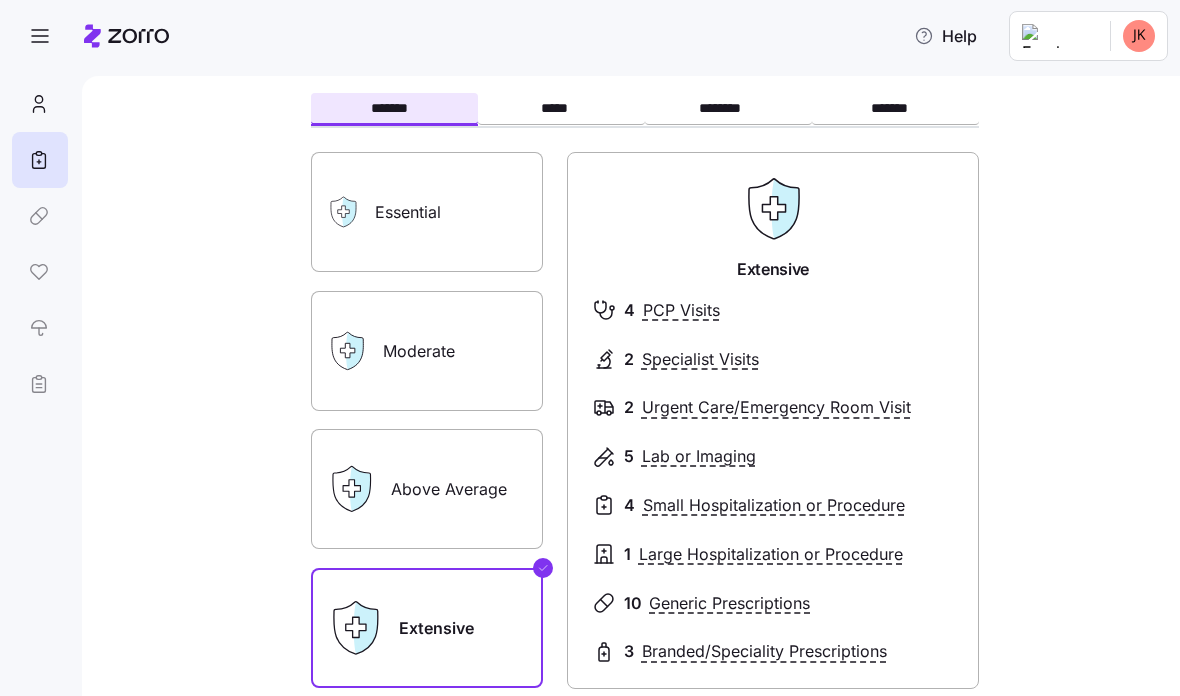 click on "Generic Prescriptions" at bounding box center (729, 603) 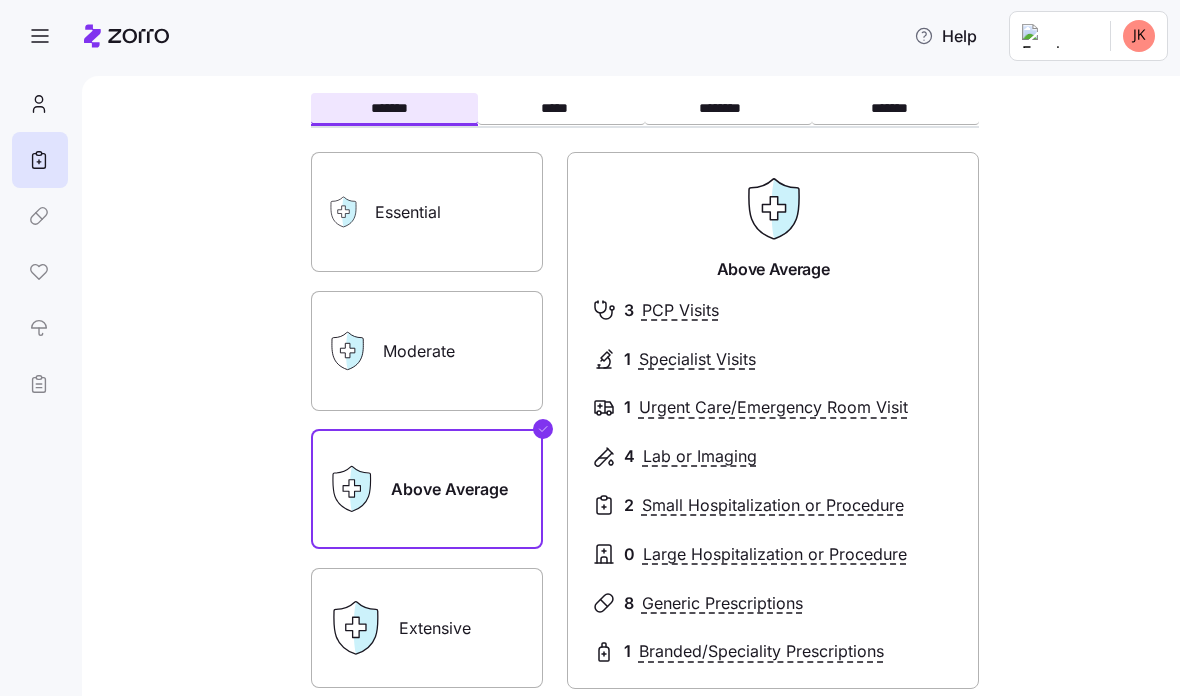 click on "Moderate" at bounding box center [427, 351] 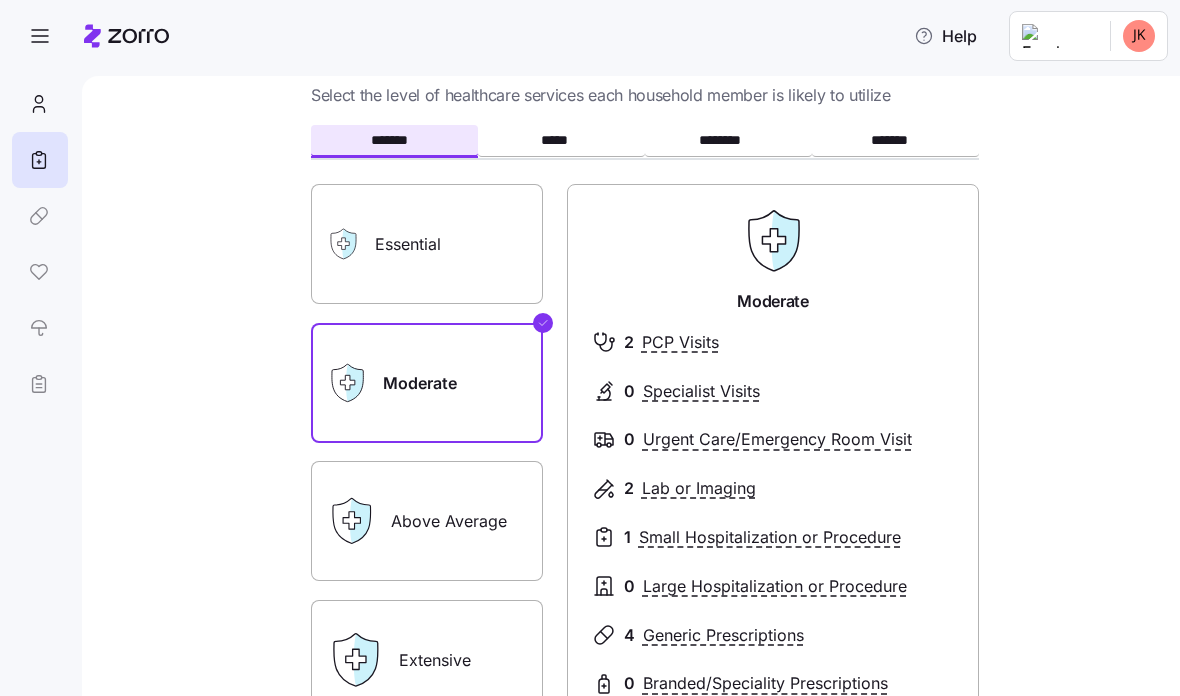 scroll, scrollTop: 63, scrollLeft: 0, axis: vertical 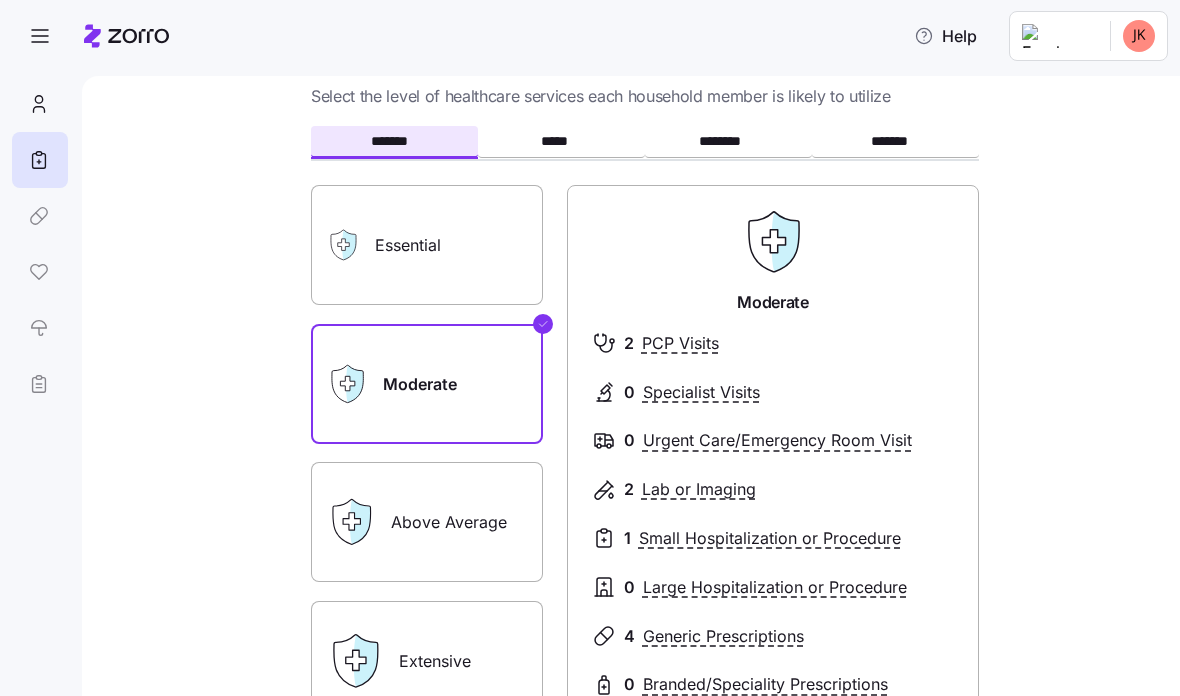 click on "Essential" at bounding box center (427, 245) 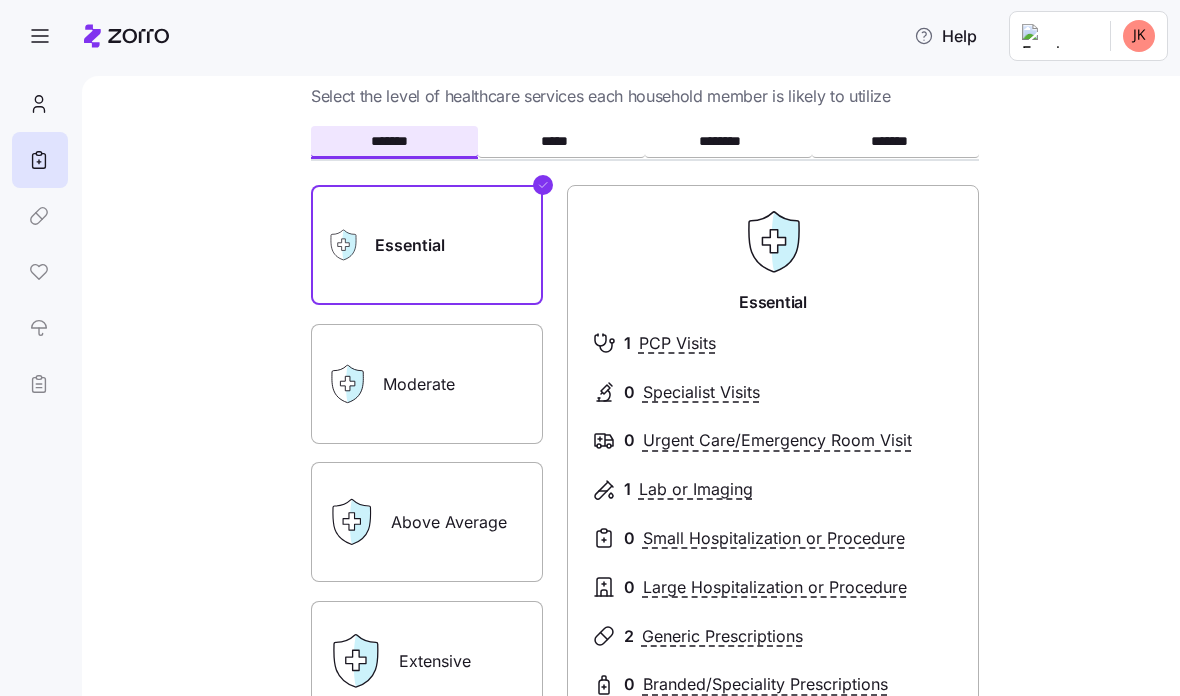 click on "Moderate" at bounding box center (427, 384) 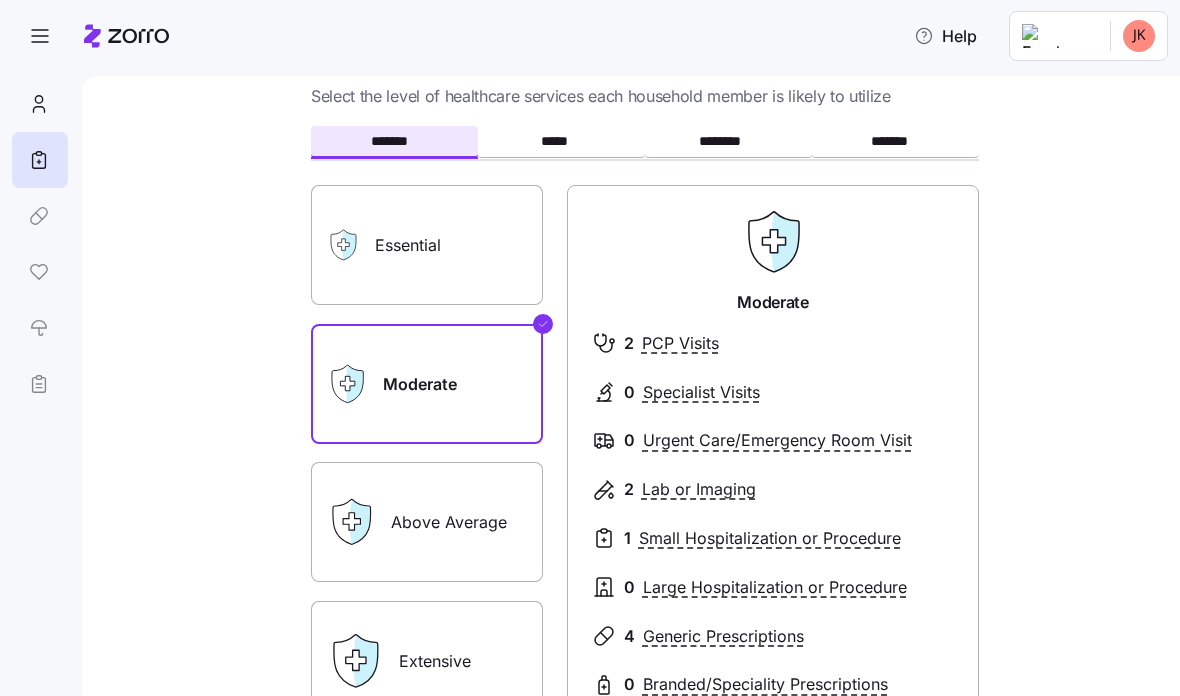 click on "Essential" at bounding box center (427, 245) 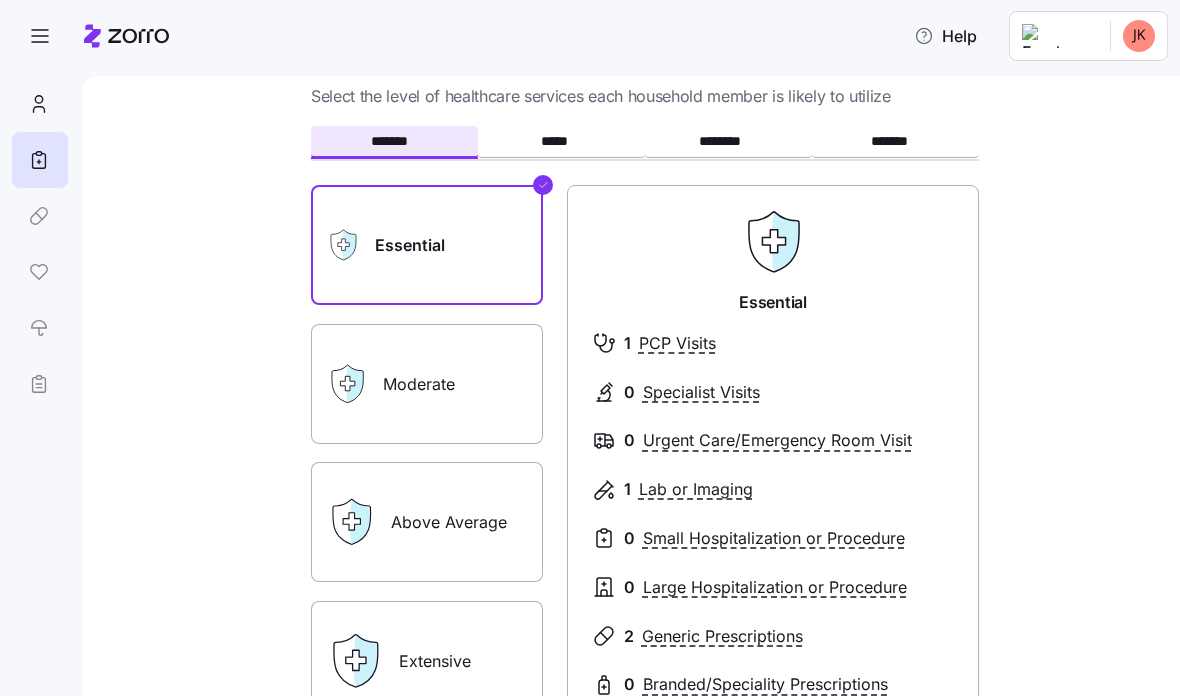 click on "Moderate" at bounding box center [427, 384] 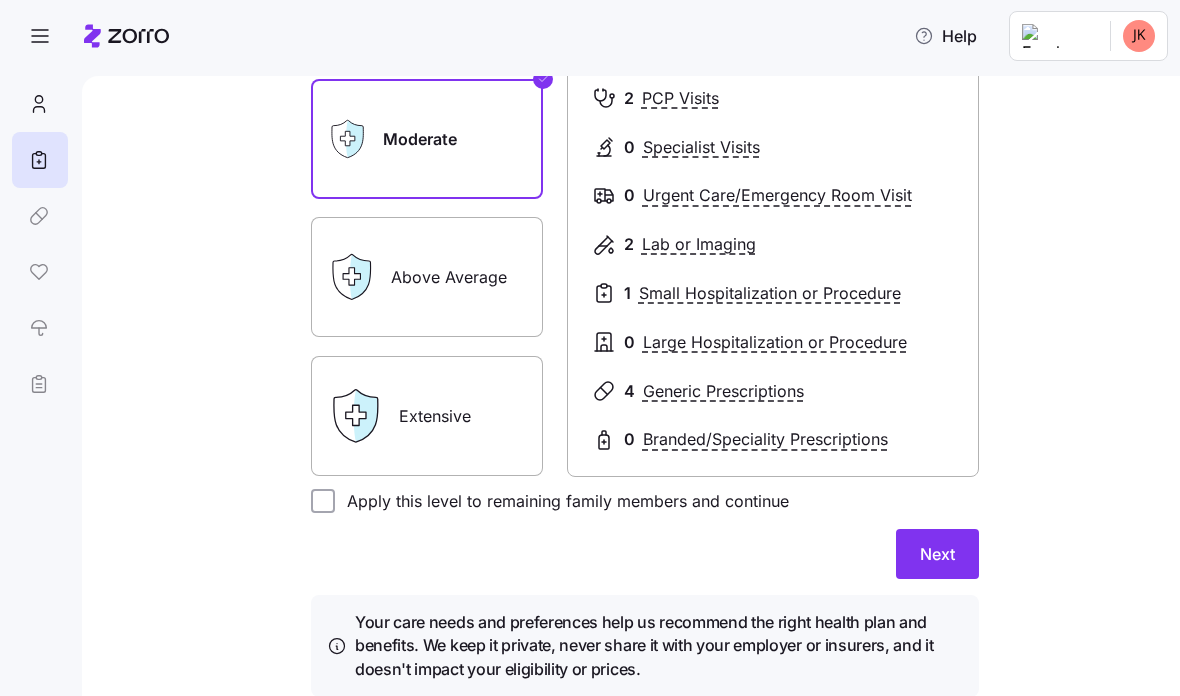 scroll, scrollTop: 322, scrollLeft: 0, axis: vertical 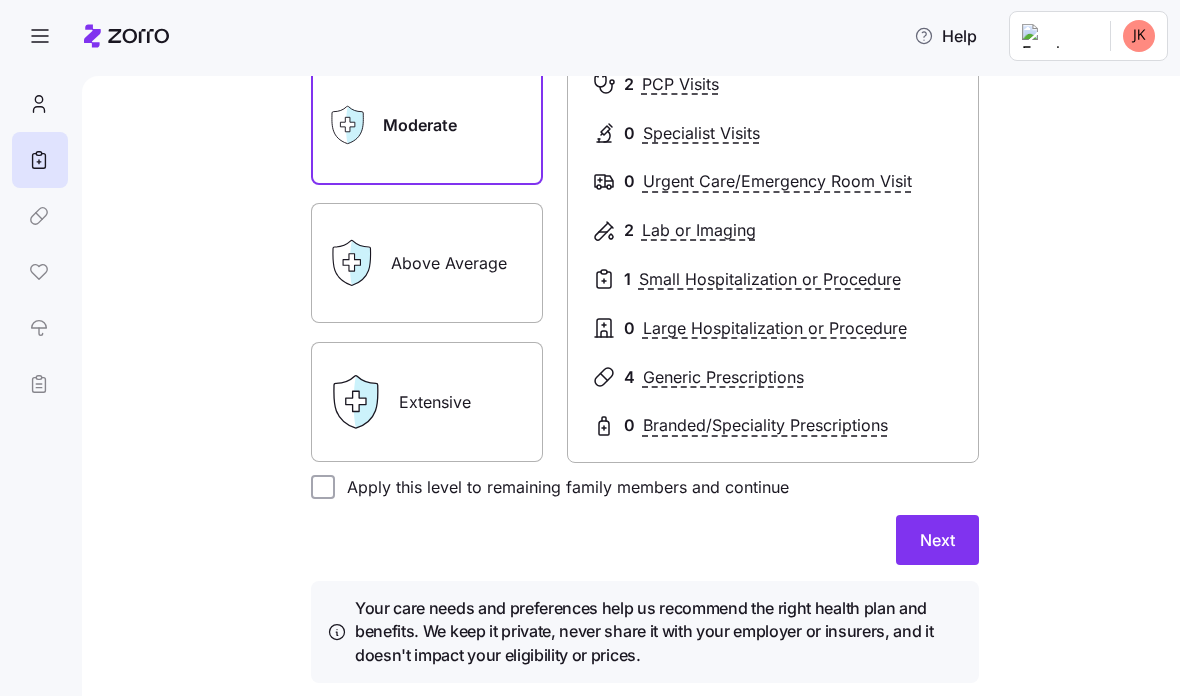 click on "Apply this level to remaining family members and continue" at bounding box center (562, 487) 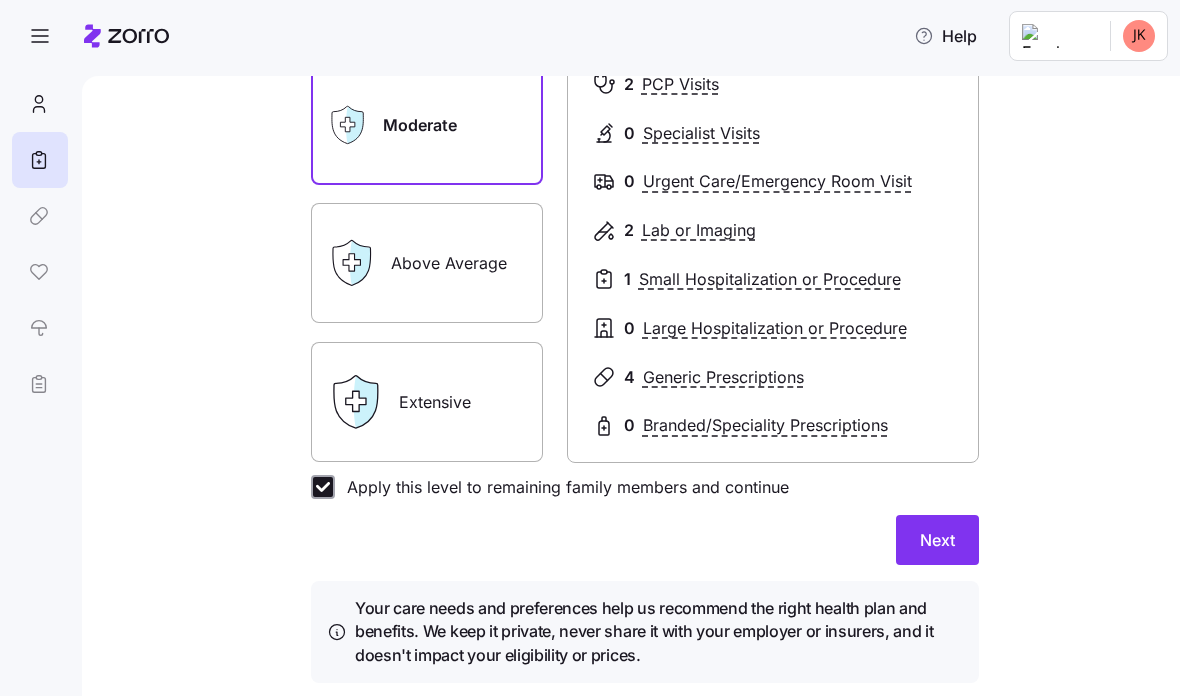 checkbox on "true" 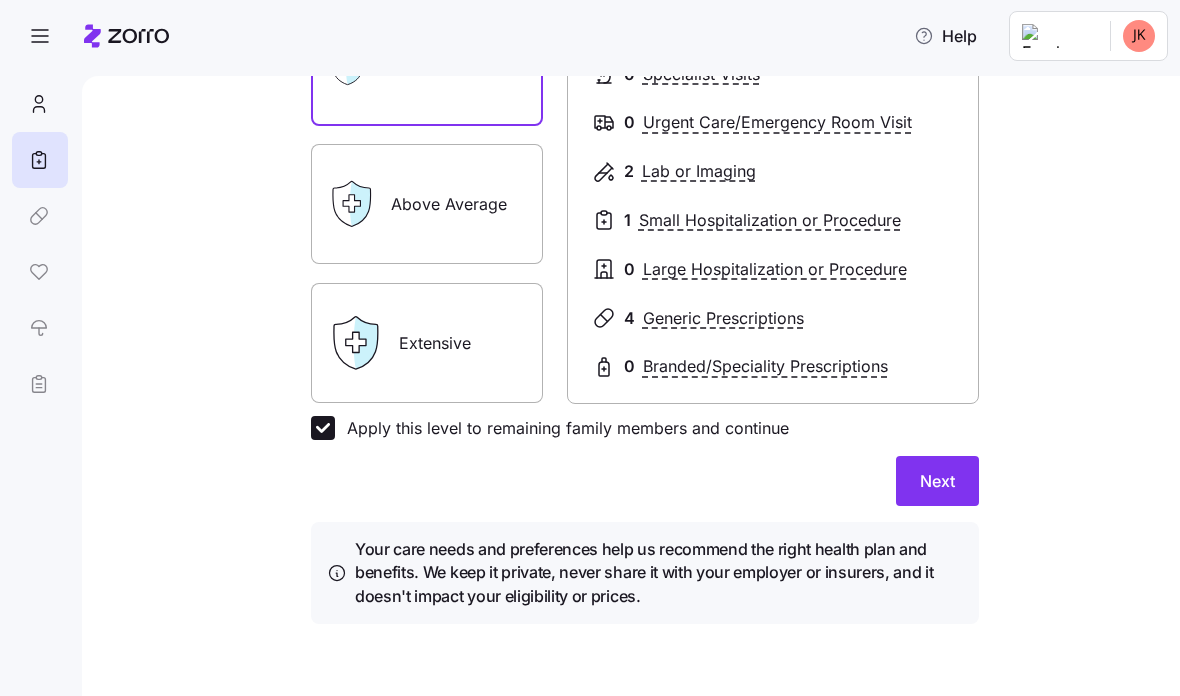 scroll, scrollTop: 379, scrollLeft: 0, axis: vertical 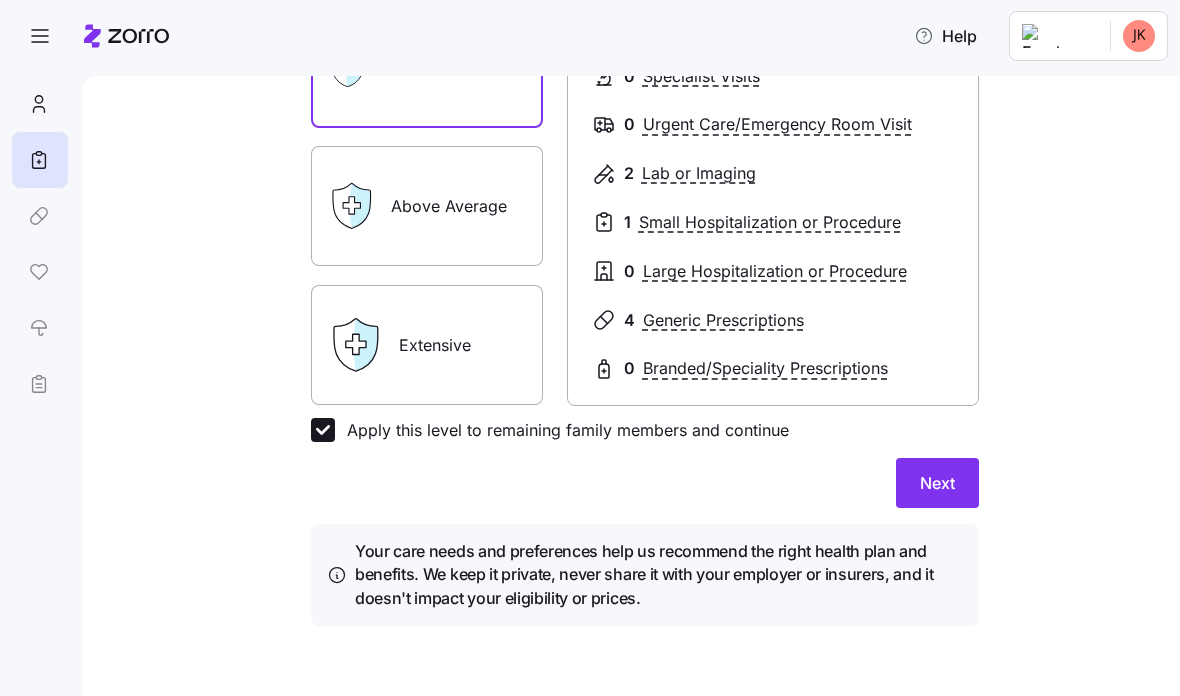 click on "Next" at bounding box center (937, 483) 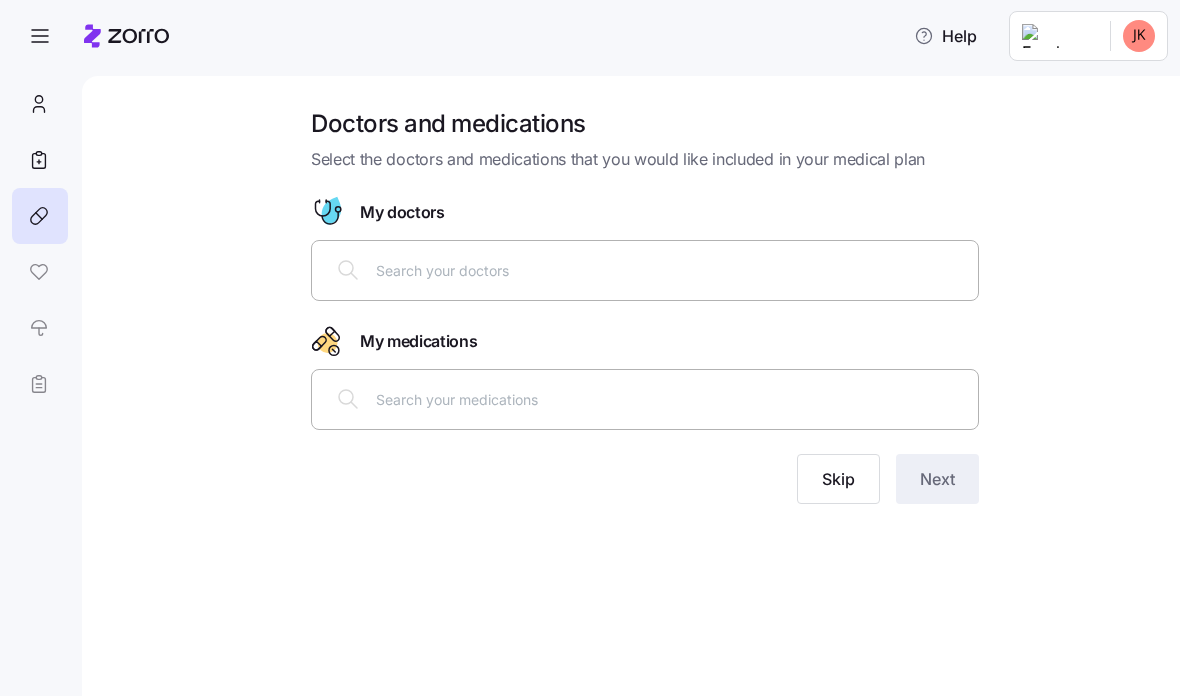 click at bounding box center (671, 270) 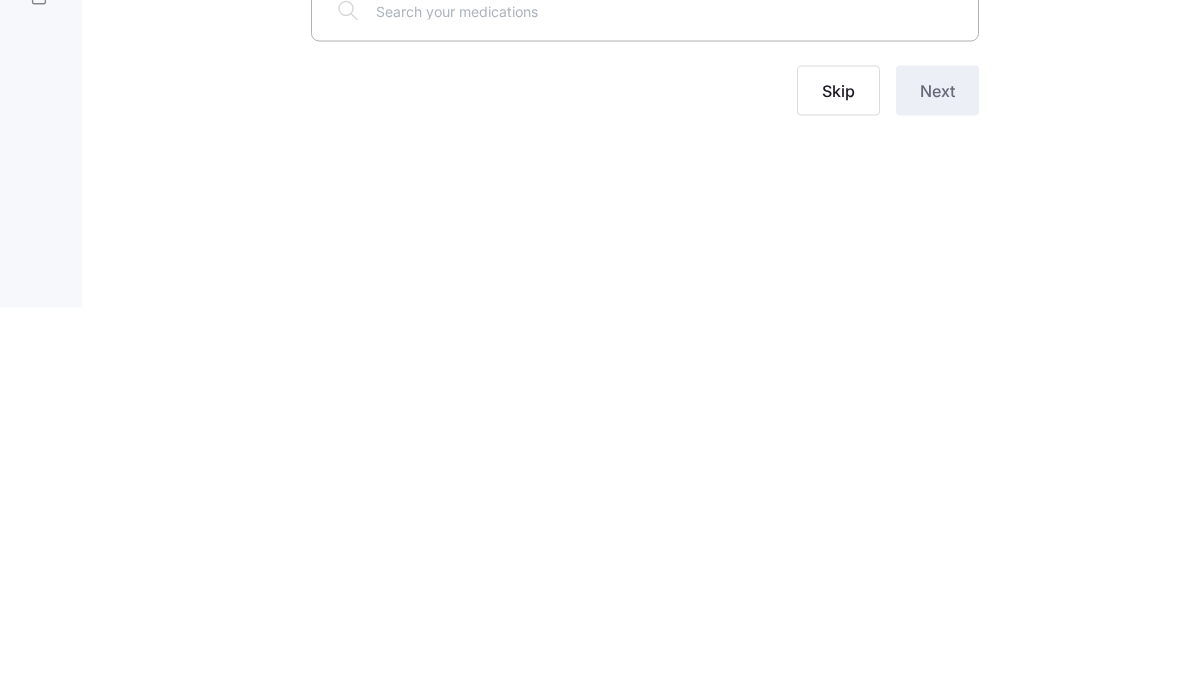 click on "Skip" at bounding box center [838, 479] 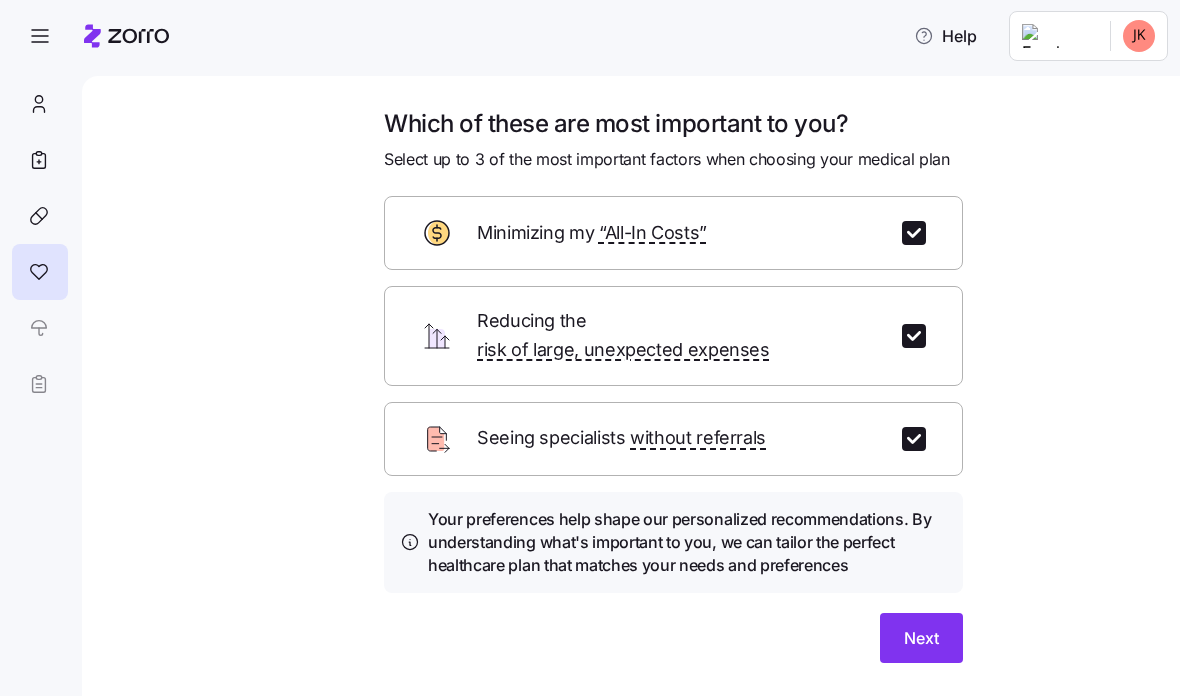 click on "Next" at bounding box center (921, 638) 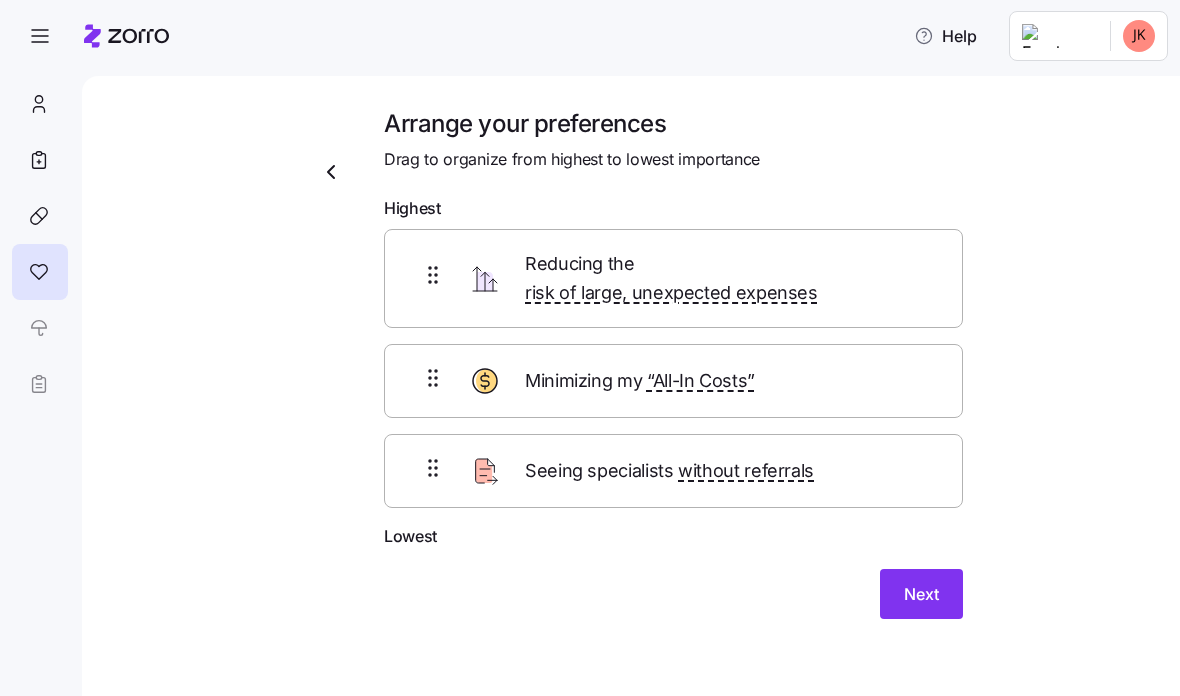 click on "Next" at bounding box center (921, 594) 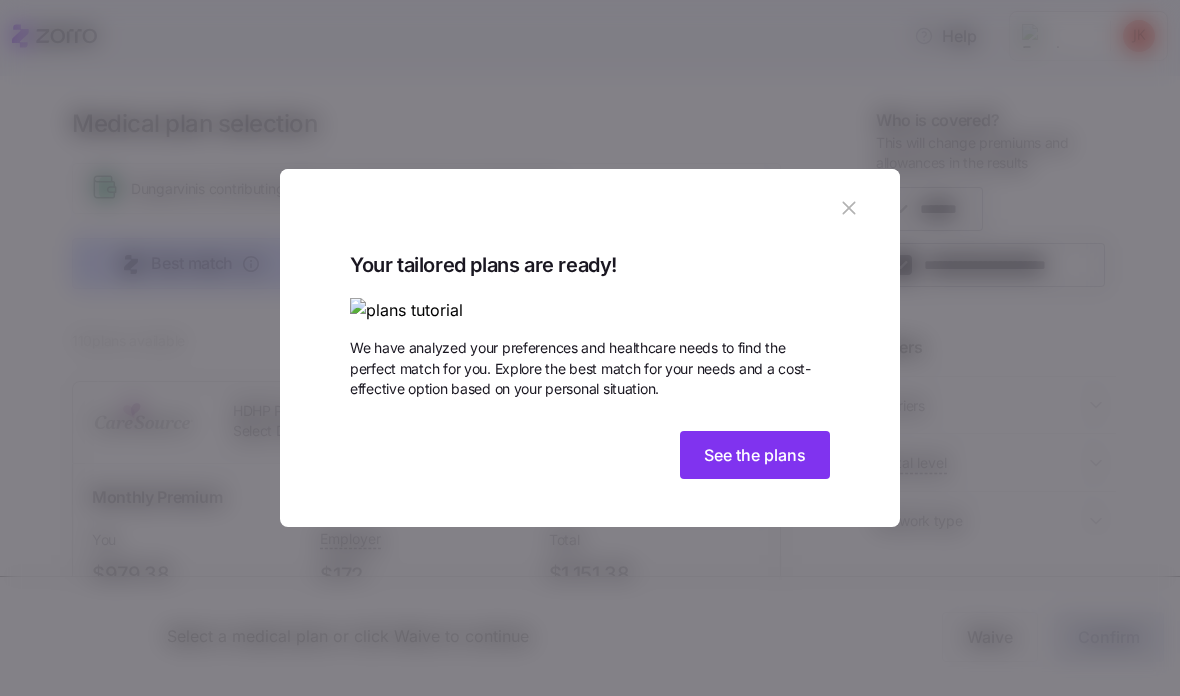click on "See the plans" at bounding box center (755, 455) 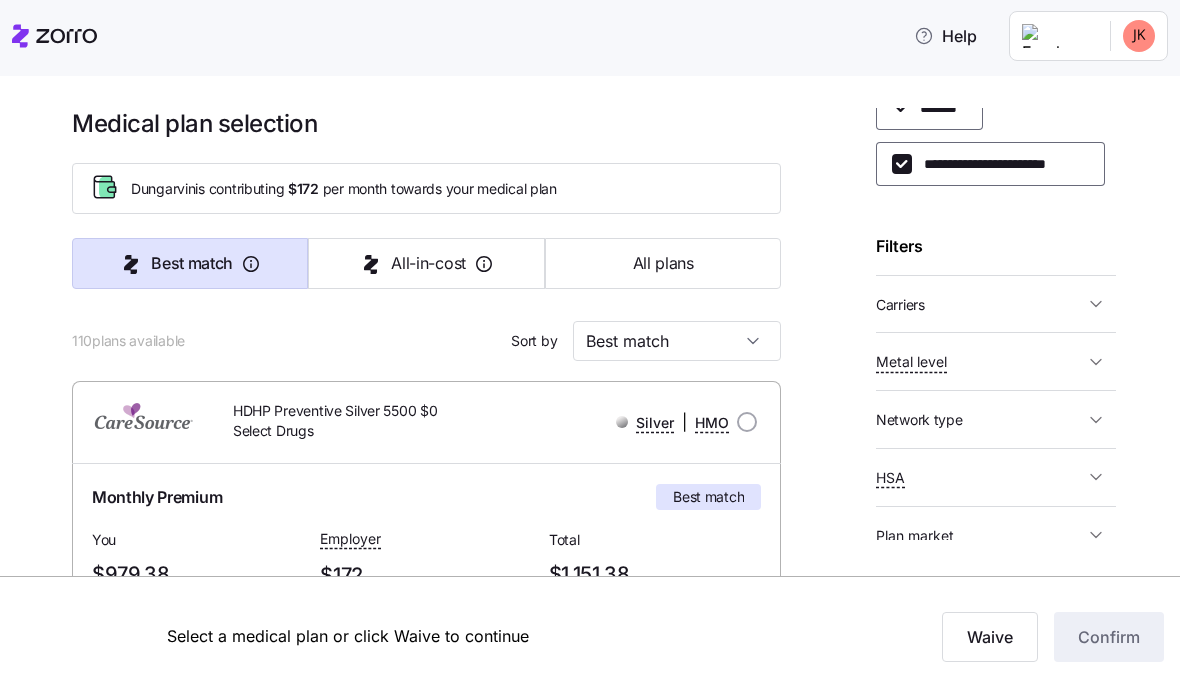 scroll, scrollTop: 96, scrollLeft: 0, axis: vertical 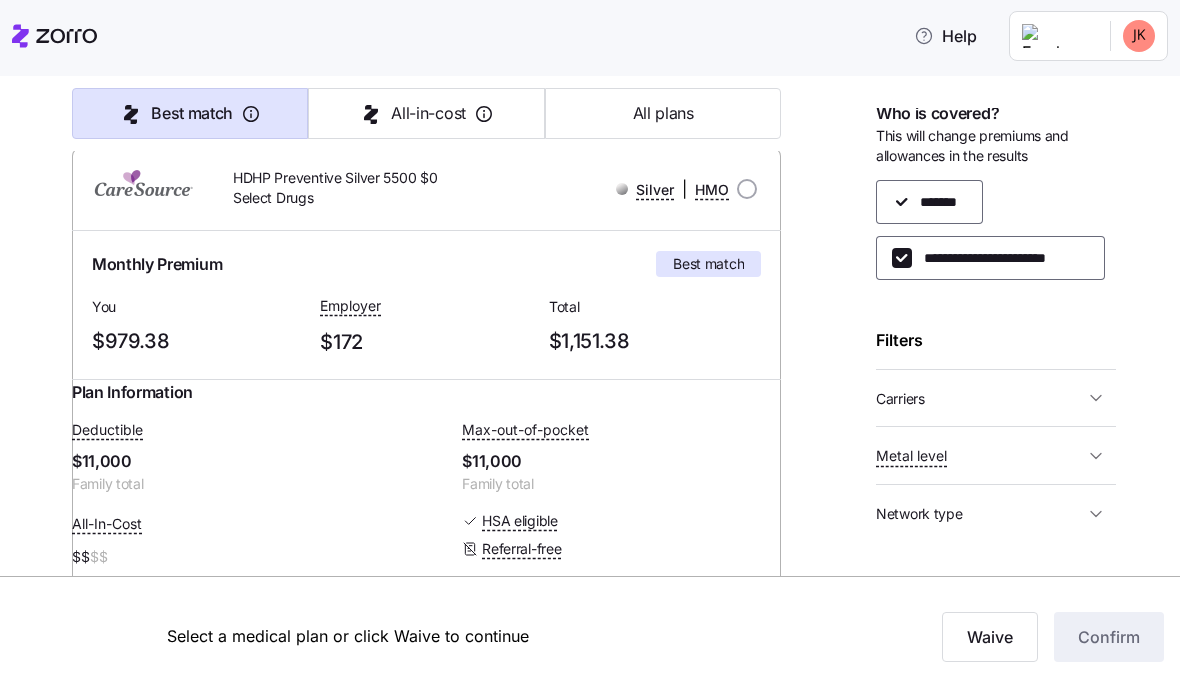 click on "**********" at bounding box center (902, 258) 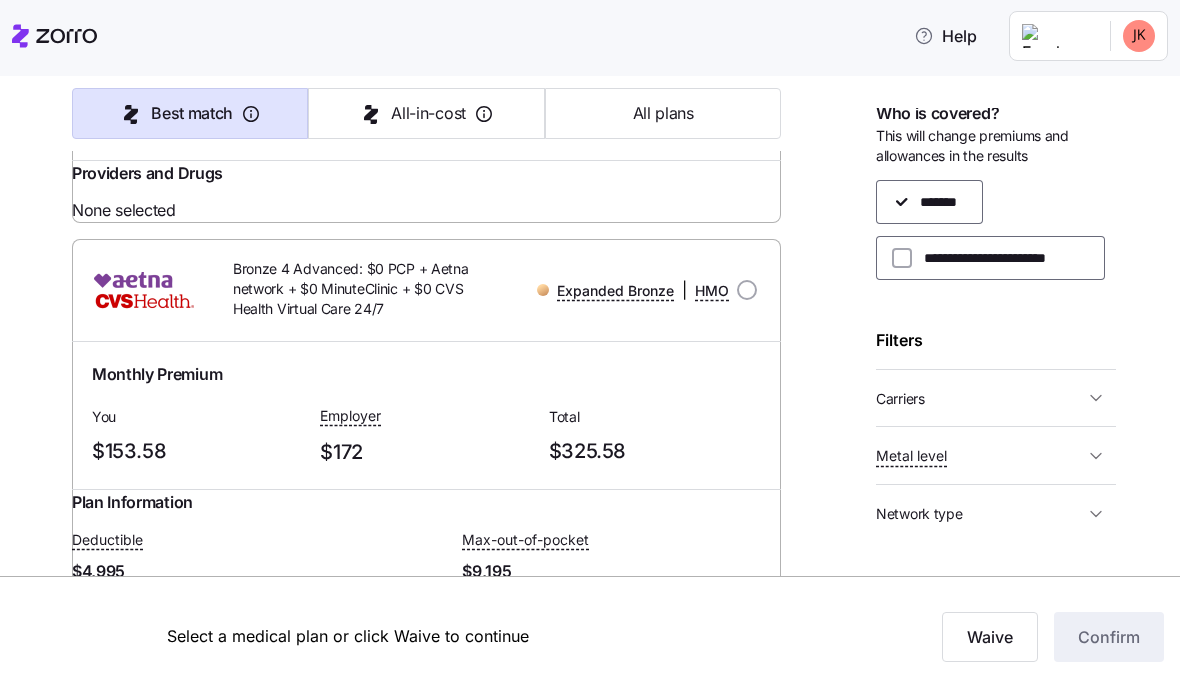 scroll, scrollTop: 32211, scrollLeft: 0, axis: vertical 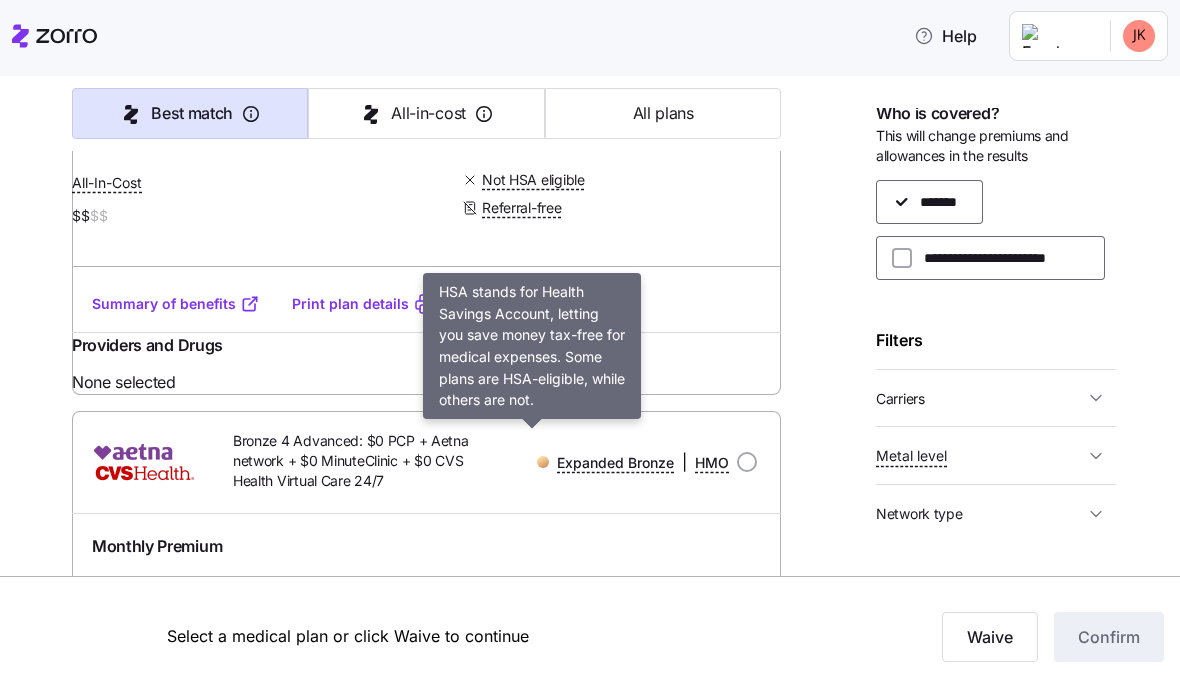 click on "Not HSA eligible" at bounding box center (533, -2160) 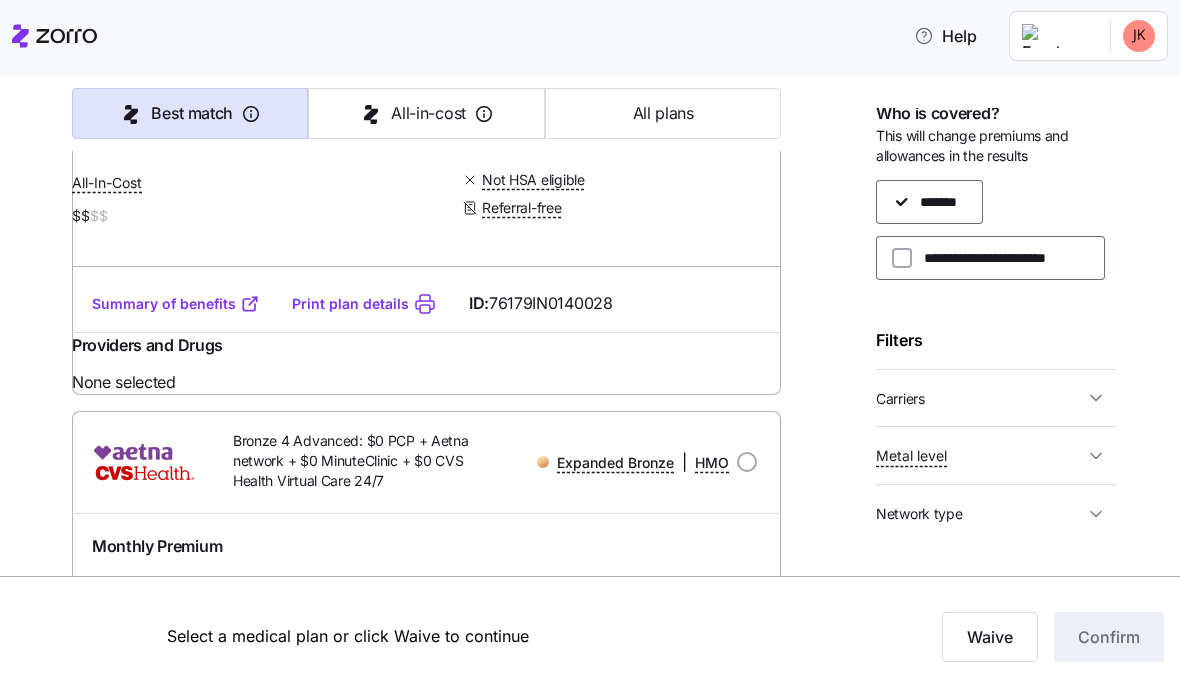 click on "Not HSA eligible" at bounding box center [533, -2160] 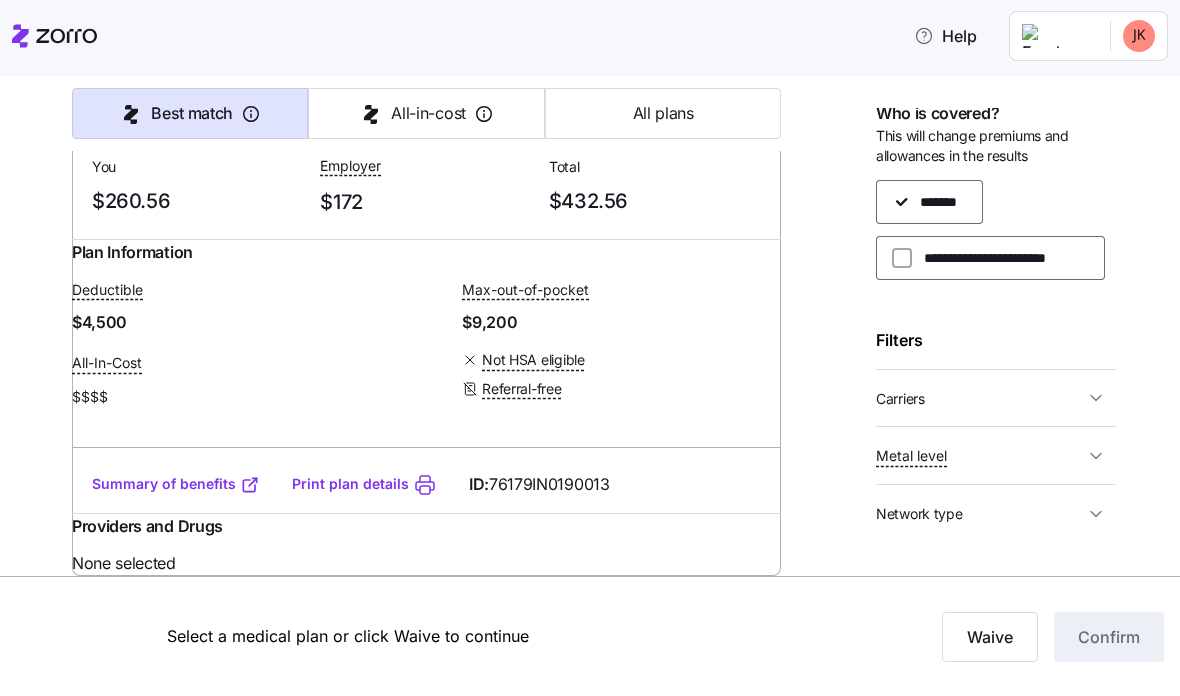 scroll, scrollTop: 69838, scrollLeft: 0, axis: vertical 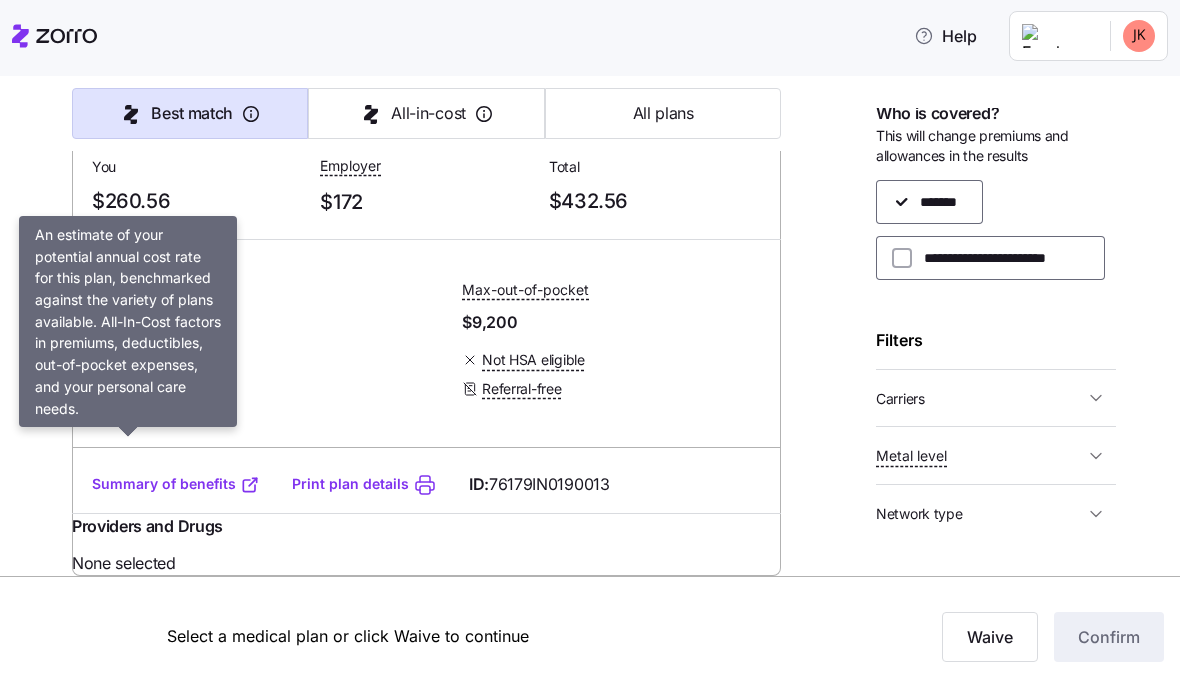 click on "Referral-free" at bounding box center [521, -194] 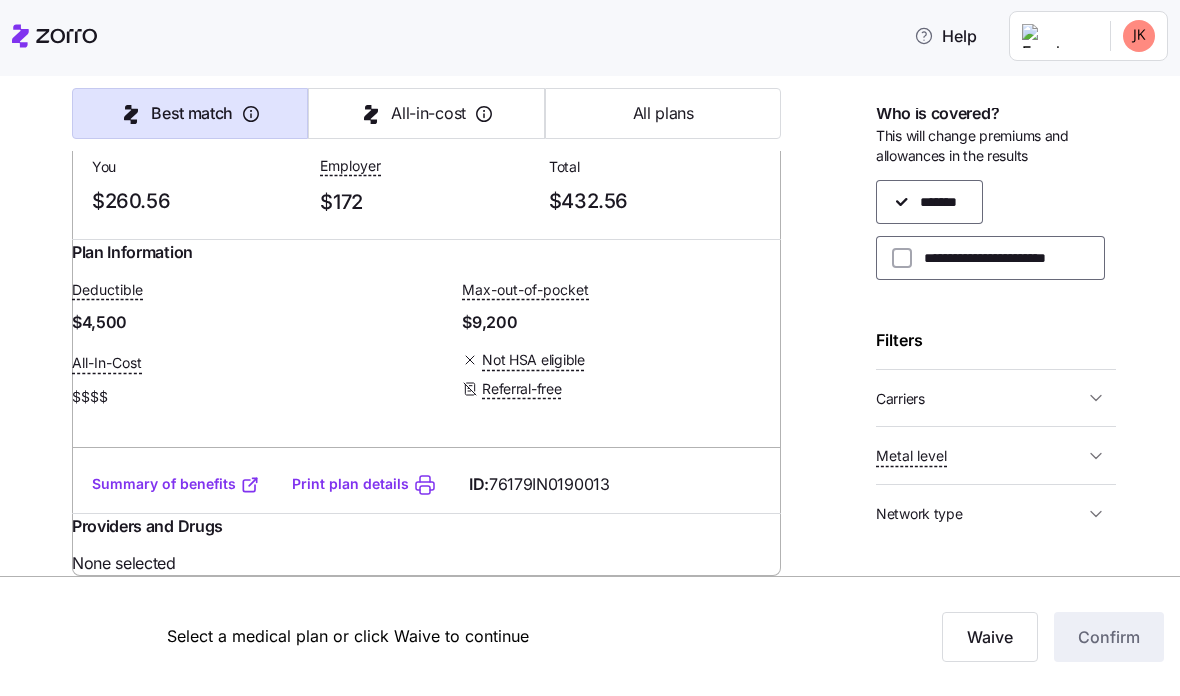 click on "Referral-free" at bounding box center [521, -194] 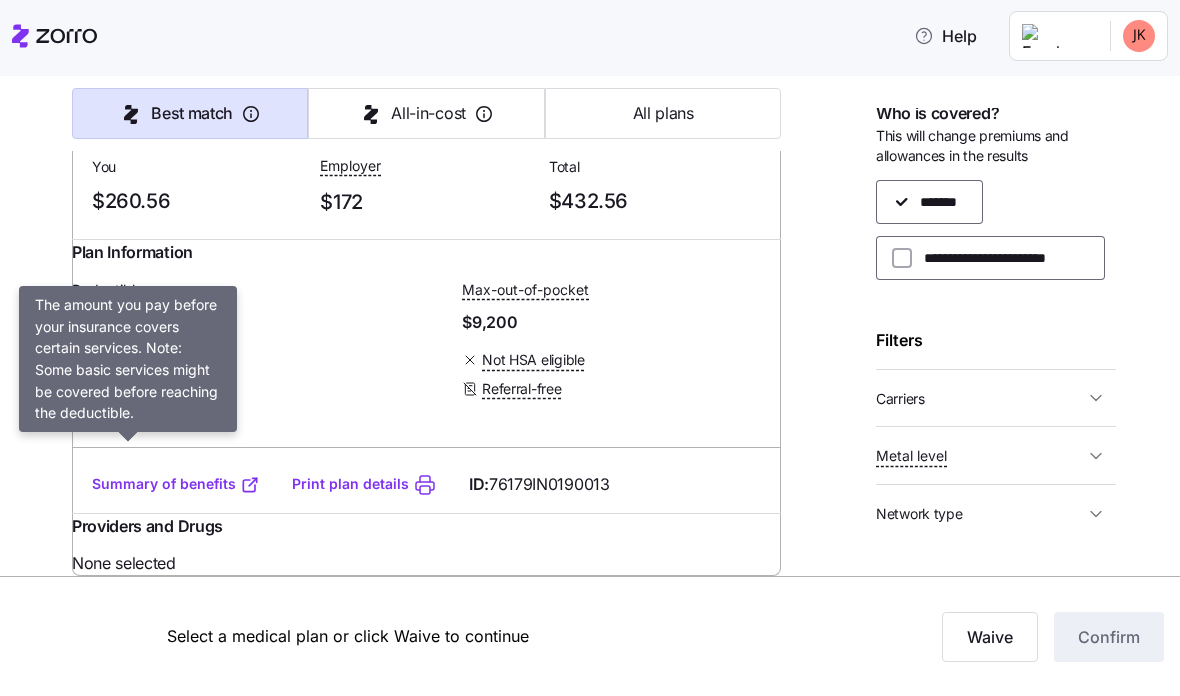 click on "Deductible" at bounding box center (107, -875) 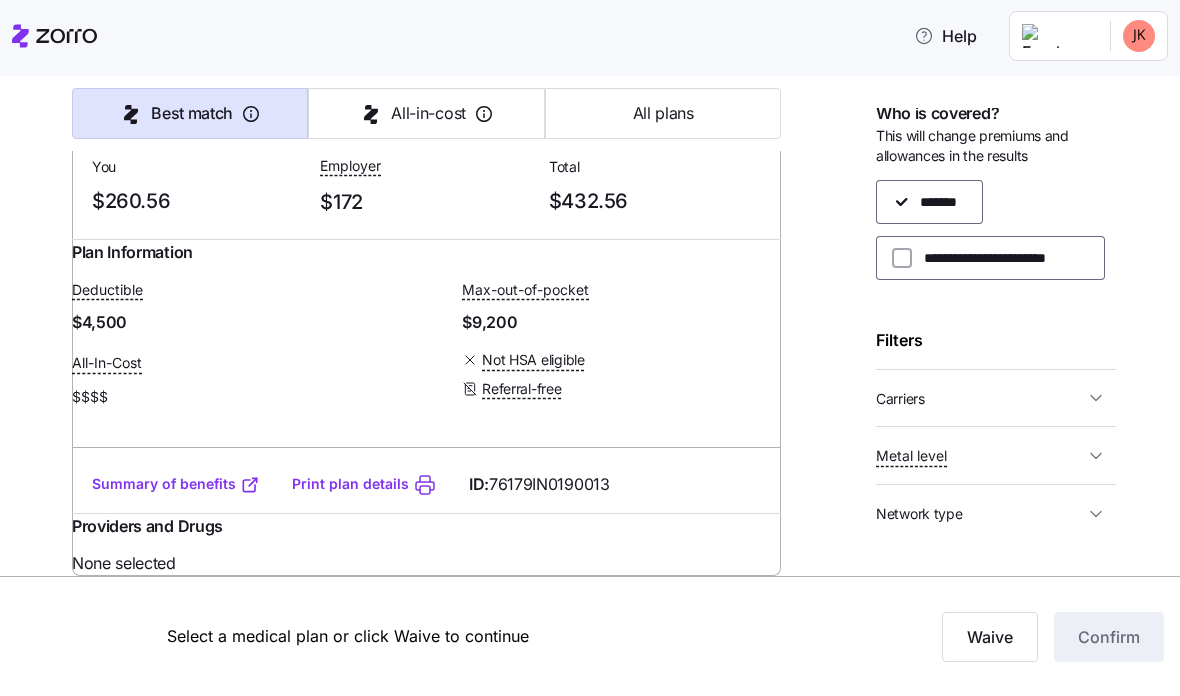 click on "Deductible" at bounding box center (107, -875) 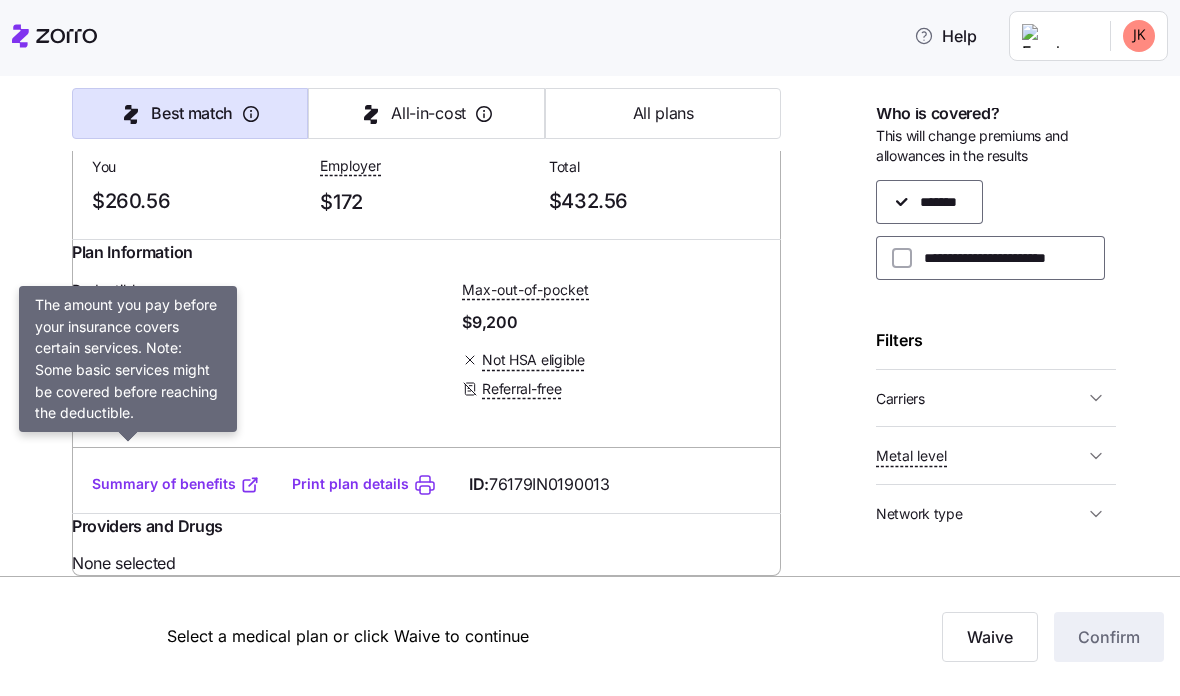 click on "Deductible $3,000 Max-out-of-pocket $9,200 All-In-Cost $$$ $ Not HSA eligible Referral-free" at bounding box center [426, -821] 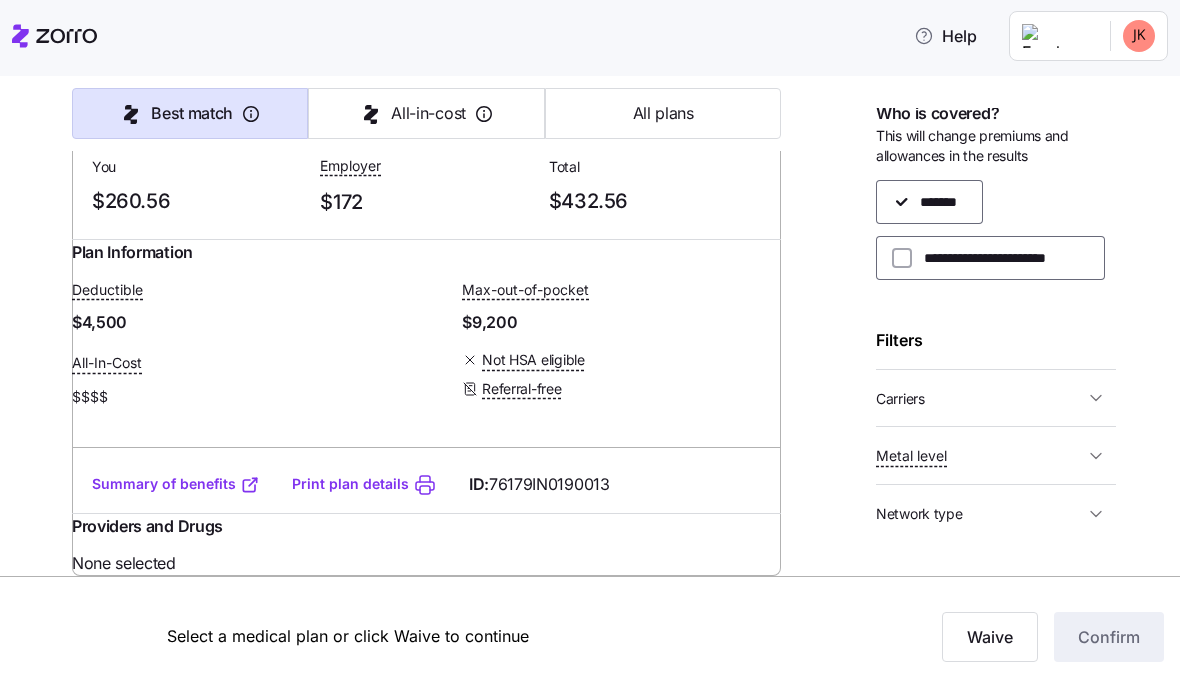 scroll, scrollTop: 67823, scrollLeft: 0, axis: vertical 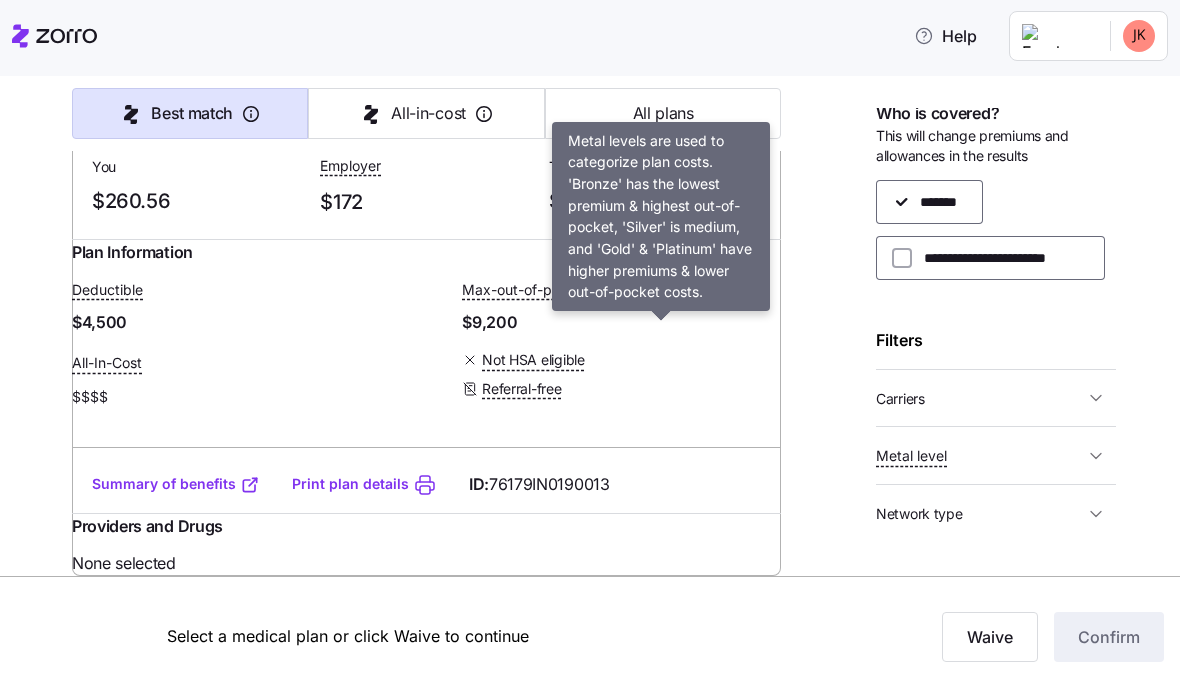 click on "Silver" at bounding box center [661, -1696] 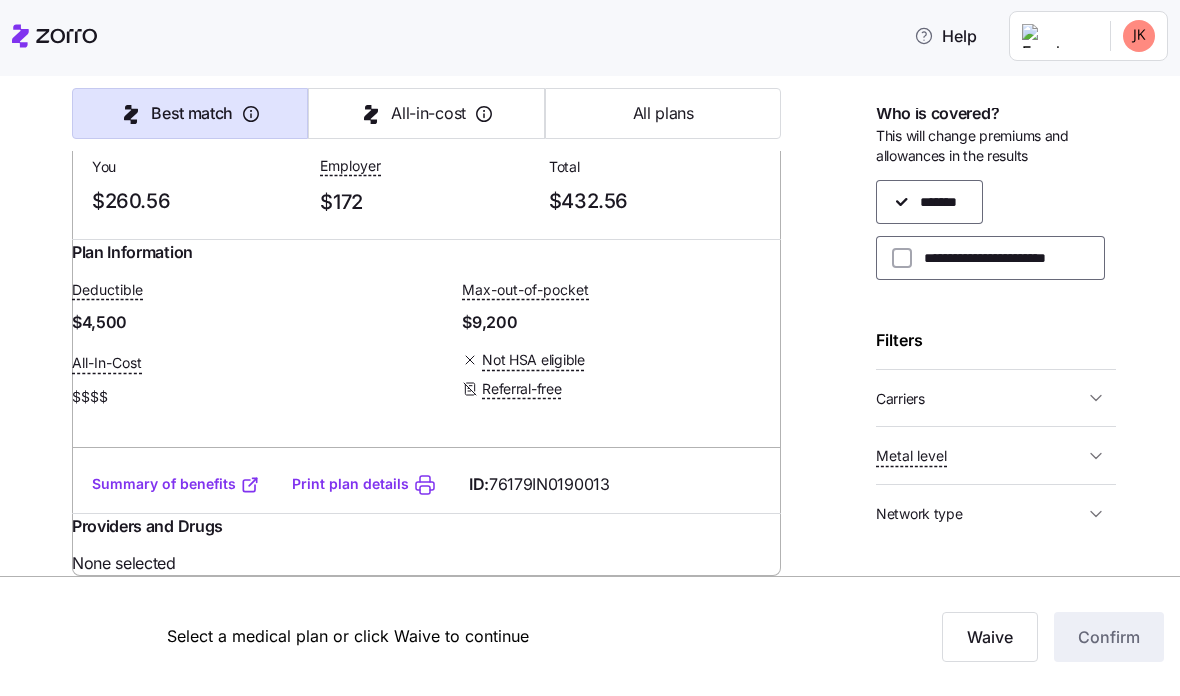 click on "Silver" at bounding box center (661, -1696) 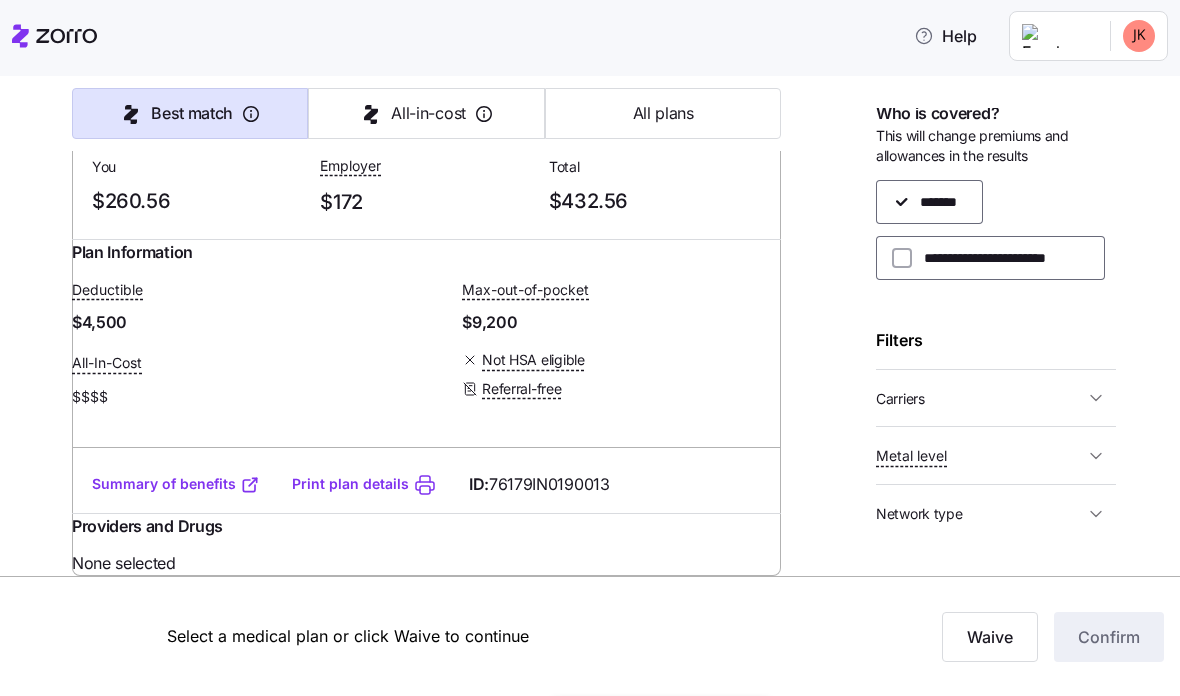 scroll, scrollTop: 67248, scrollLeft: 0, axis: vertical 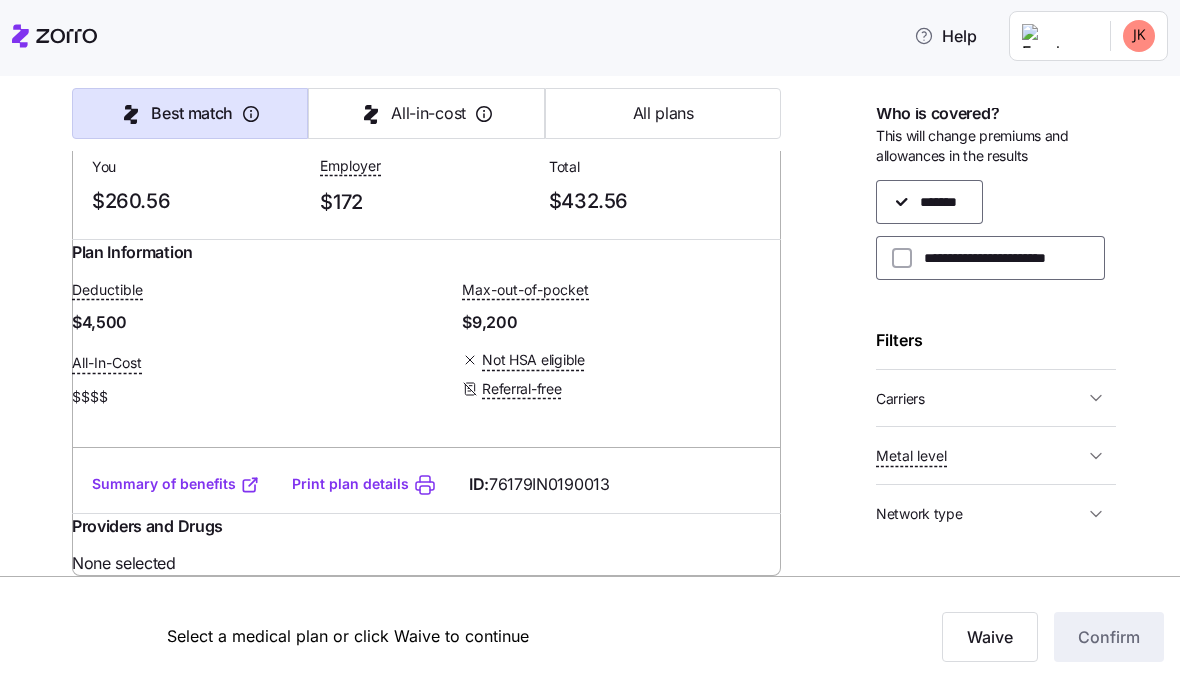 click on "Expanded Bronze" at bounding box center (620, -2278) 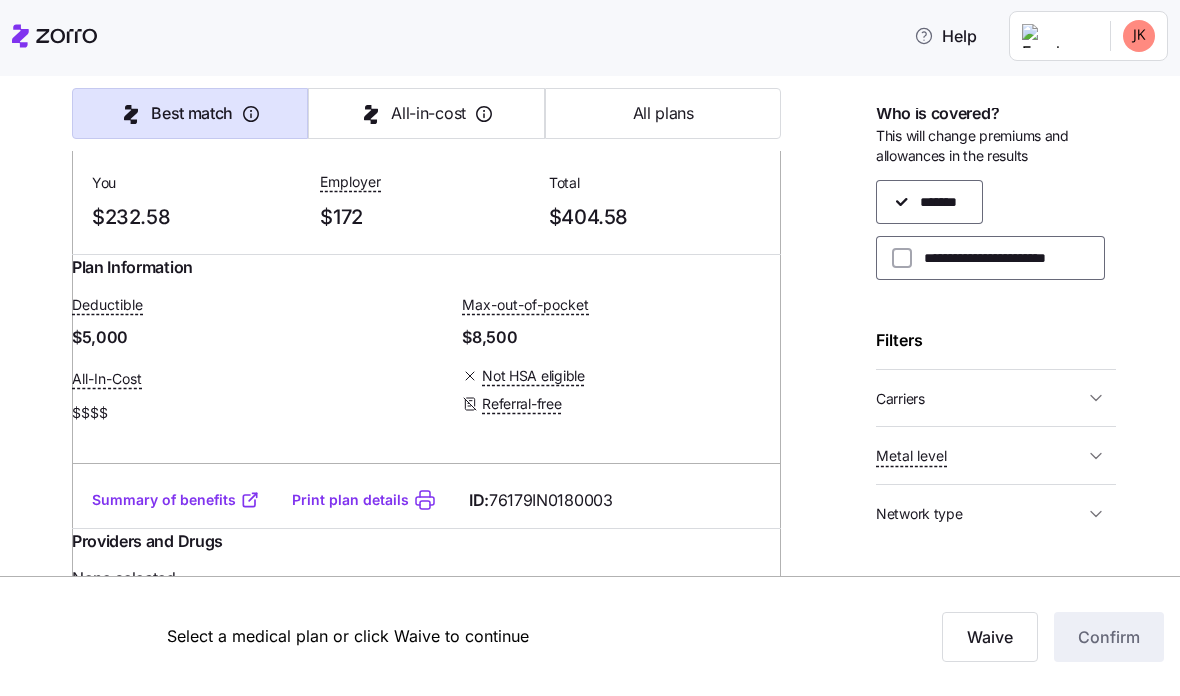 scroll, scrollTop: 58538, scrollLeft: 0, axis: vertical 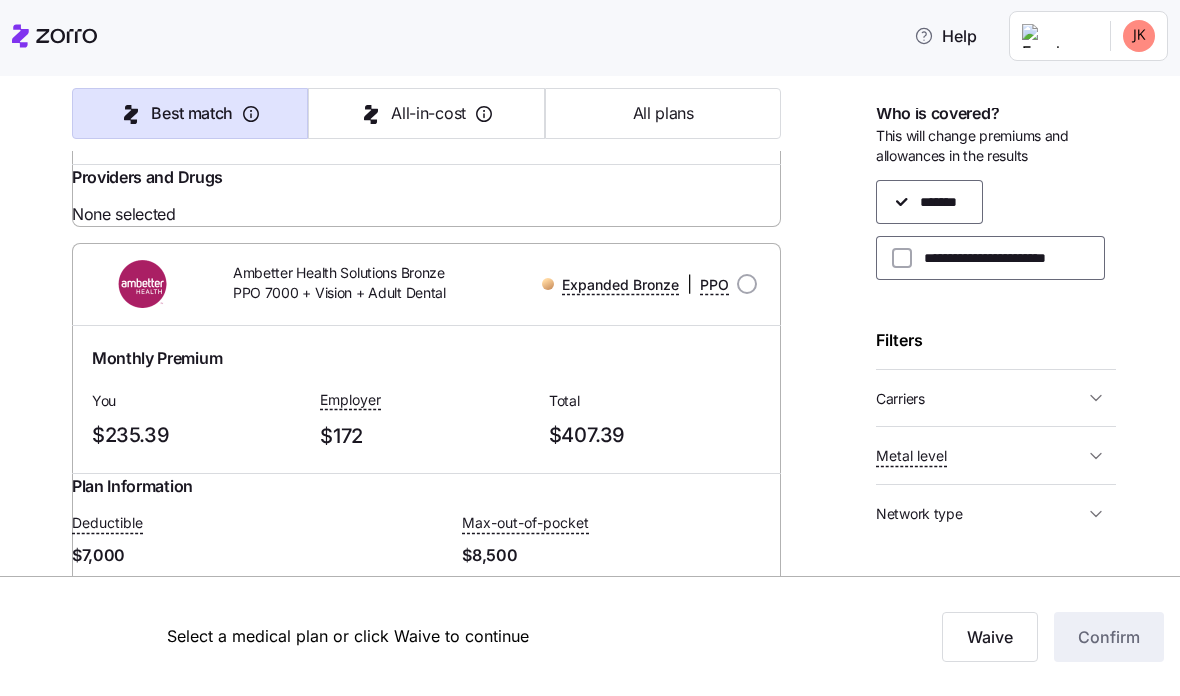 click on "Select a medical plan or click Waive to continue Waive Confirm" at bounding box center (590, 636) 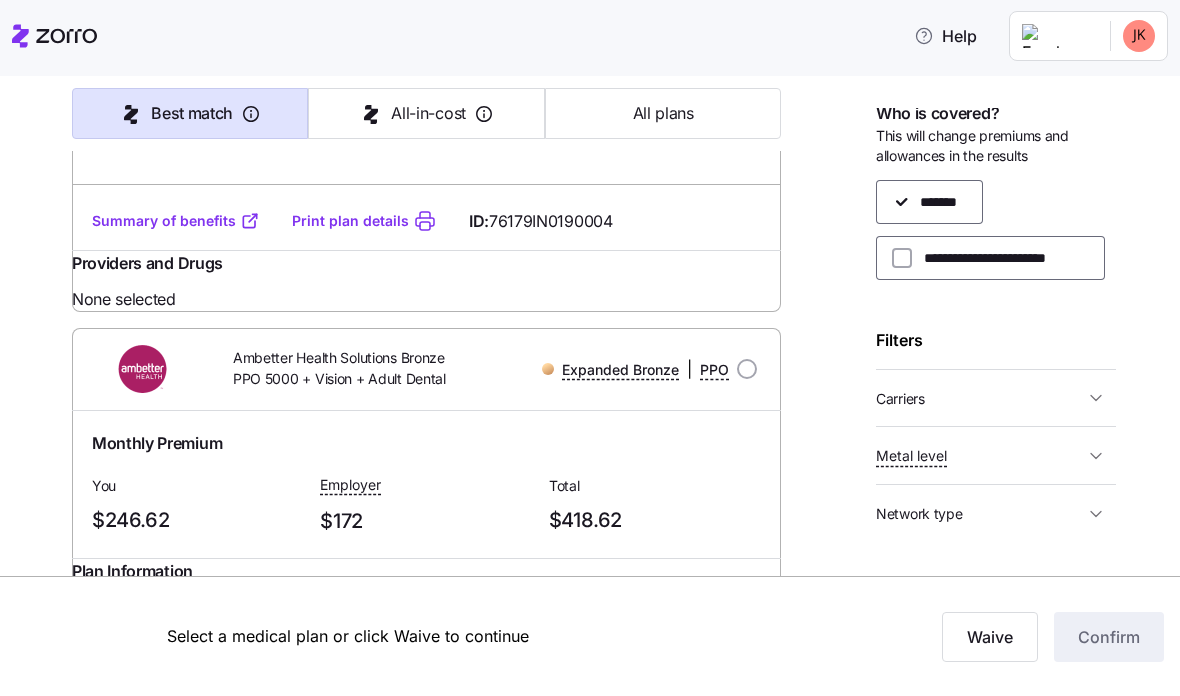 scroll, scrollTop: 59276, scrollLeft: 0, axis: vertical 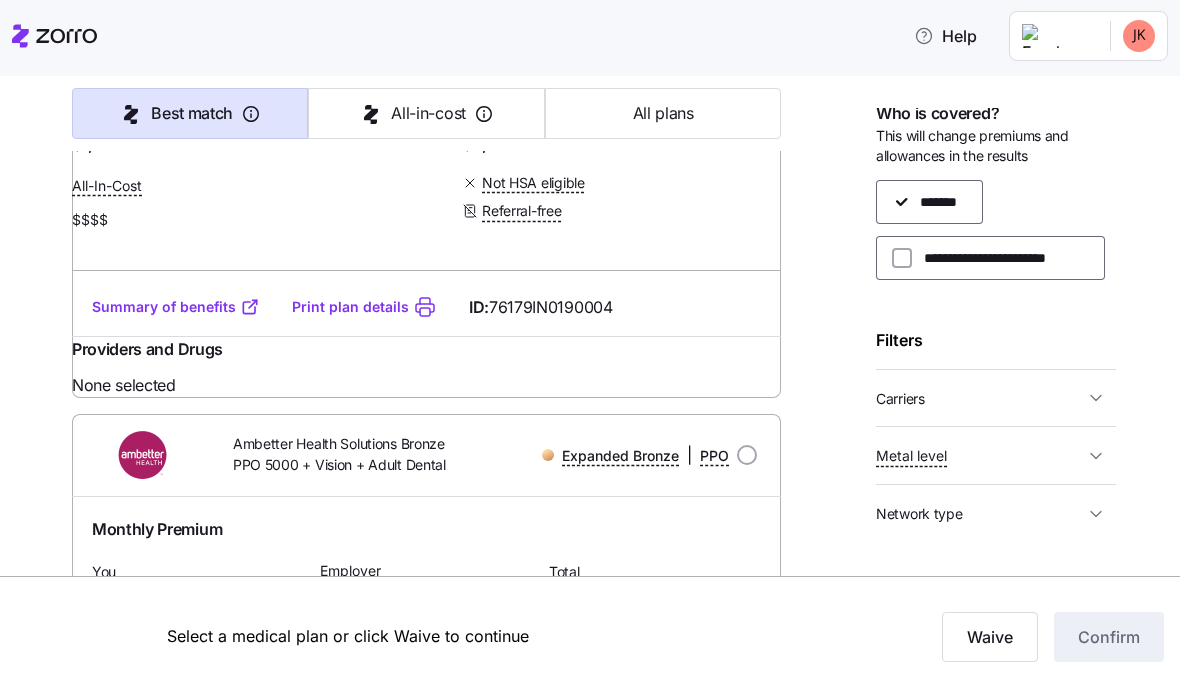 click on "Summary of benefits" at bounding box center (176, -4361) 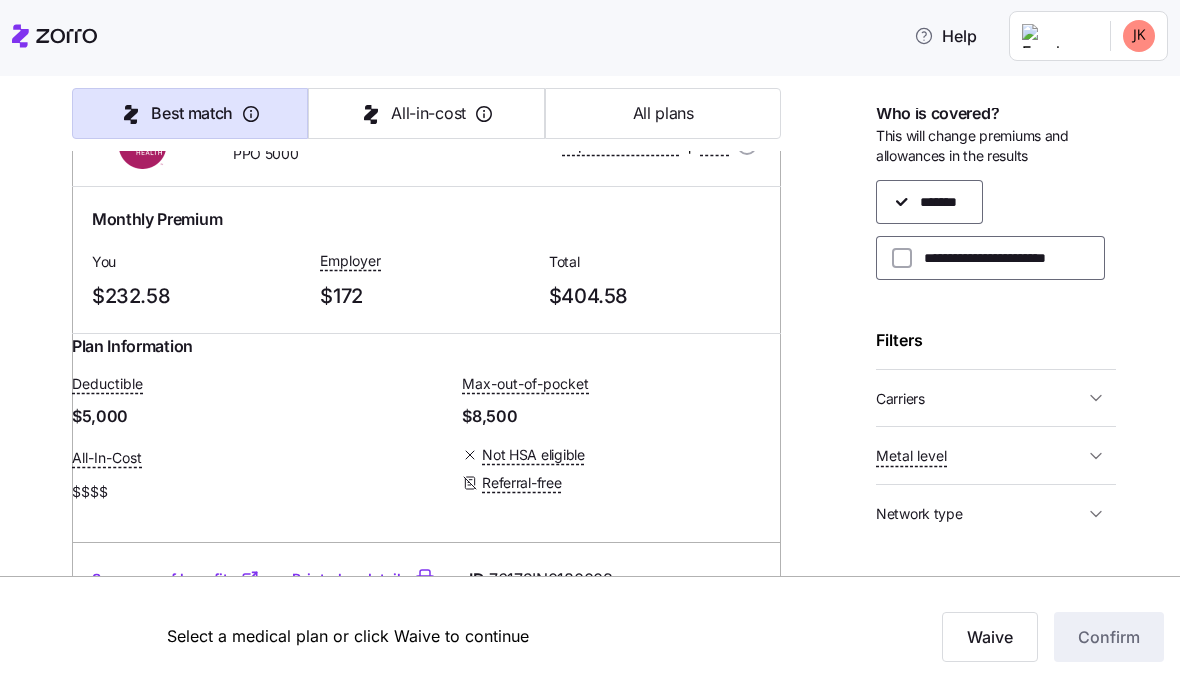scroll, scrollTop: 58614, scrollLeft: 0, axis: vertical 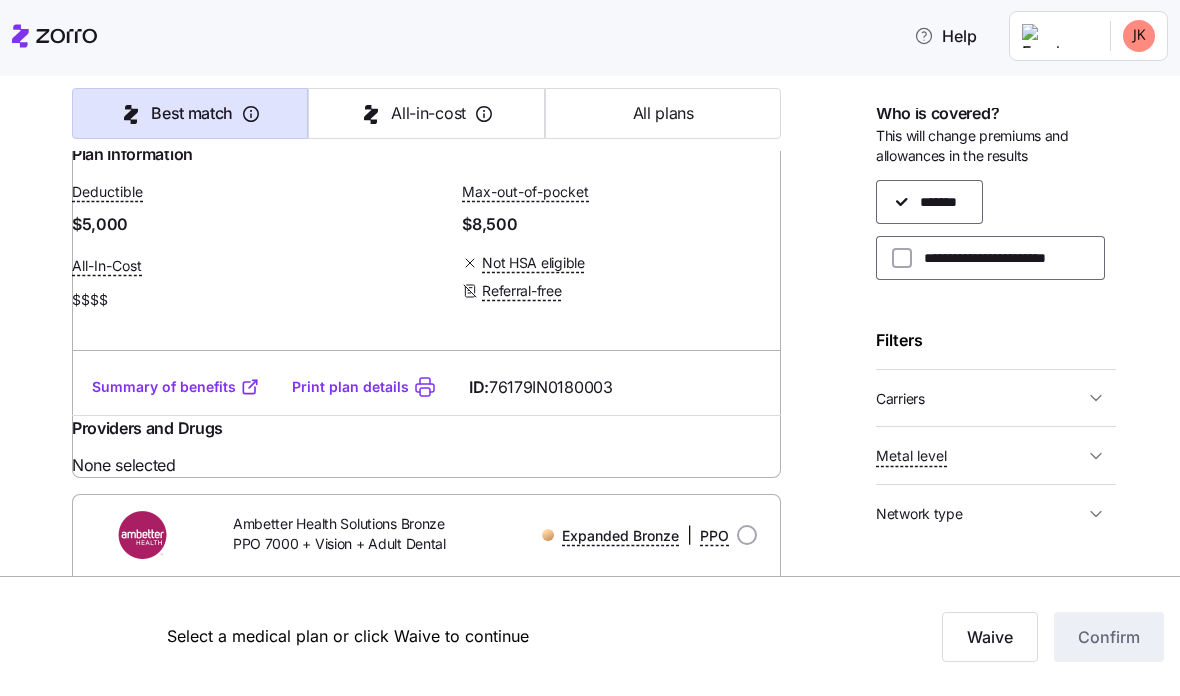 click on "Summary of benefits" at bounding box center [176, -4282] 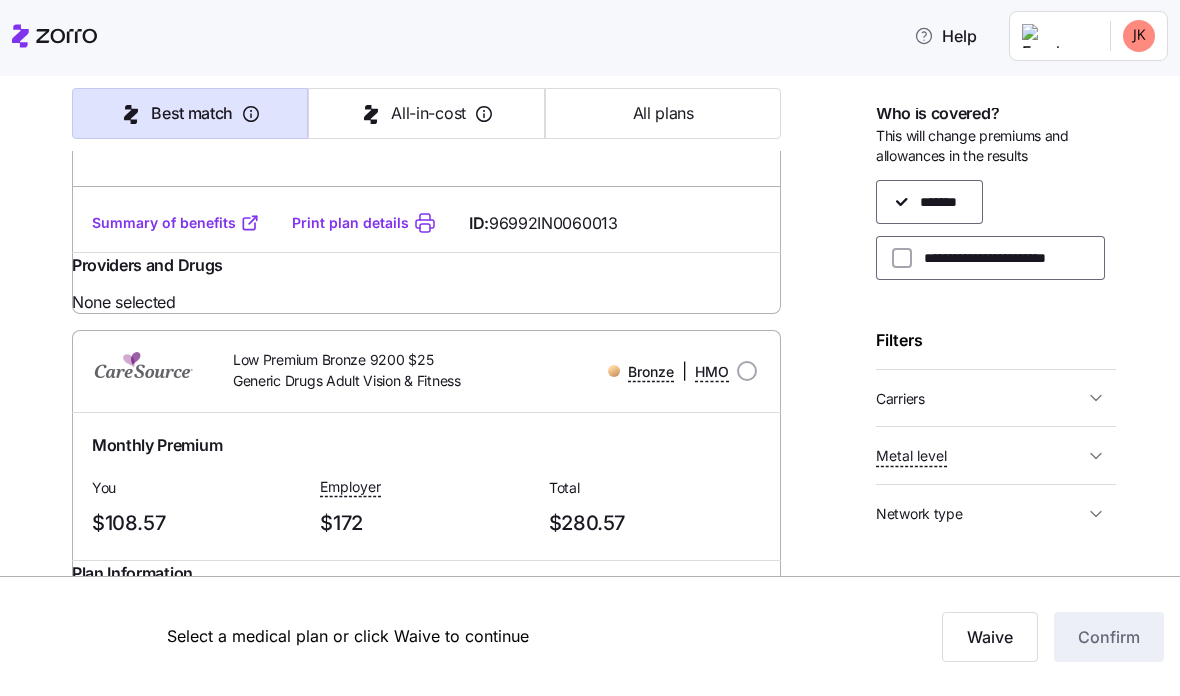 scroll, scrollTop: 53528, scrollLeft: 0, axis: vertical 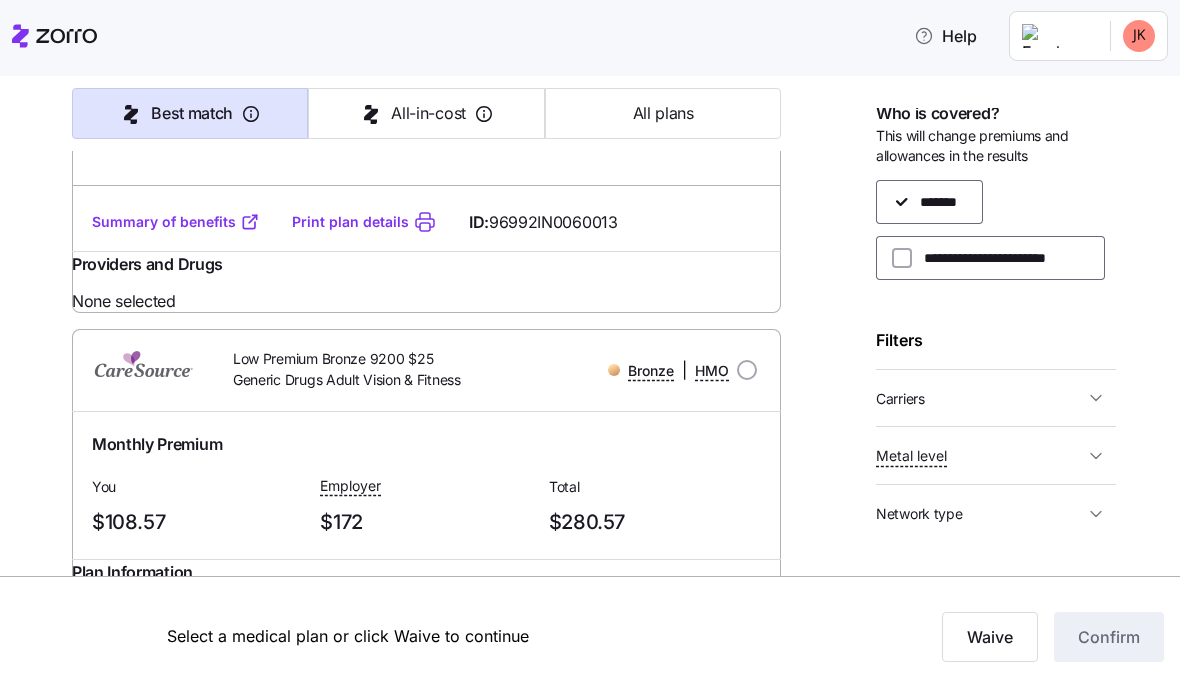 click on "Summary of benefits" at bounding box center (176, -3894) 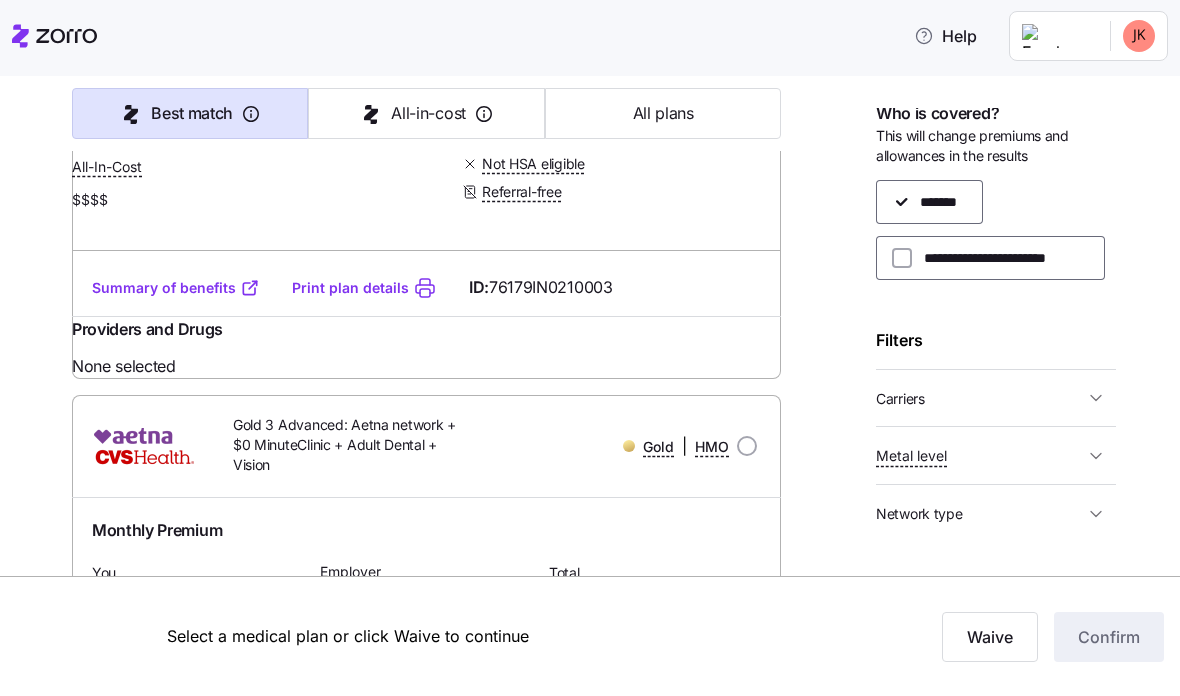 scroll, scrollTop: 52859, scrollLeft: 0, axis: vertical 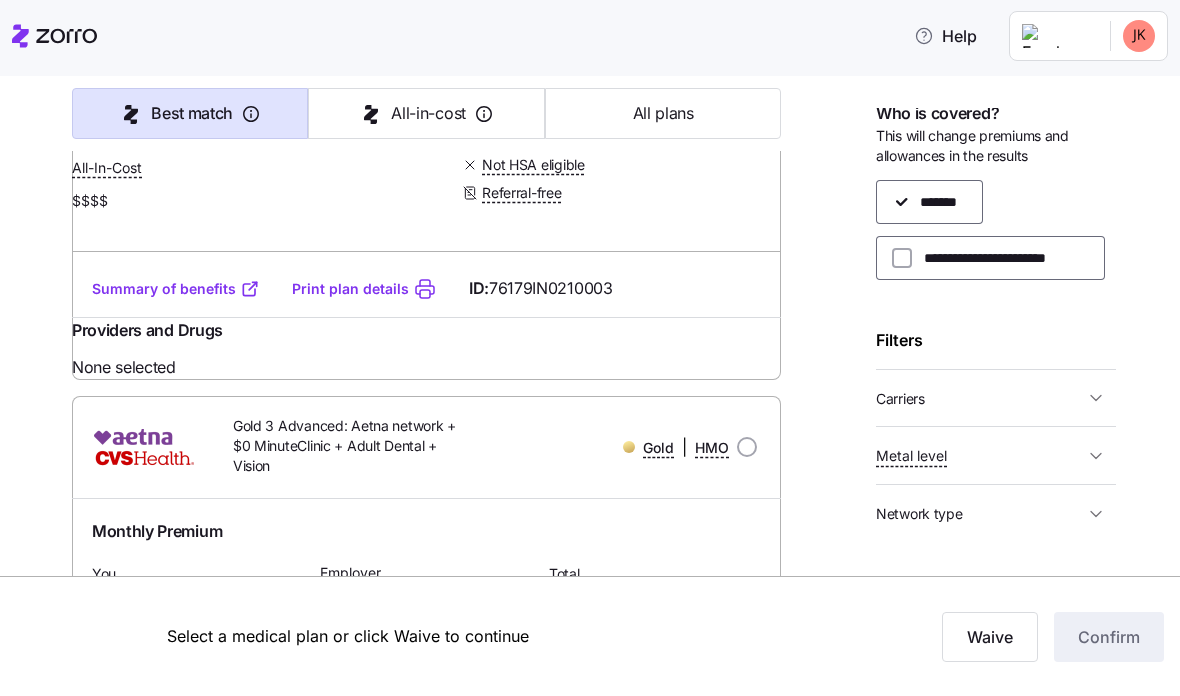 click on "Summary of benefits" at bounding box center (176, -3808) 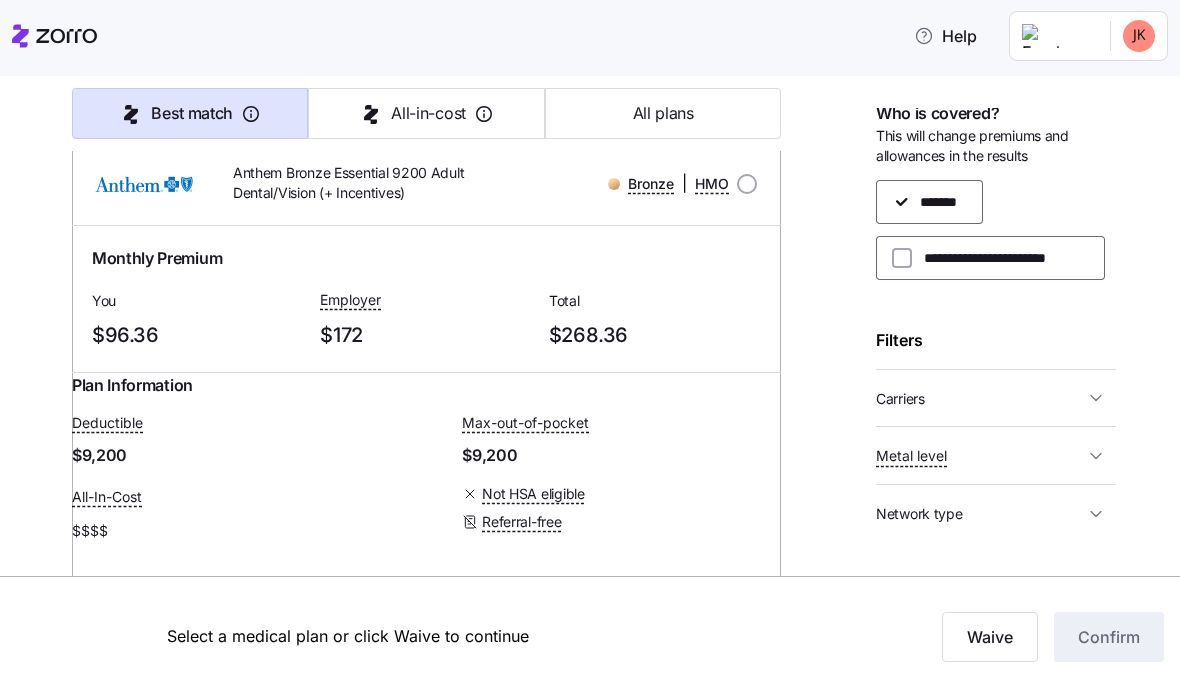 scroll, scrollTop: 49018, scrollLeft: 0, axis: vertical 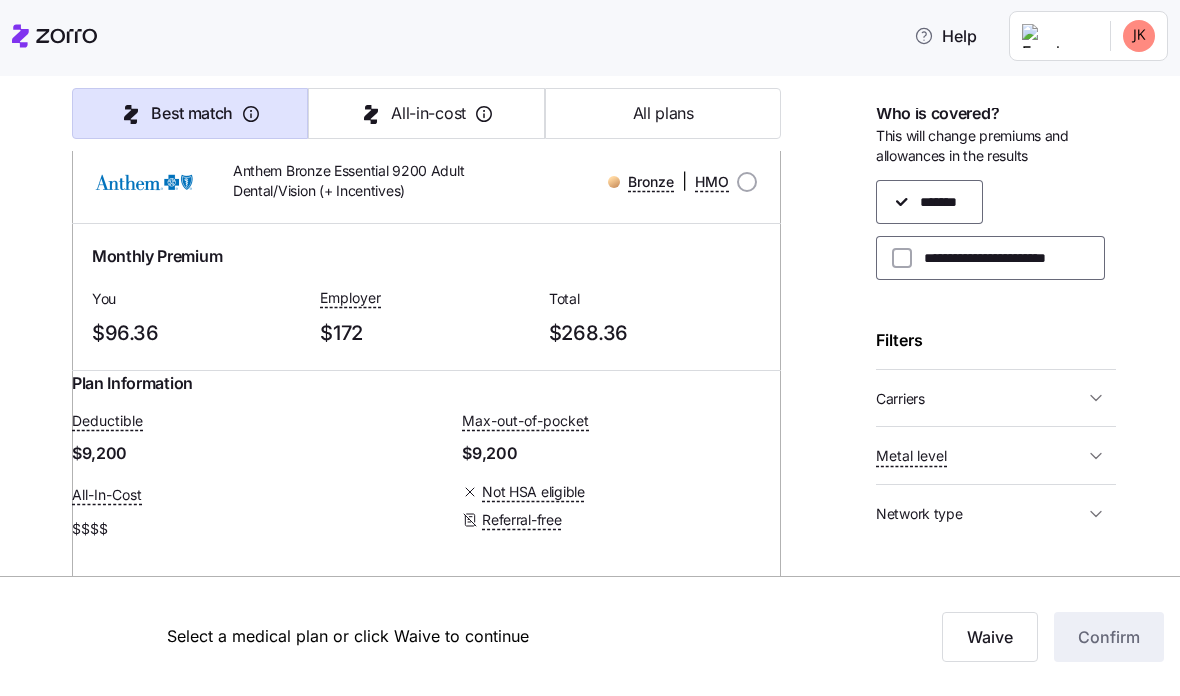 click on "Summary of benefits" at bounding box center [176, -3450] 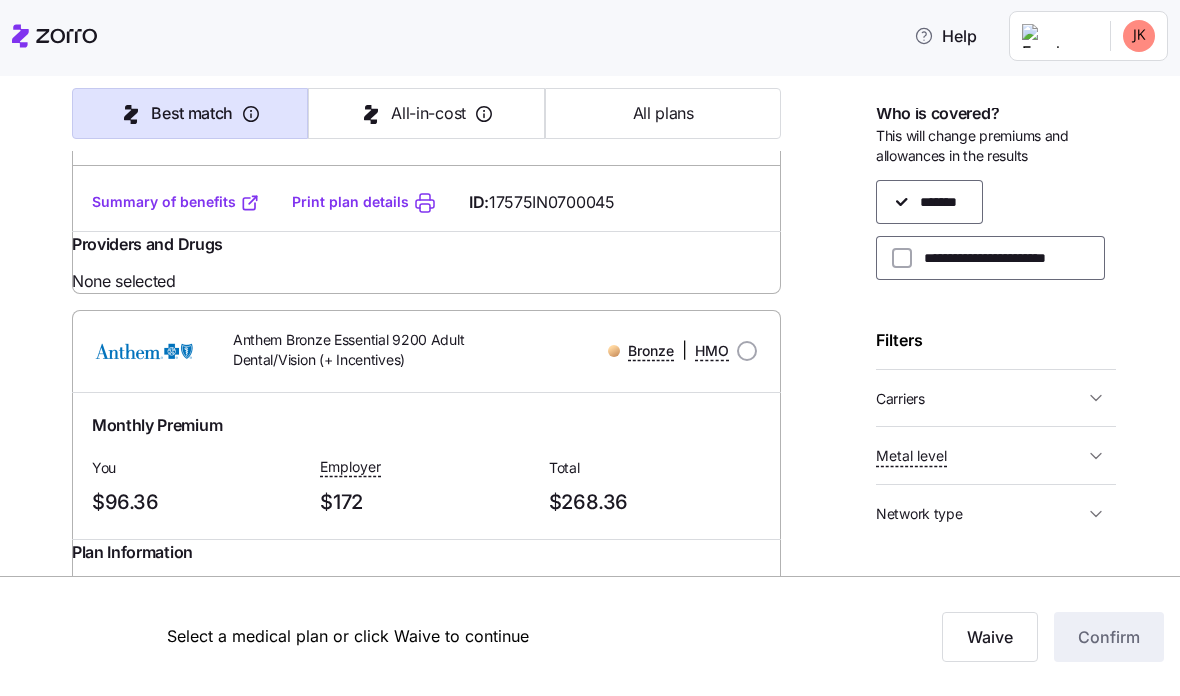 scroll, scrollTop: 48852, scrollLeft: 0, axis: vertical 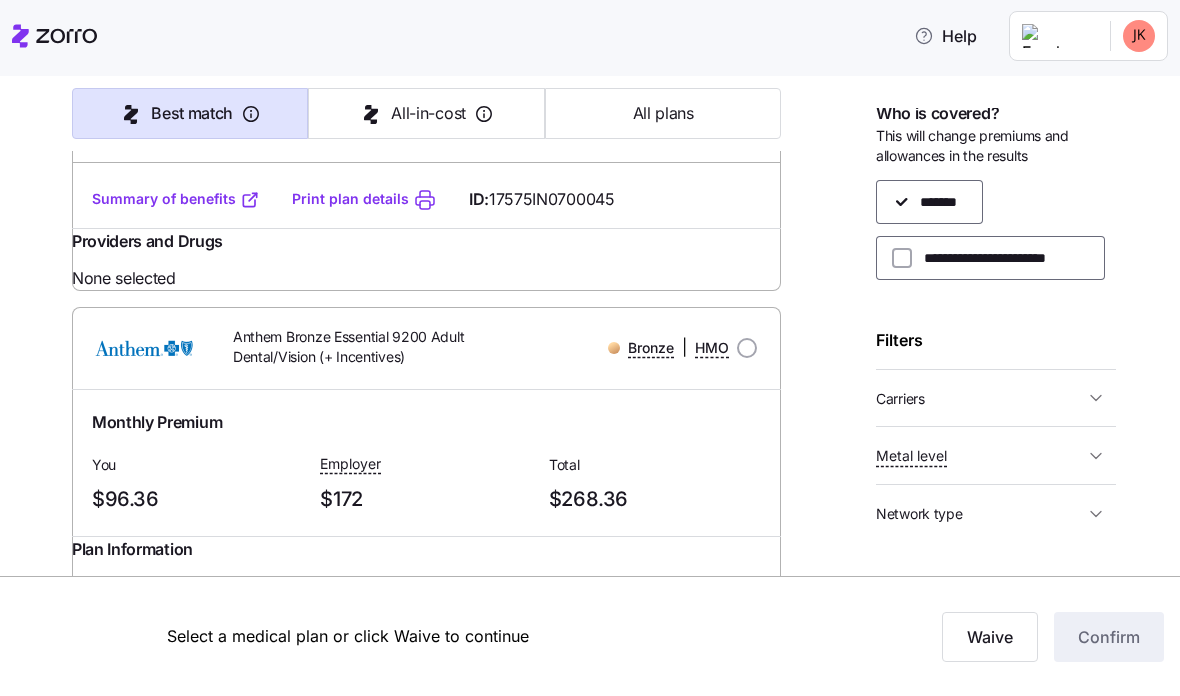 click on "Expanded Bronze | POS" at bounding box center [624, -3729] 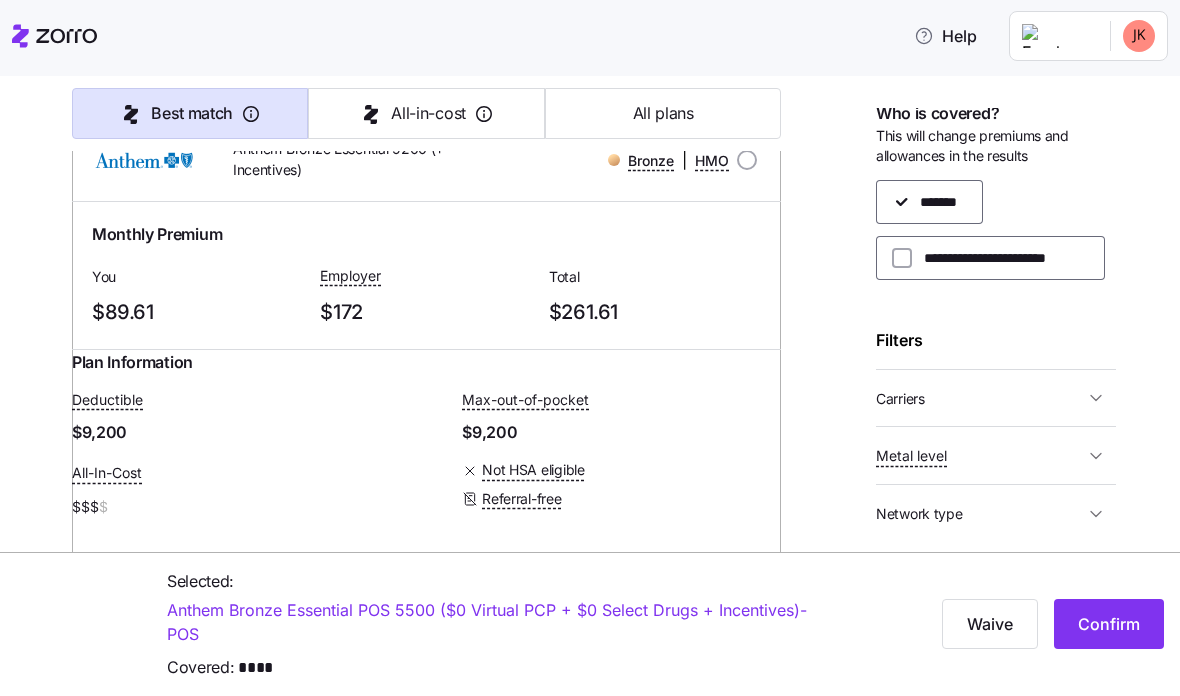 scroll, scrollTop: 48428, scrollLeft: 0, axis: vertical 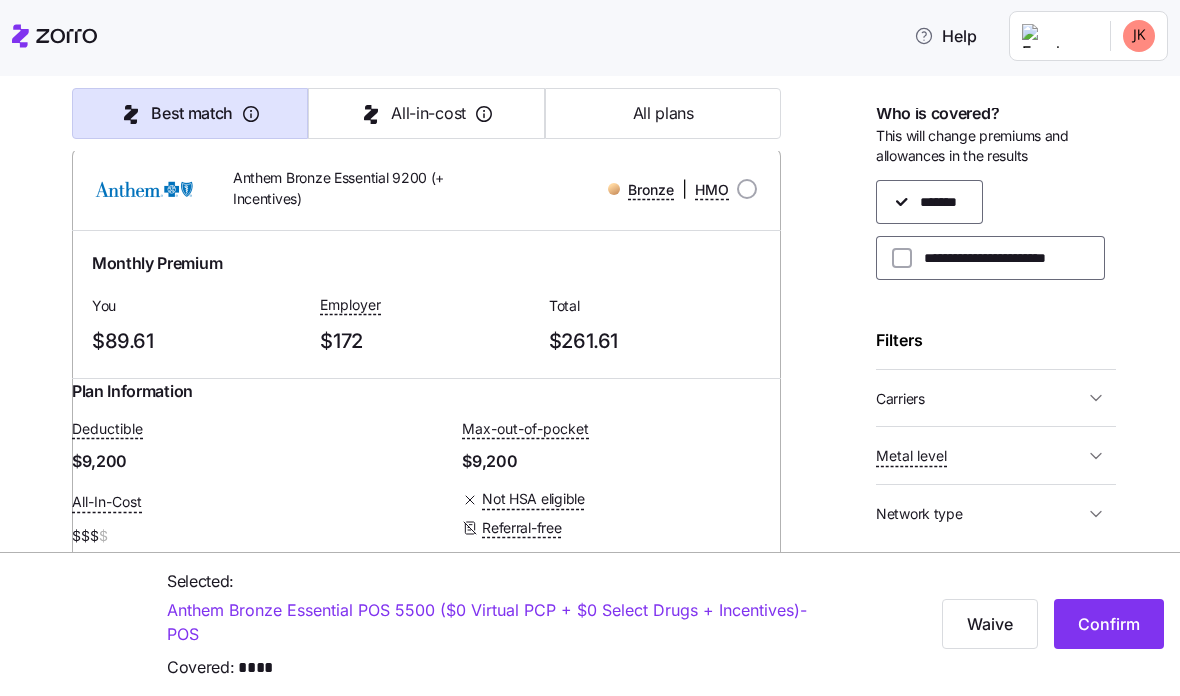 click on "Summary of benefits" at bounding box center [176, -3463] 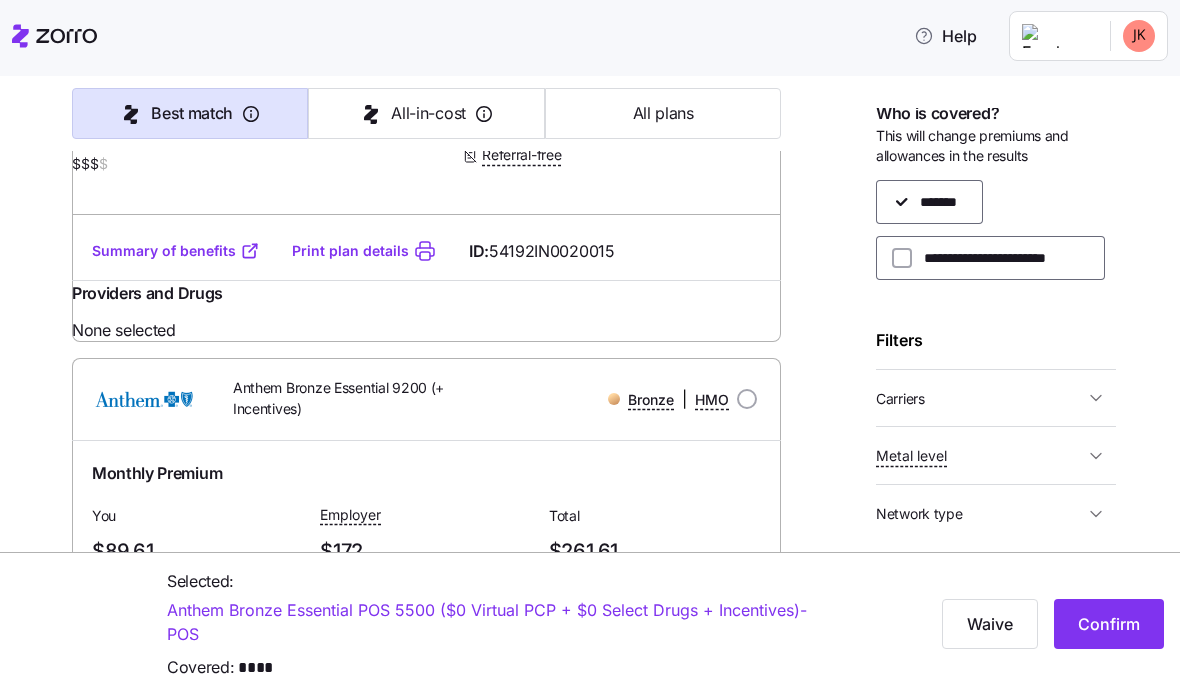 scroll, scrollTop: 48214, scrollLeft: 0, axis: vertical 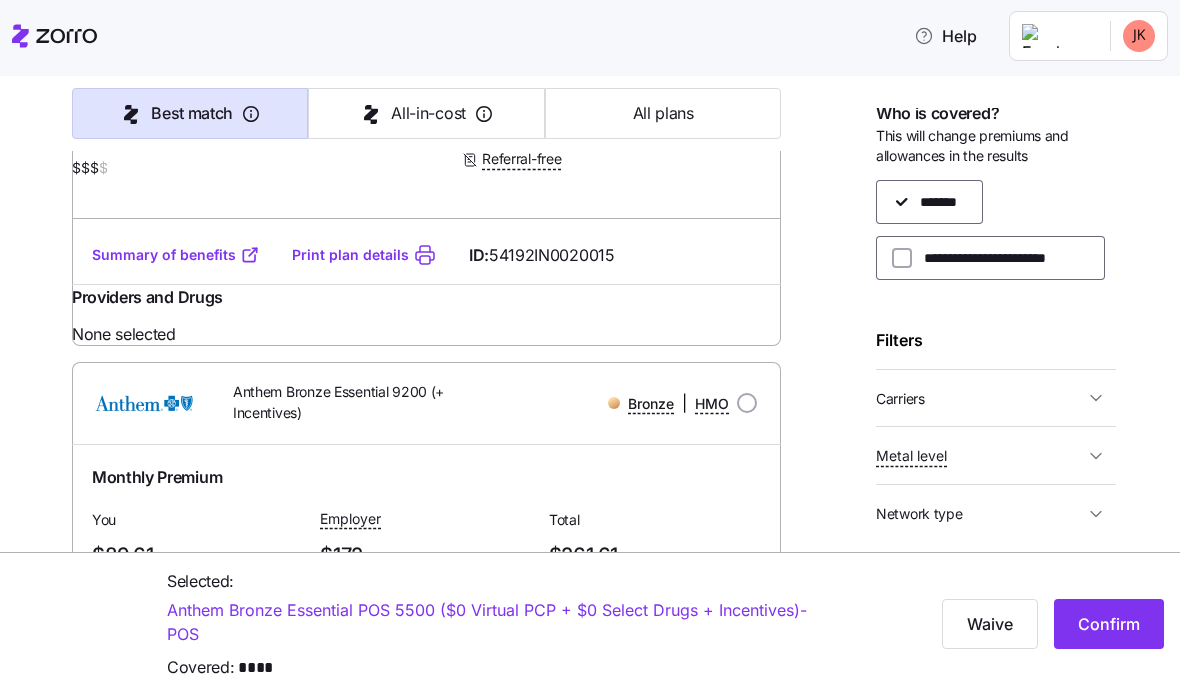 click at bounding box center (747, -3693) 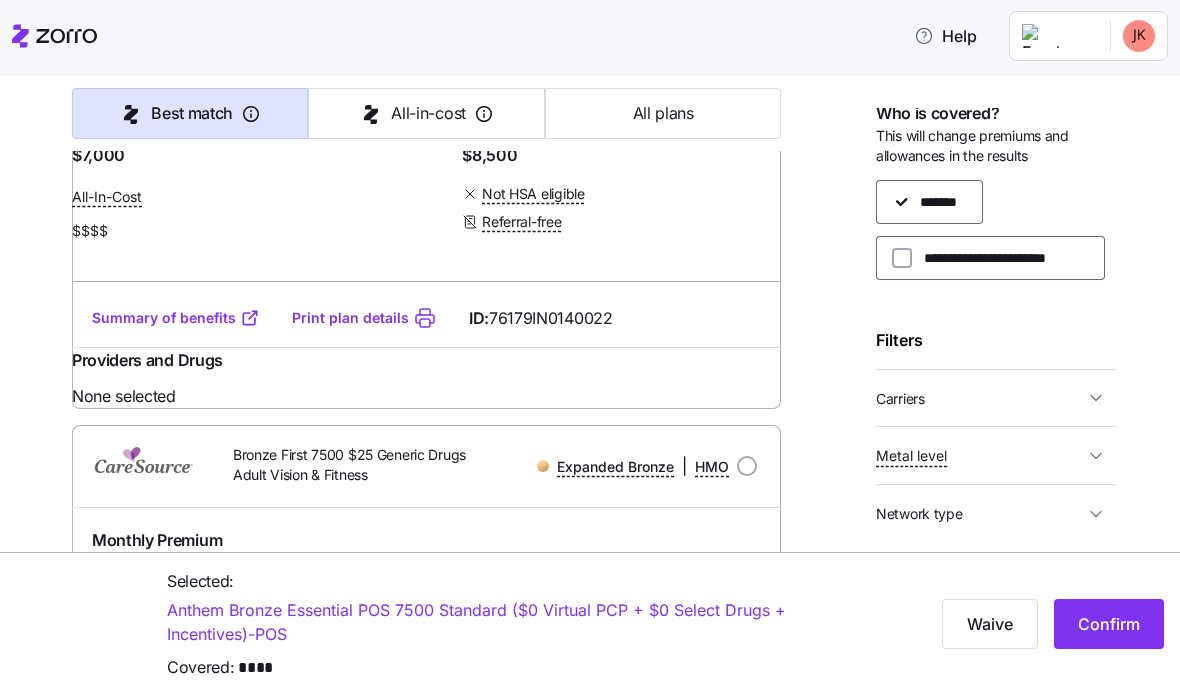 scroll, scrollTop: 47351, scrollLeft: 0, axis: vertical 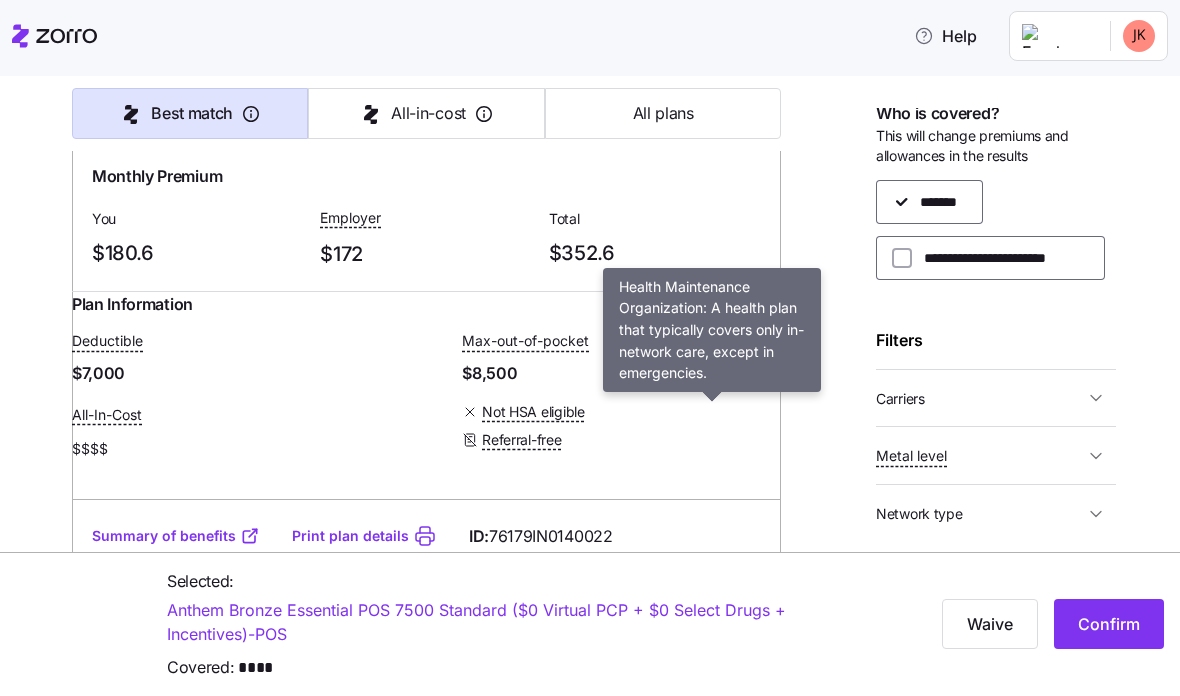 click on "HMO" at bounding box center (712, -3432) 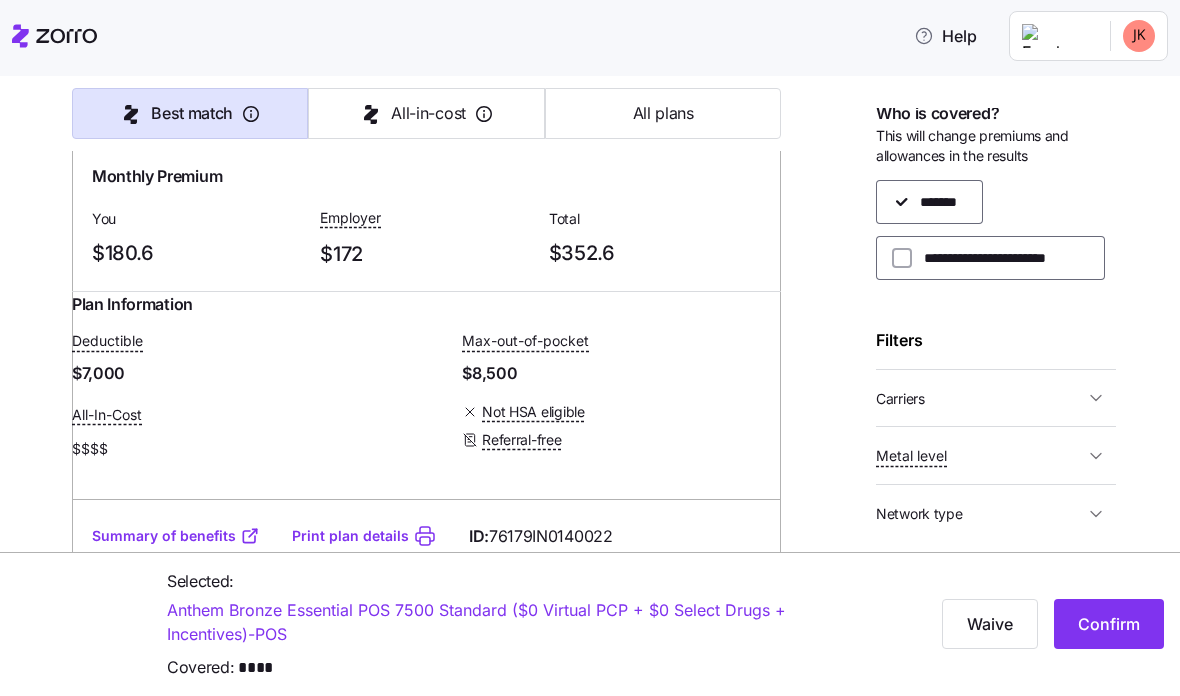click on "HMO" at bounding box center [712, -3432] 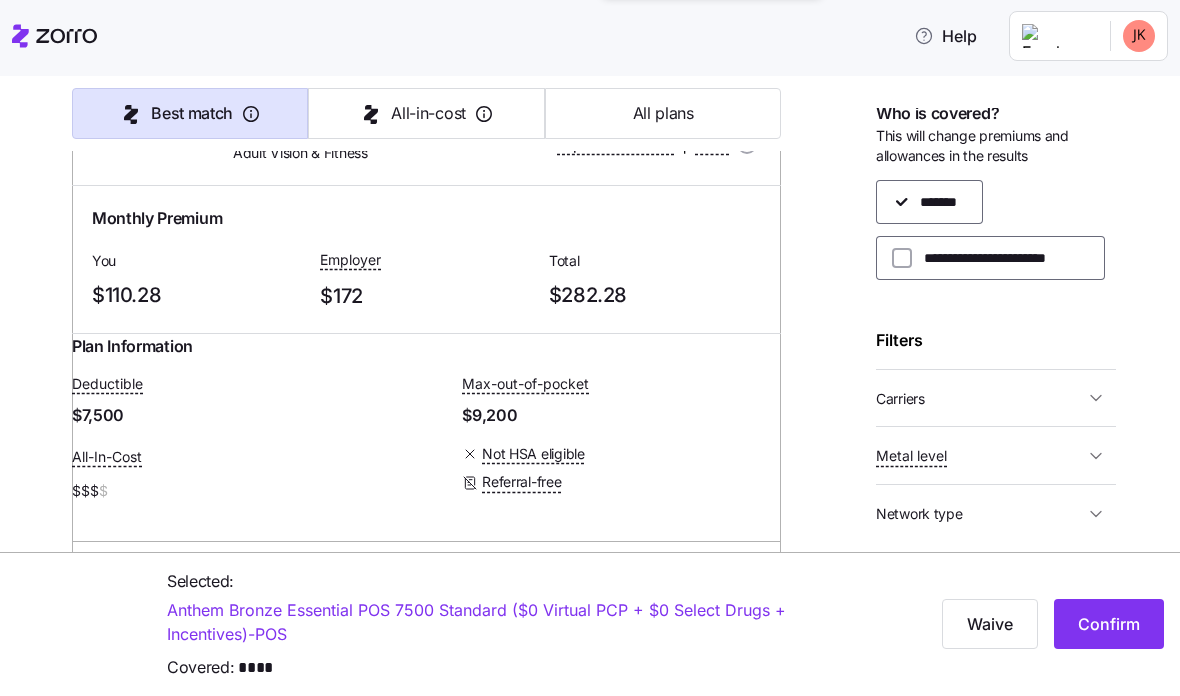 scroll, scrollTop: 47919, scrollLeft: 0, axis: vertical 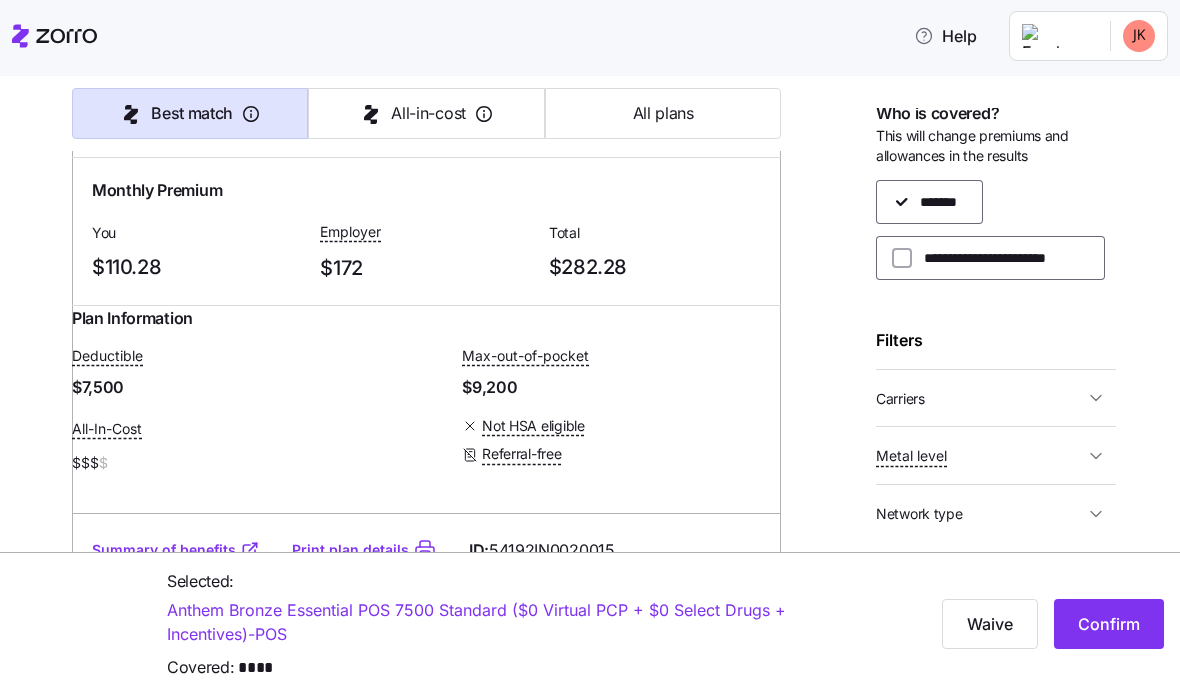 click on "POS" at bounding box center (714, -3397) 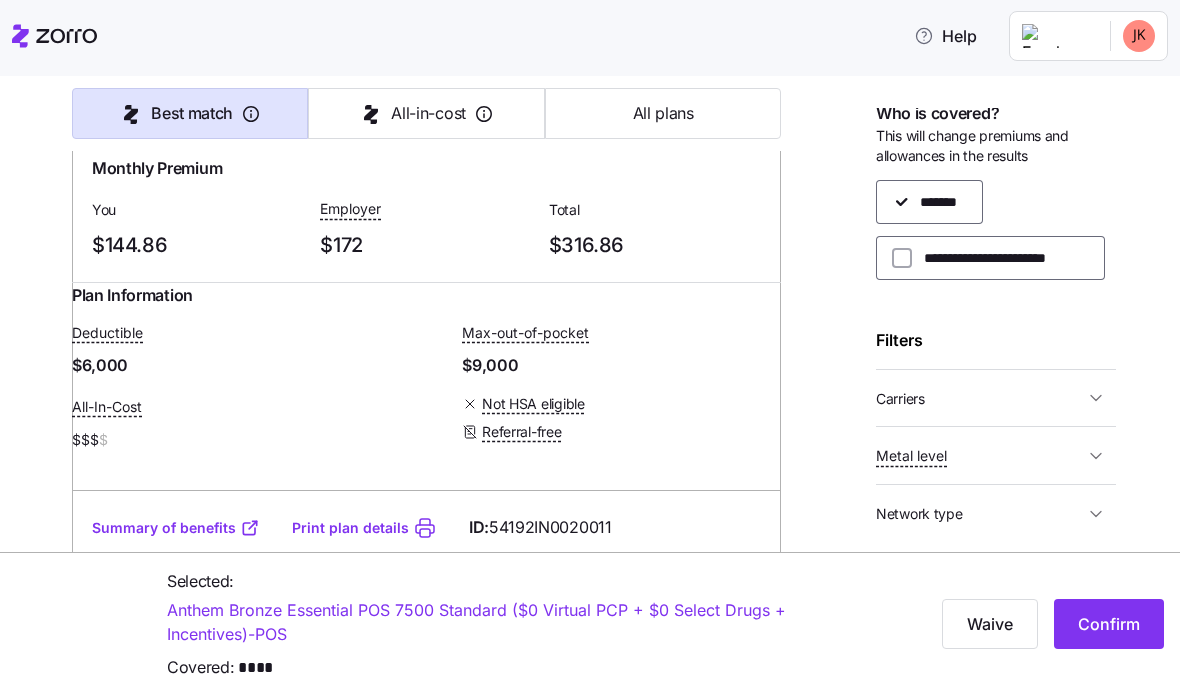 scroll, scrollTop: 46770, scrollLeft: 0, axis: vertical 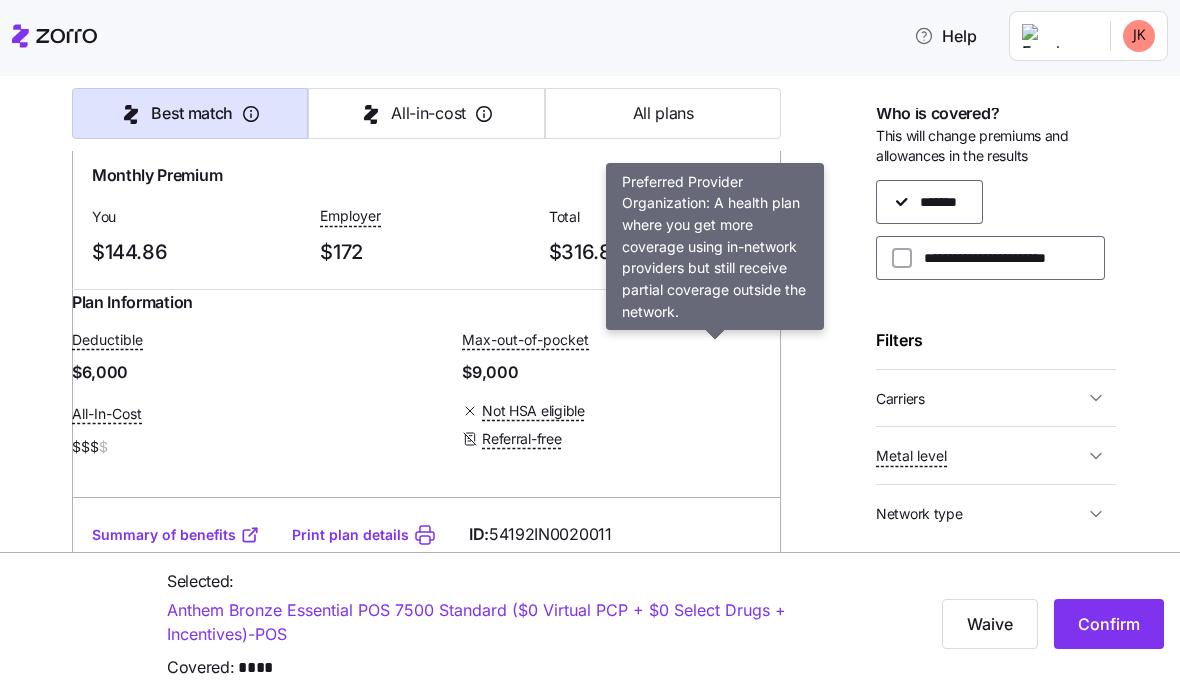 click on "PPO" at bounding box center (714, -3443) 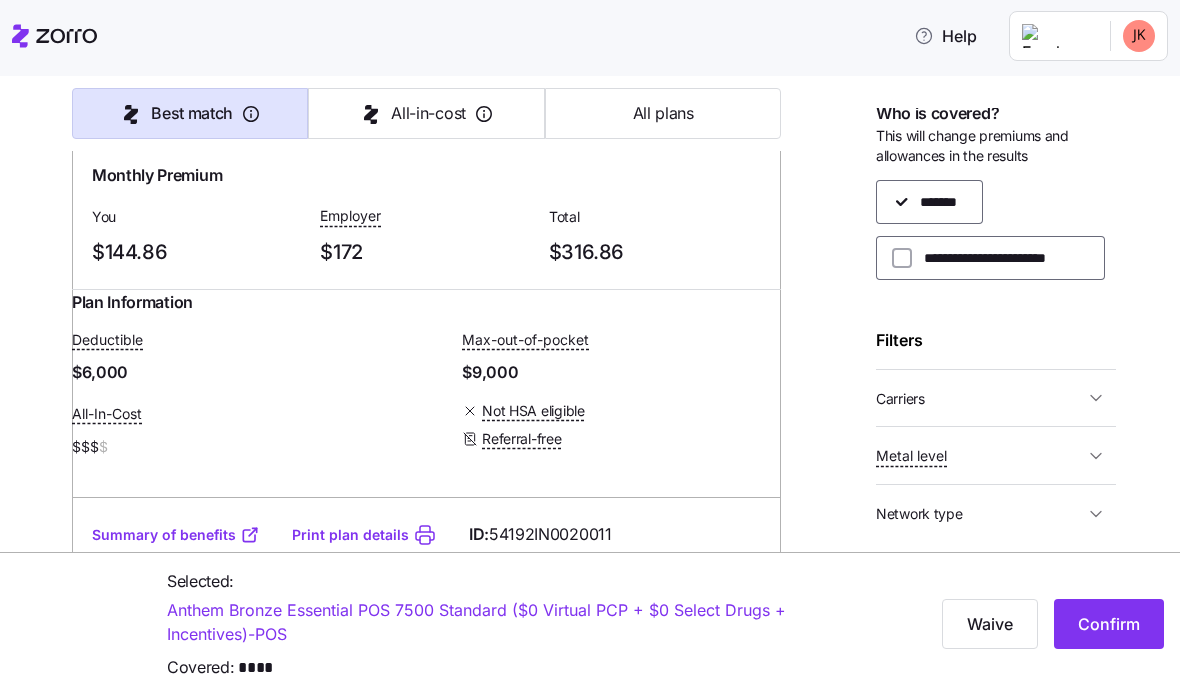 click on "PPO" at bounding box center (714, -3443) 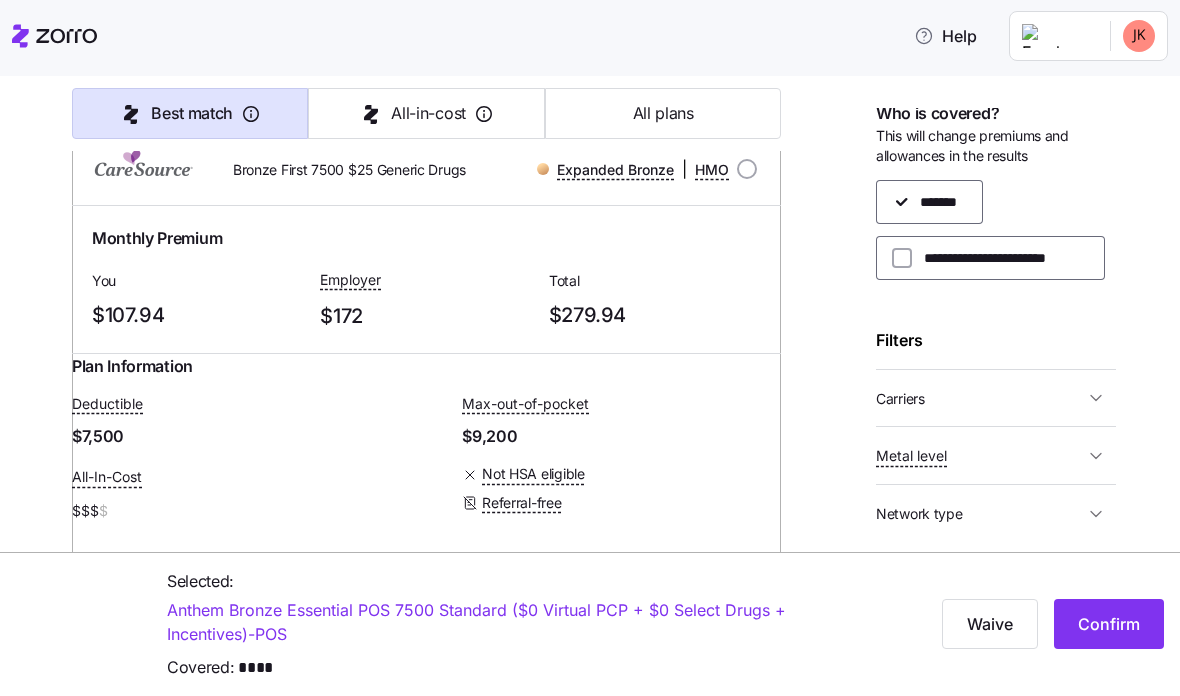 scroll, scrollTop: 46123, scrollLeft: 0, axis: vertical 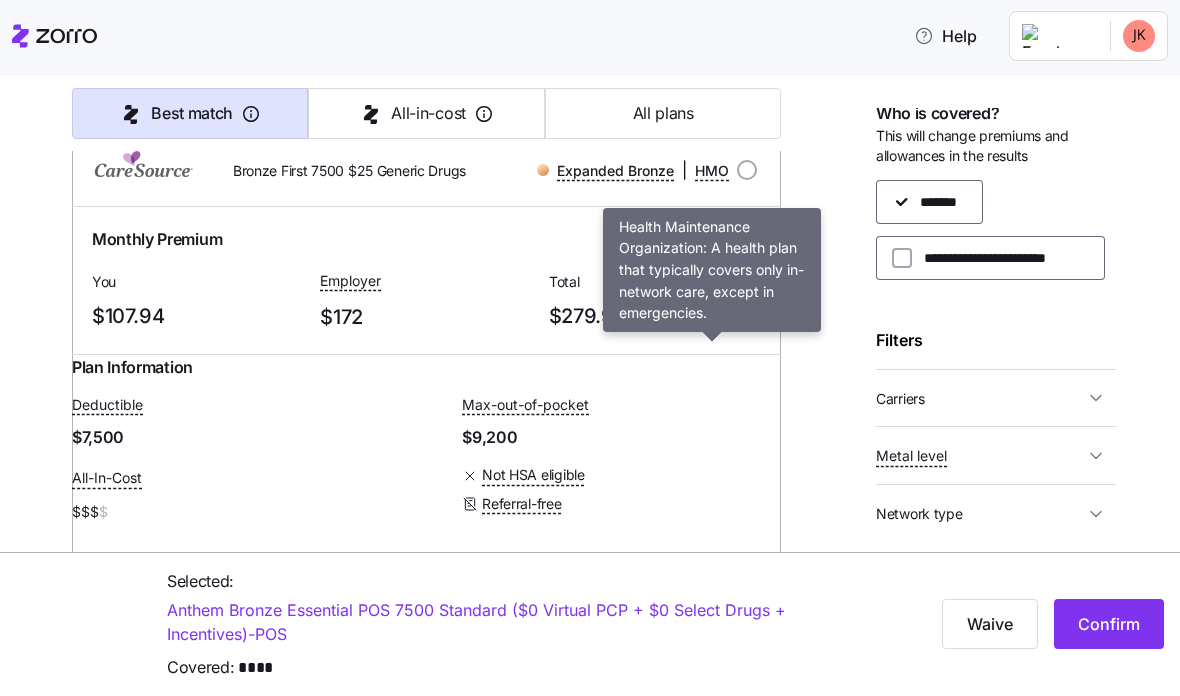 click on "HMO" at bounding box center [712, -3389] 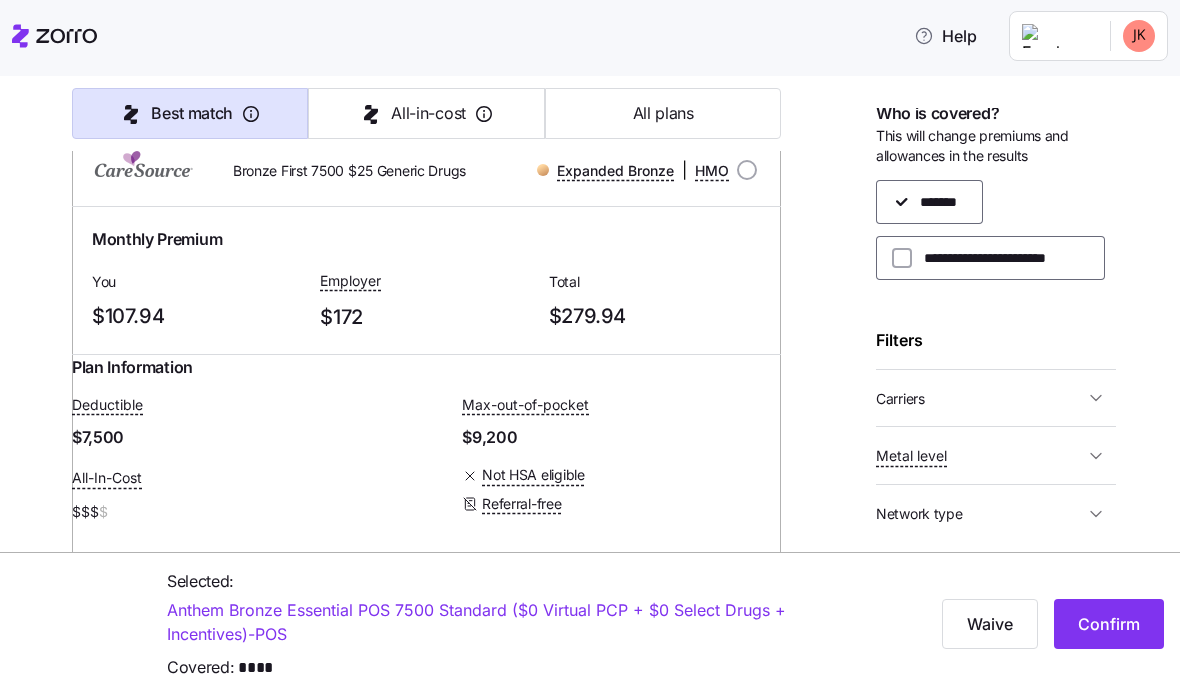 click on "HMO" at bounding box center [712, -3389] 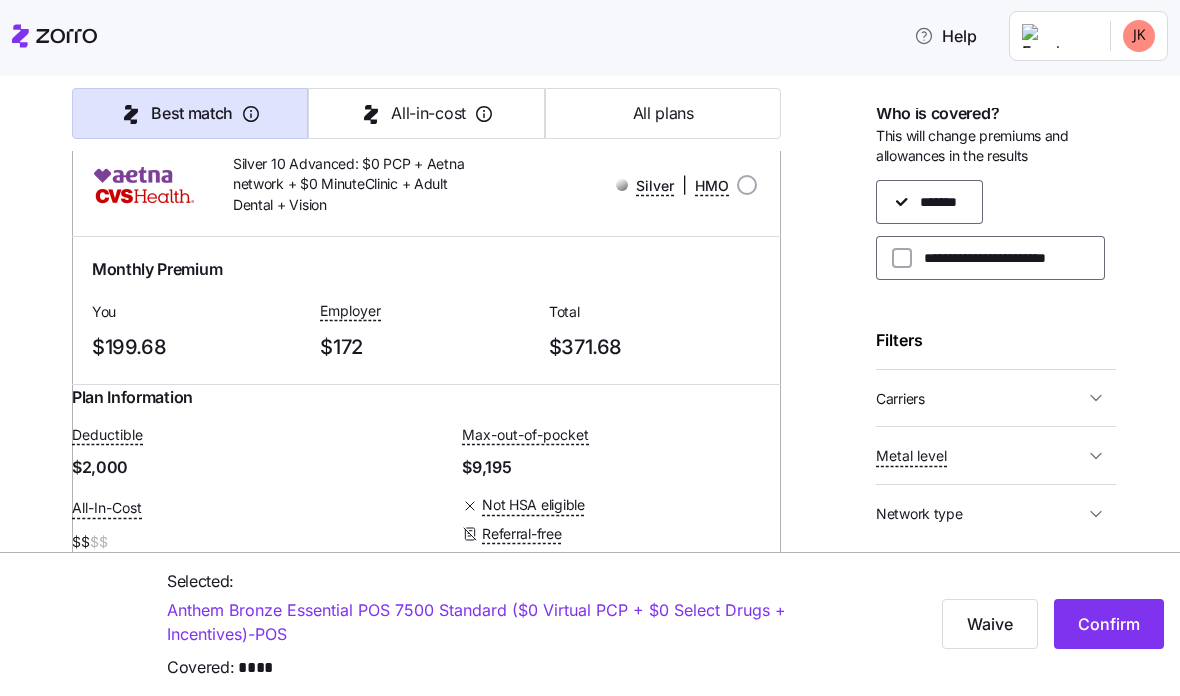 scroll, scrollTop: 41961, scrollLeft: 0, axis: vertical 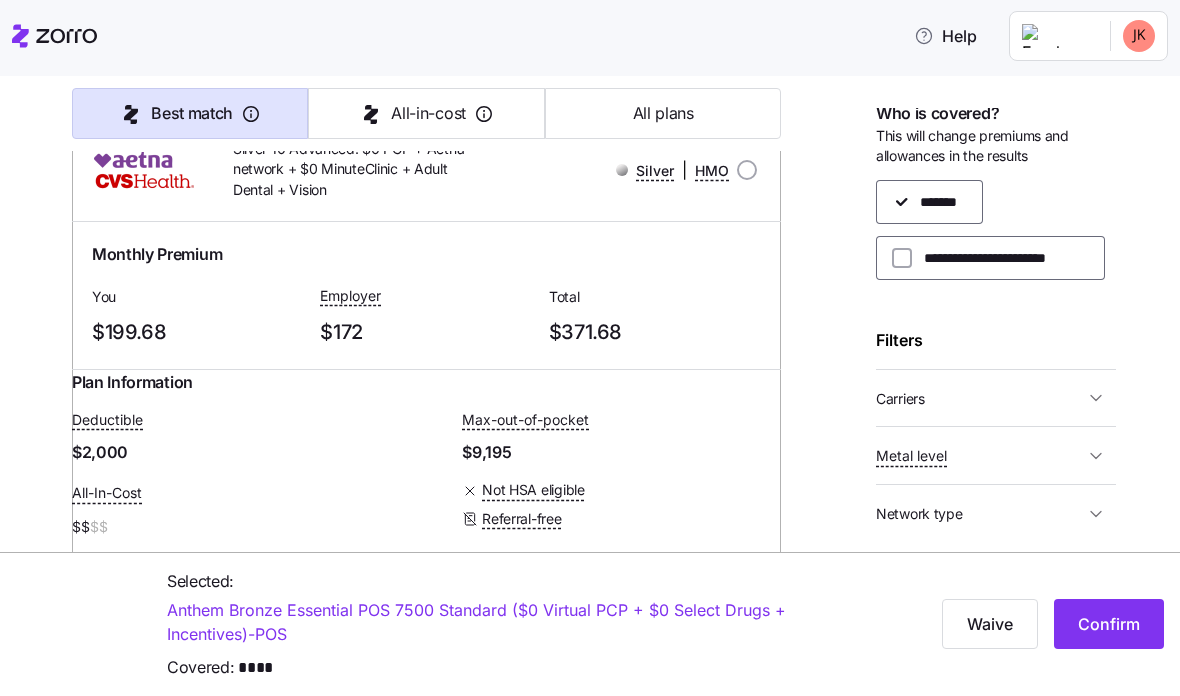 click on "Summary of benefits" at bounding box center (176, -2940) 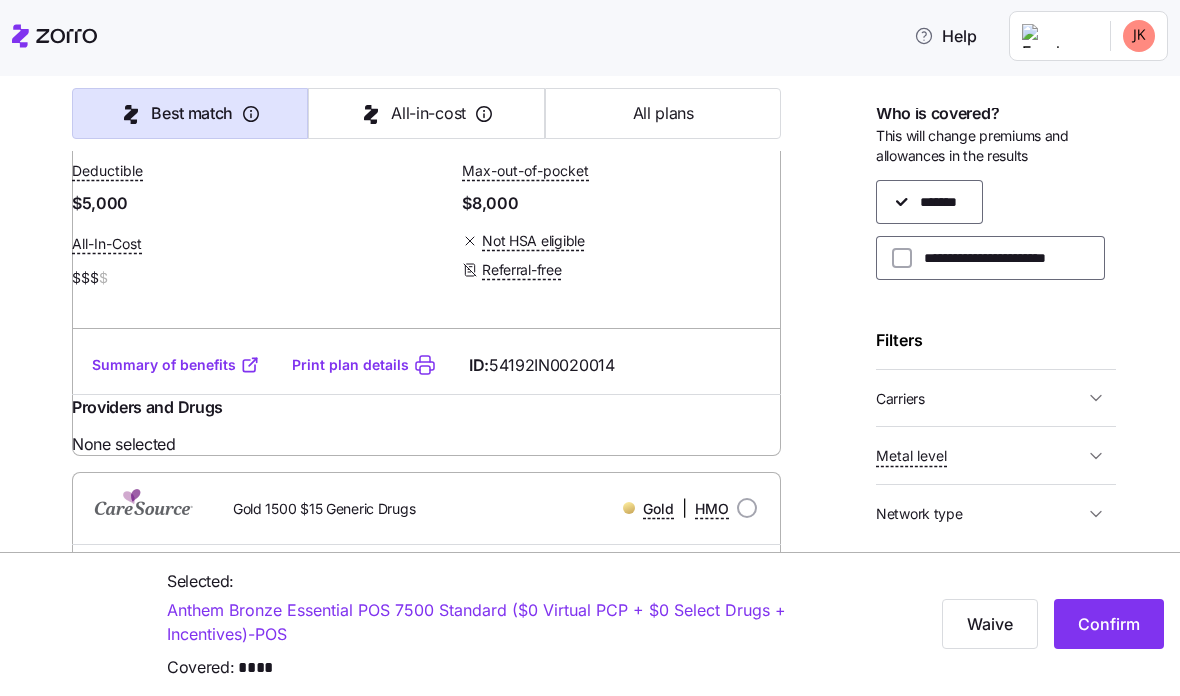 scroll, scrollTop: 25693, scrollLeft: 0, axis: vertical 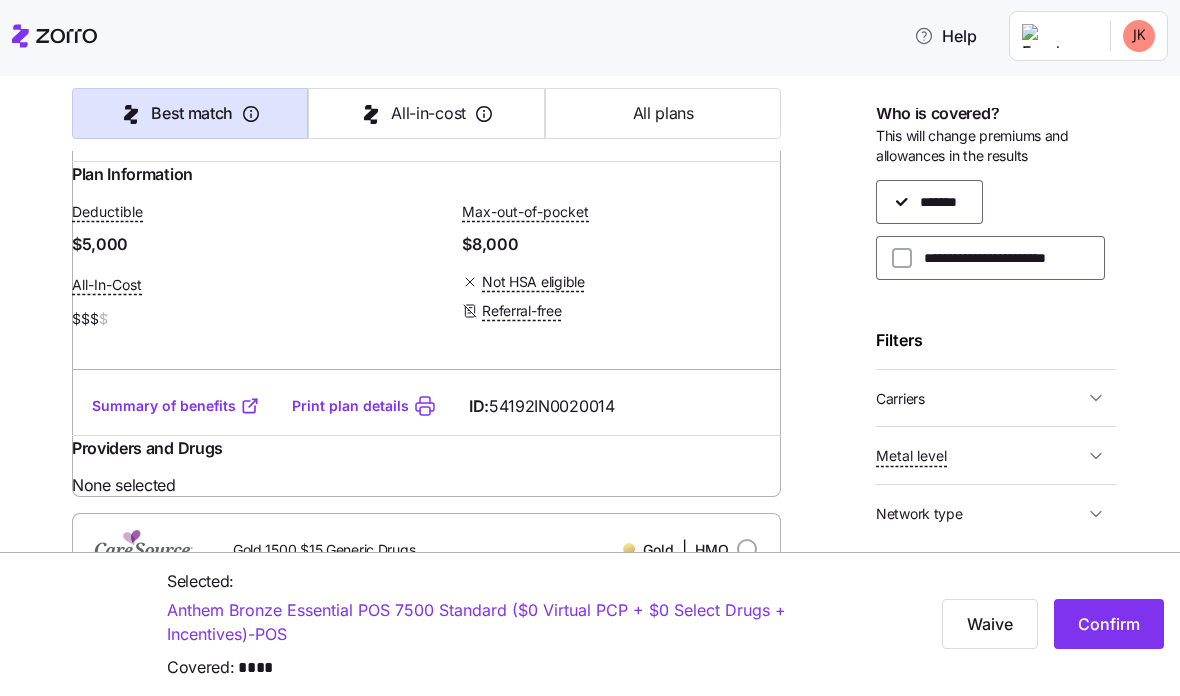 click on "HMO" at bounding box center [712, -1794] 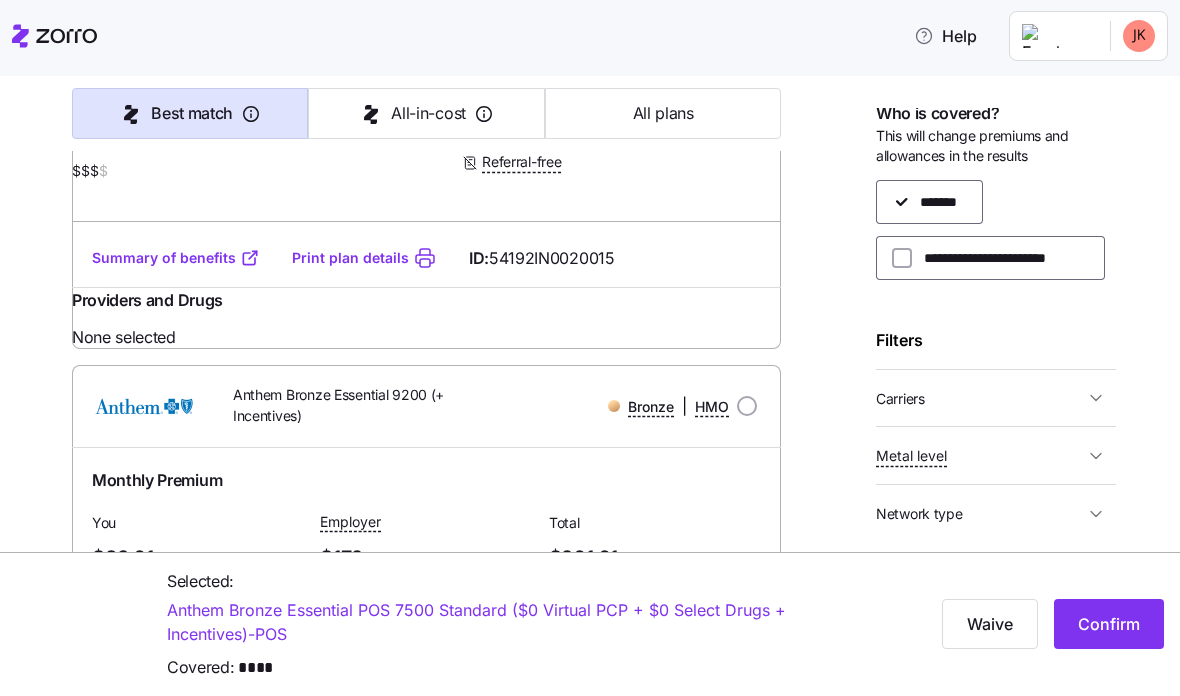 scroll, scrollTop: 48214, scrollLeft: 0, axis: vertical 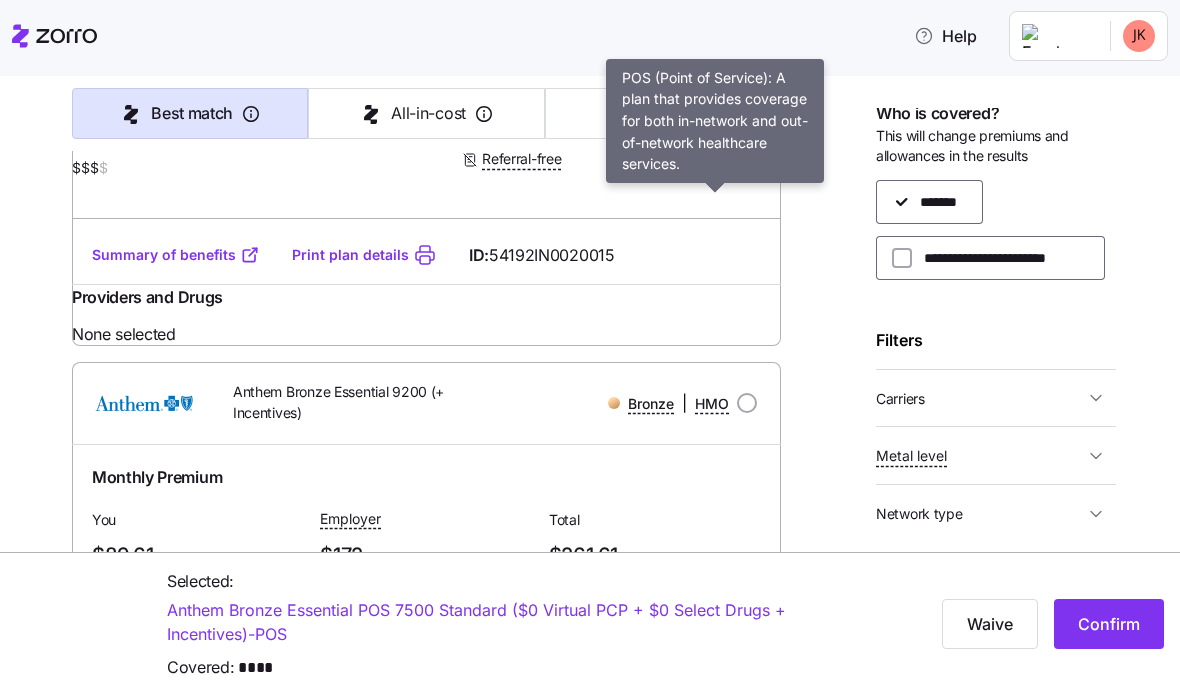 click on "POS" at bounding box center [714, -3692] 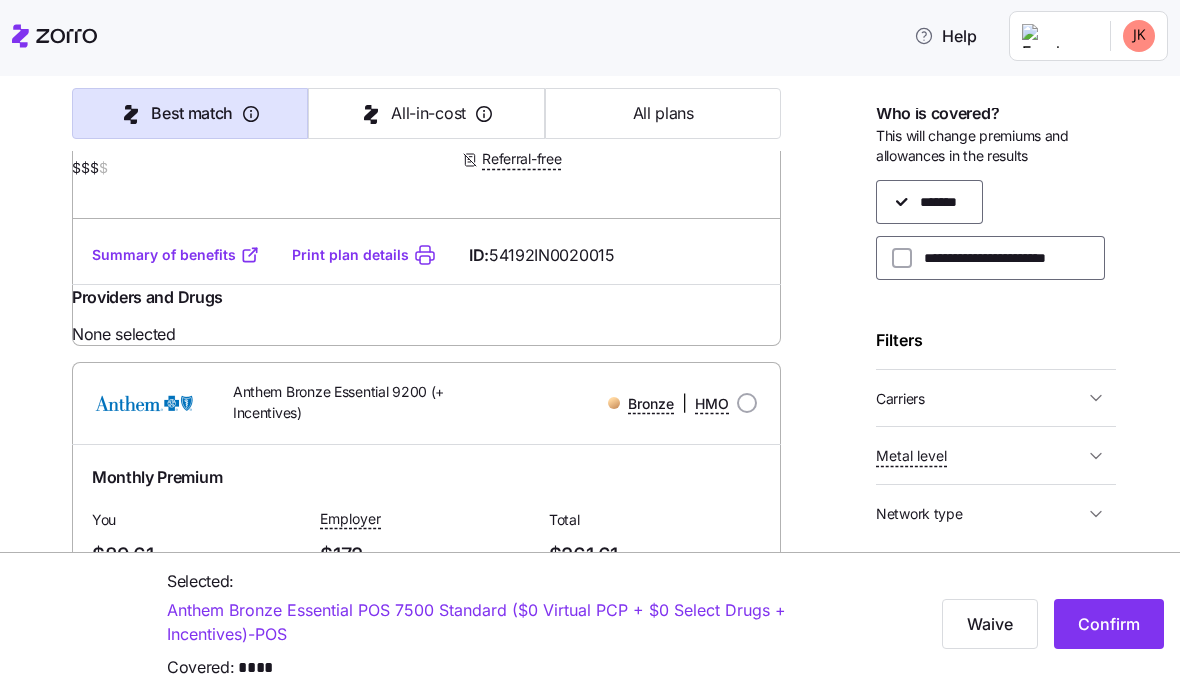 click on "POS" at bounding box center [714, -3692] 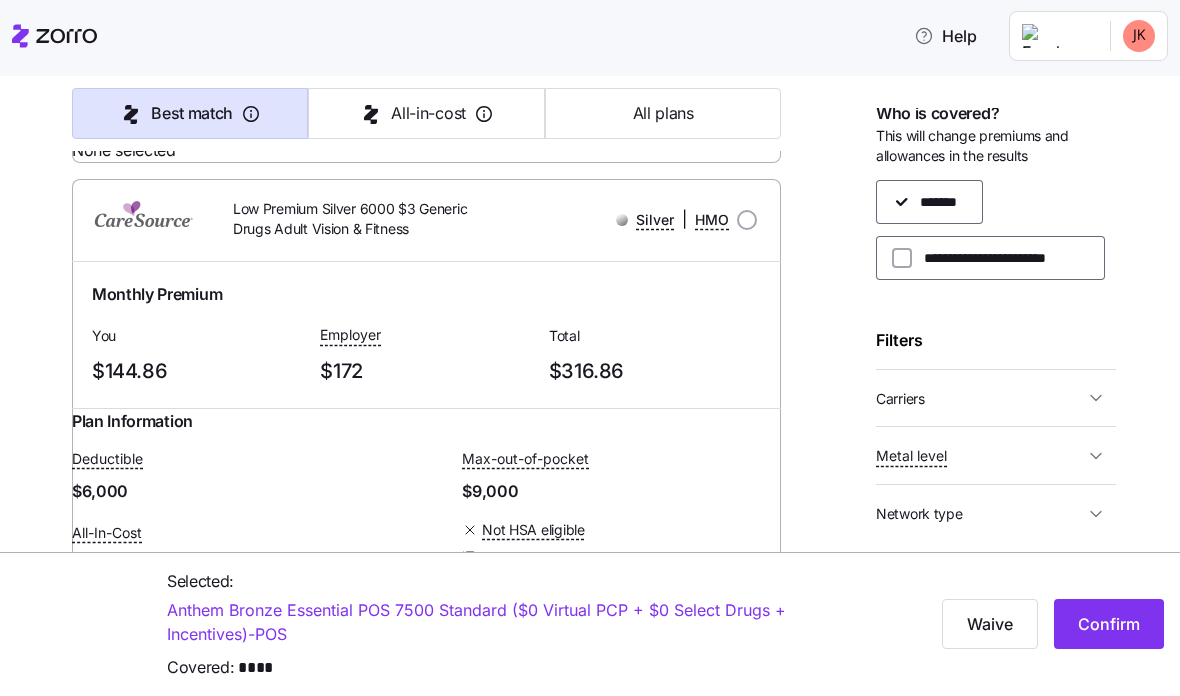 scroll, scrollTop: 46726, scrollLeft: 0, axis: vertical 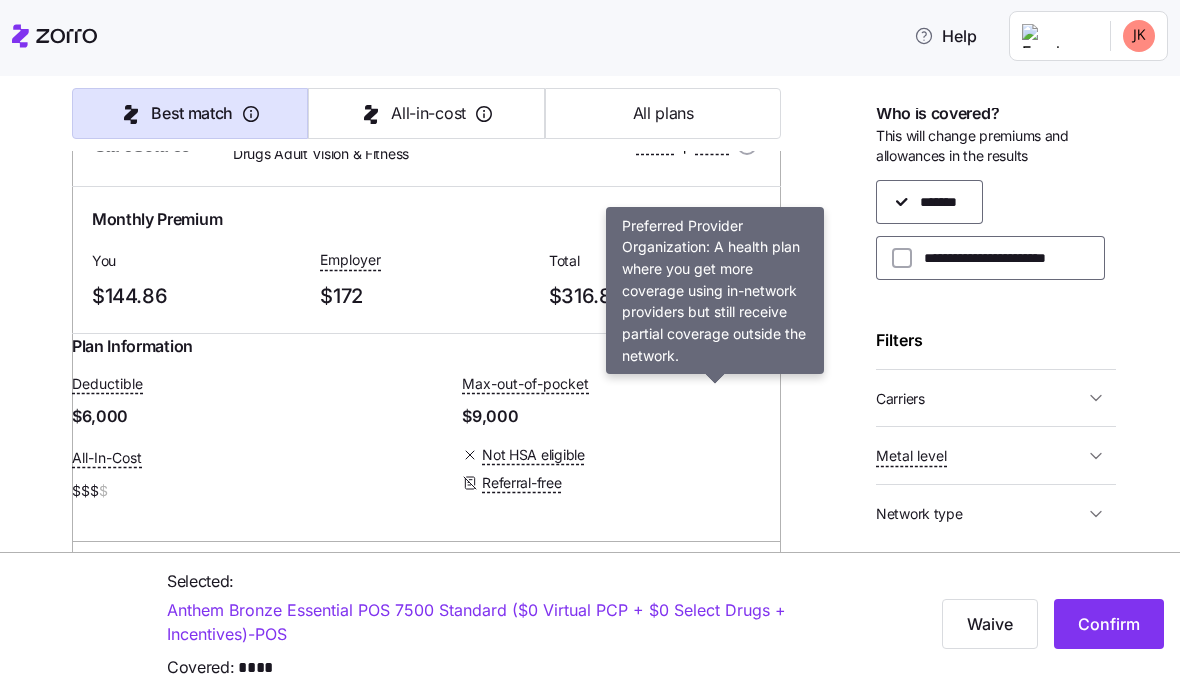 click on "PPO" at bounding box center (714, -3399) 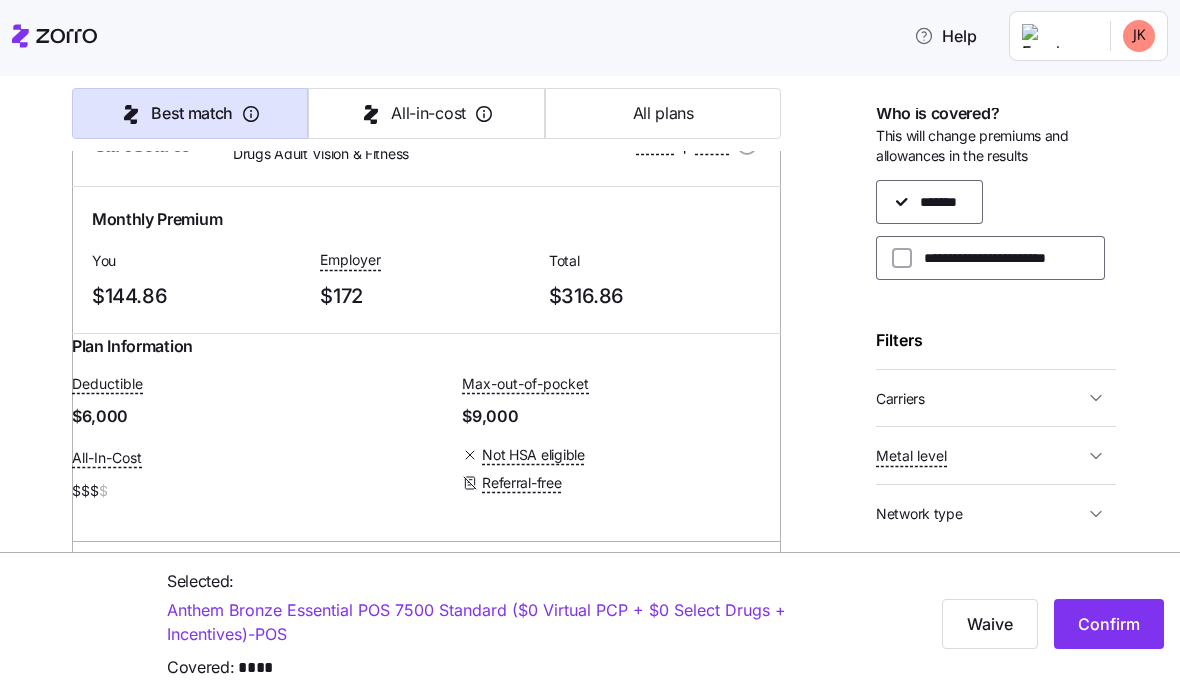 click on "PPO" at bounding box center (714, -3399) 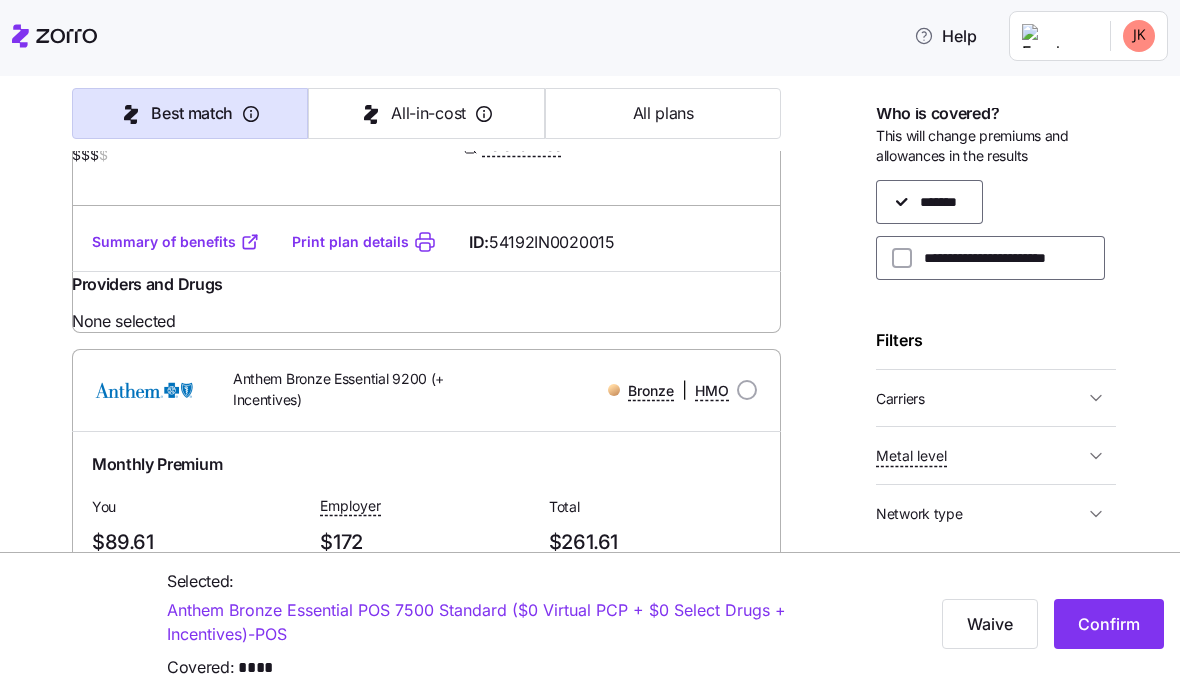 scroll, scrollTop: 48224, scrollLeft: 0, axis: vertical 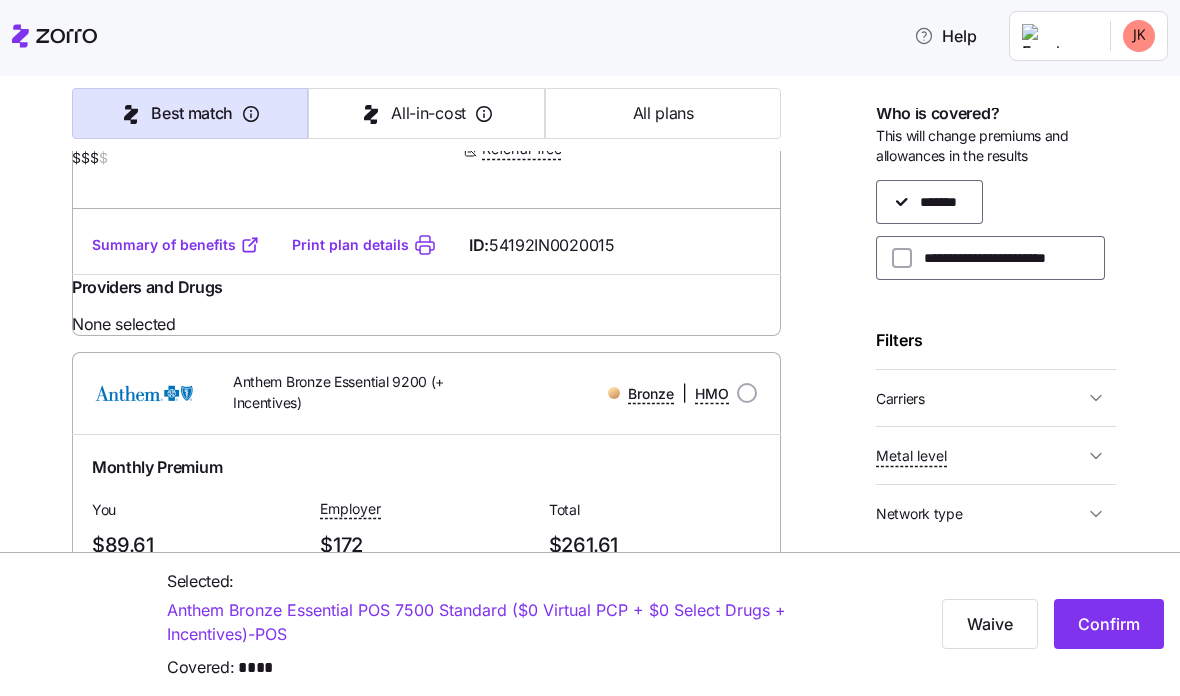 click on "**********" at bounding box center (902, 258) 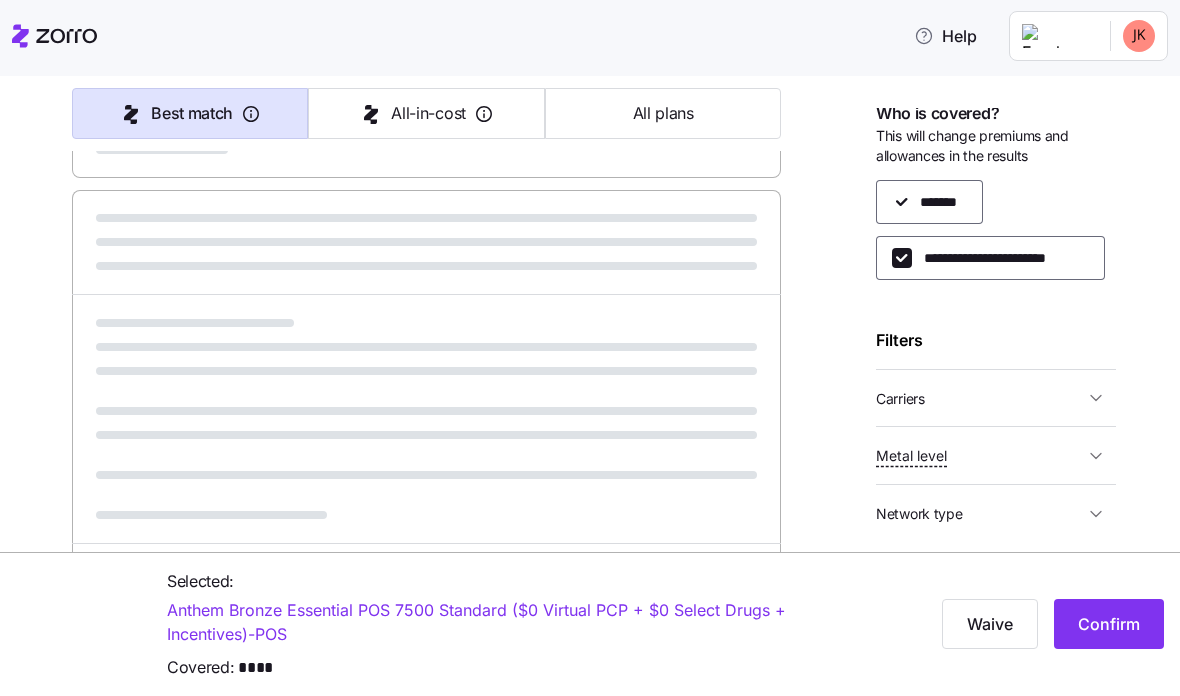 scroll, scrollTop: 1082, scrollLeft: 0, axis: vertical 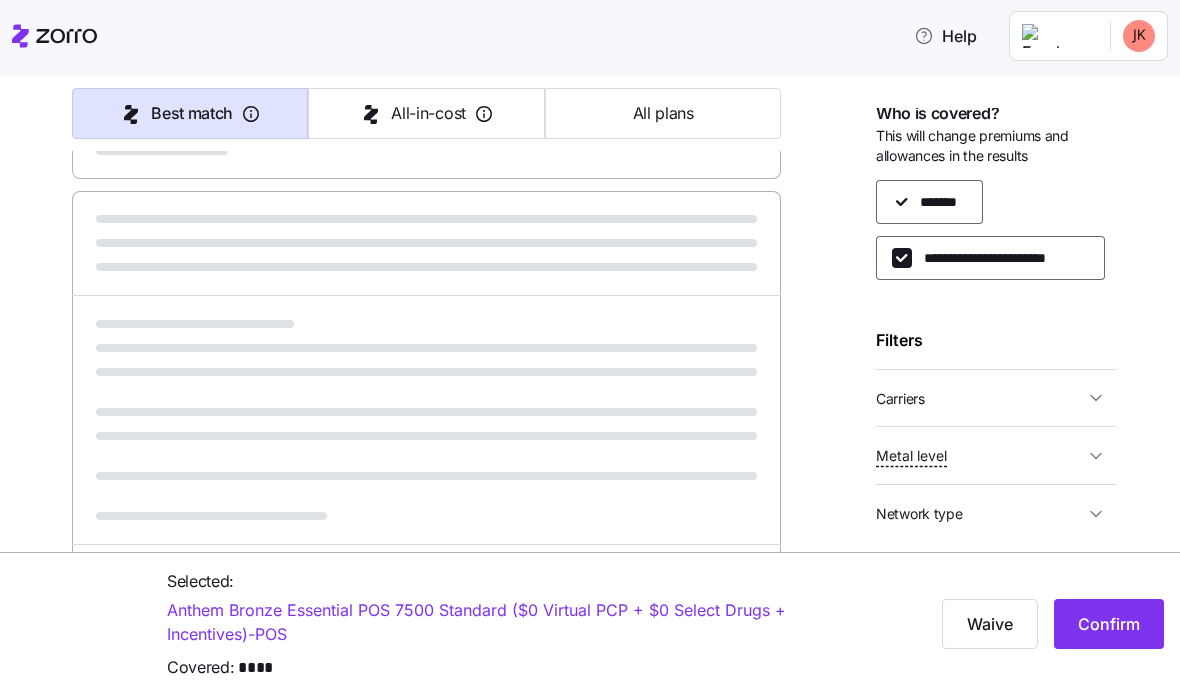 click on "**********" at bounding box center [902, 258] 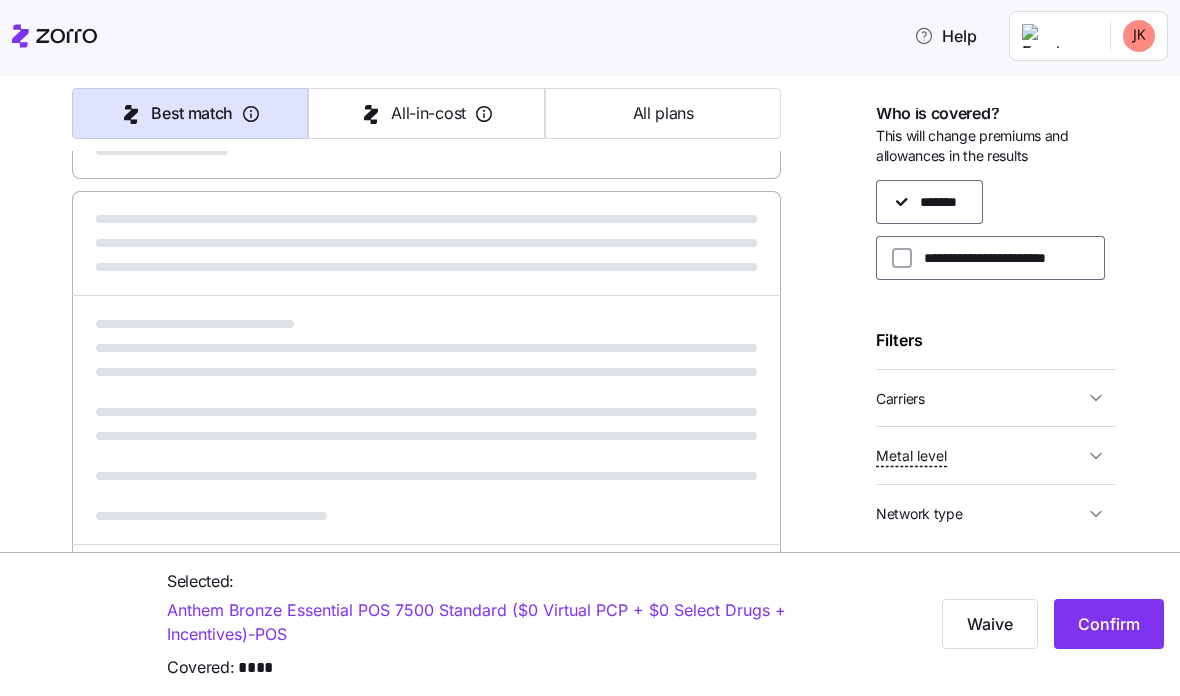 click on "**********" at bounding box center (902, 258) 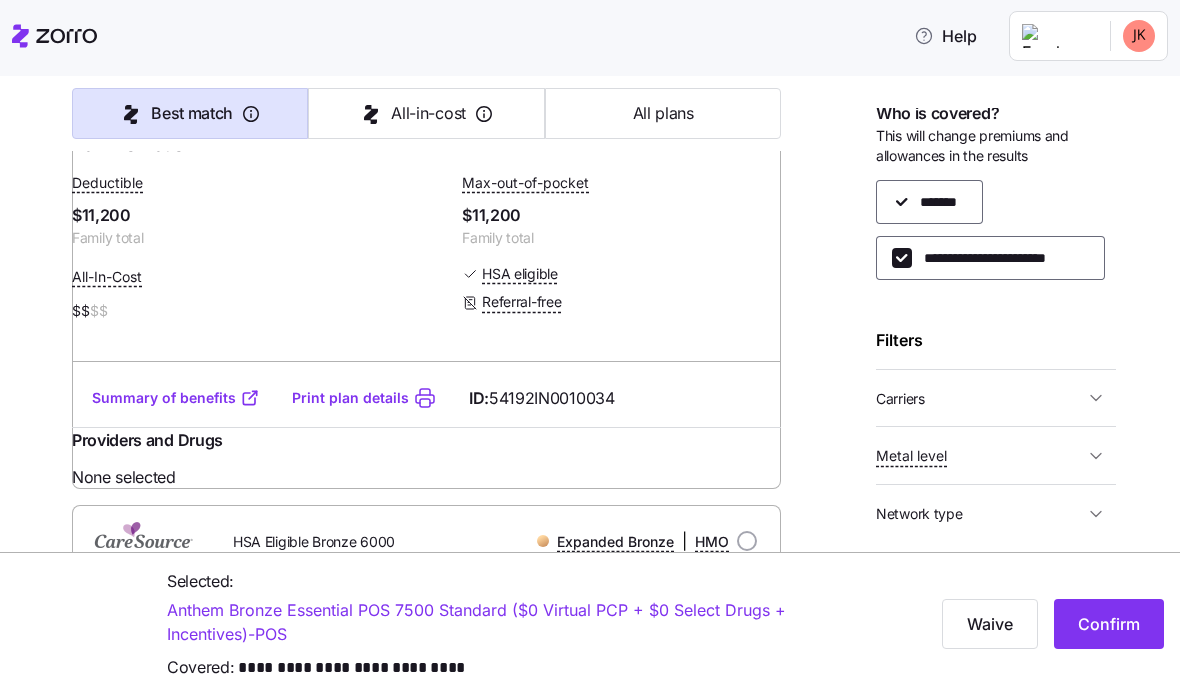 click 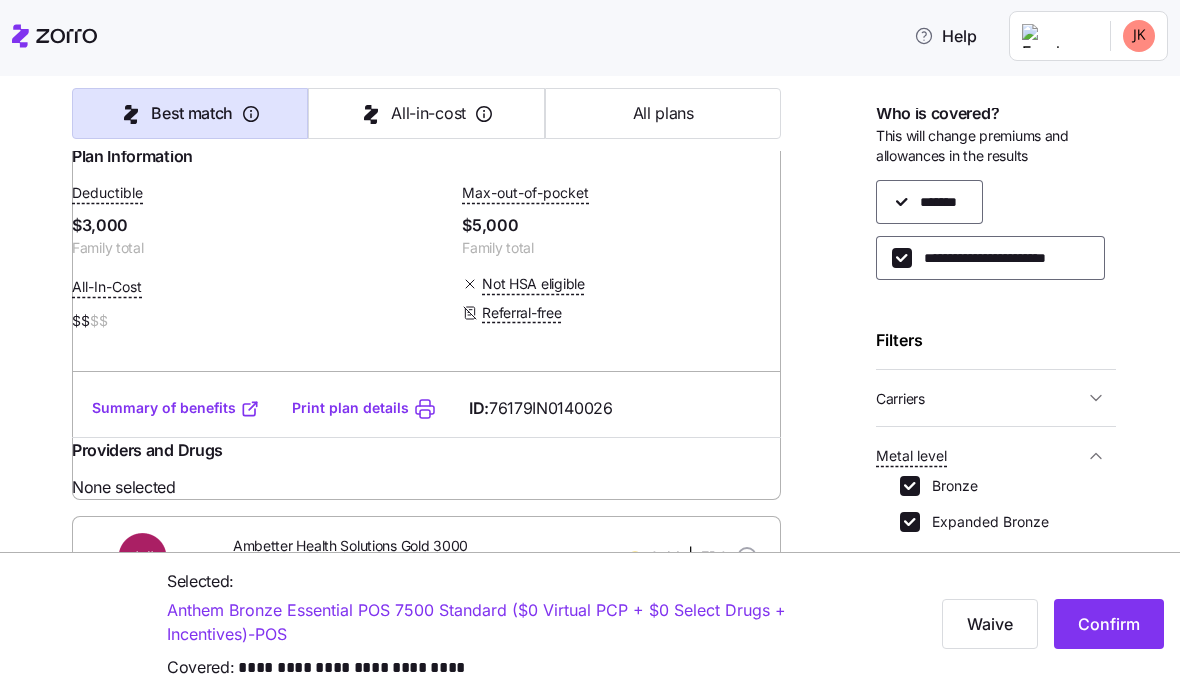 click 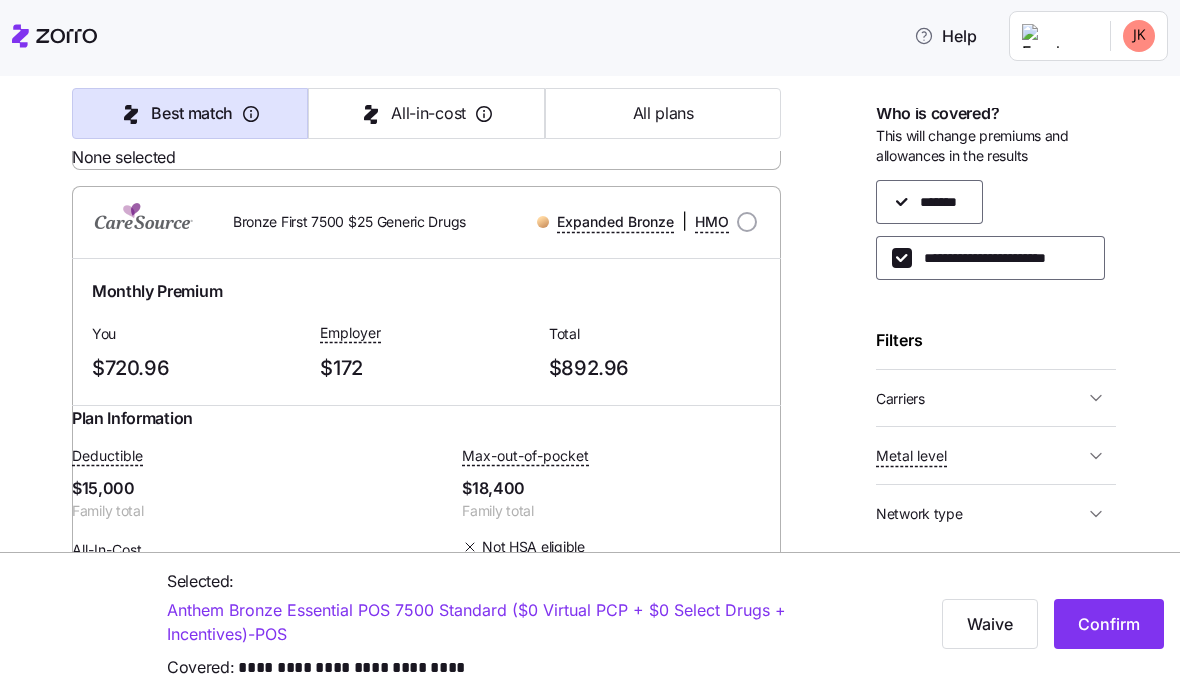 scroll, scrollTop: 22103, scrollLeft: 0, axis: vertical 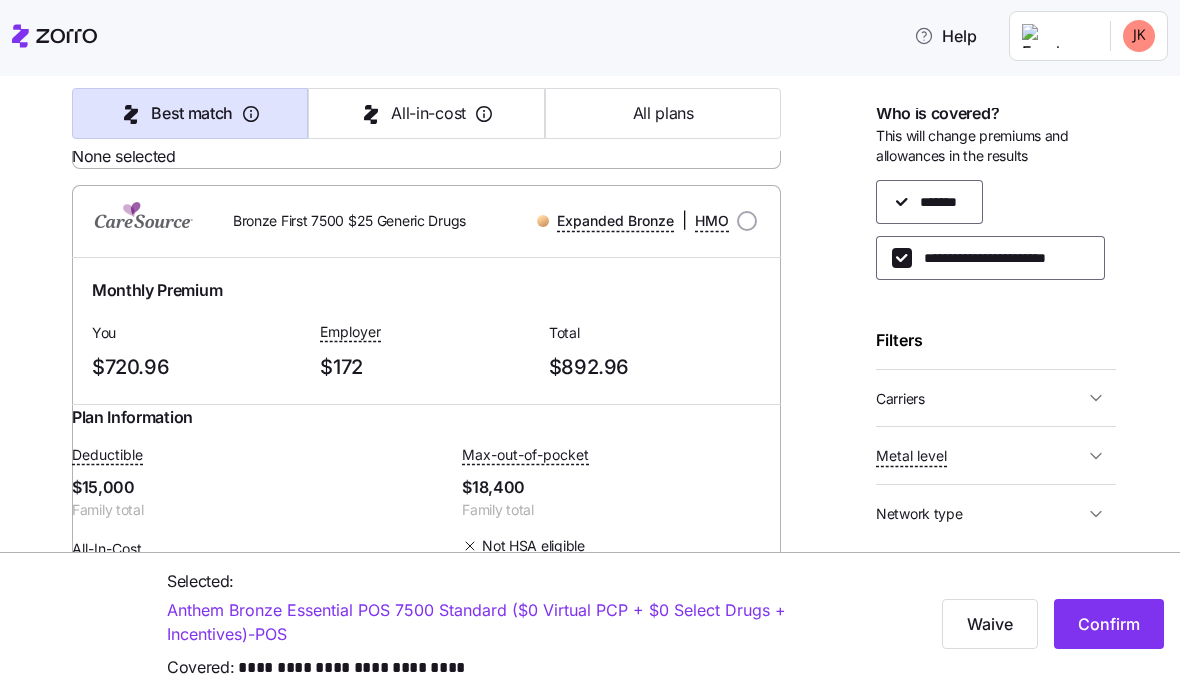 click on "**********" at bounding box center (902, 258) 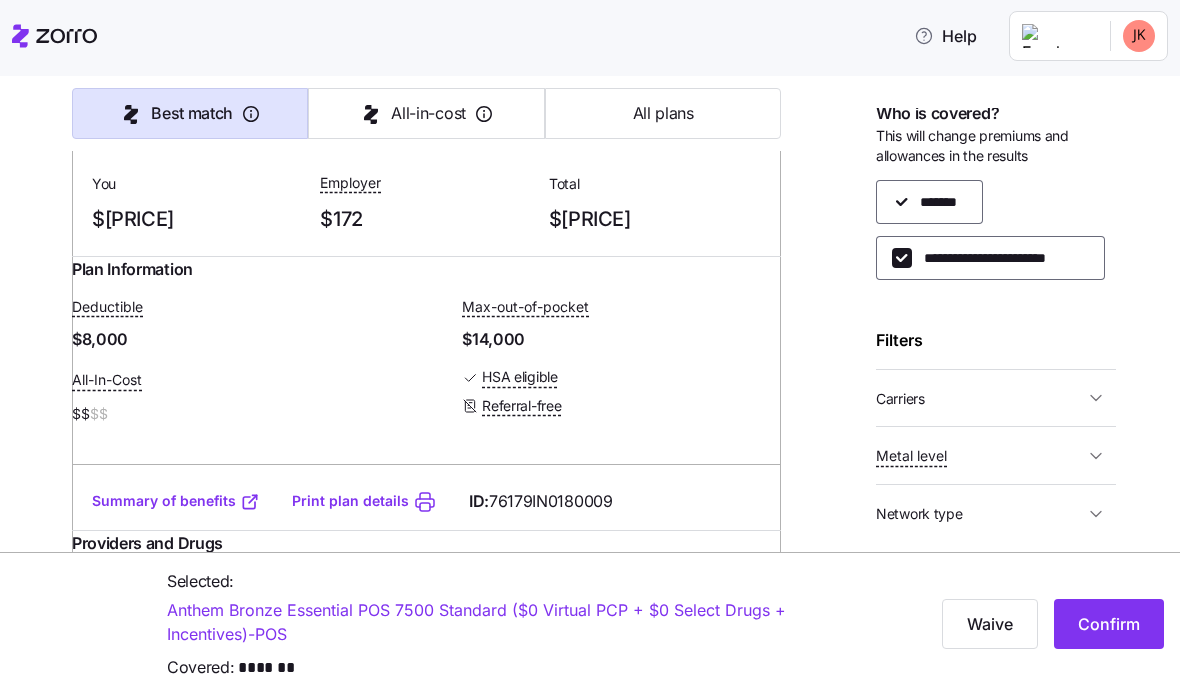 checkbox on "false" 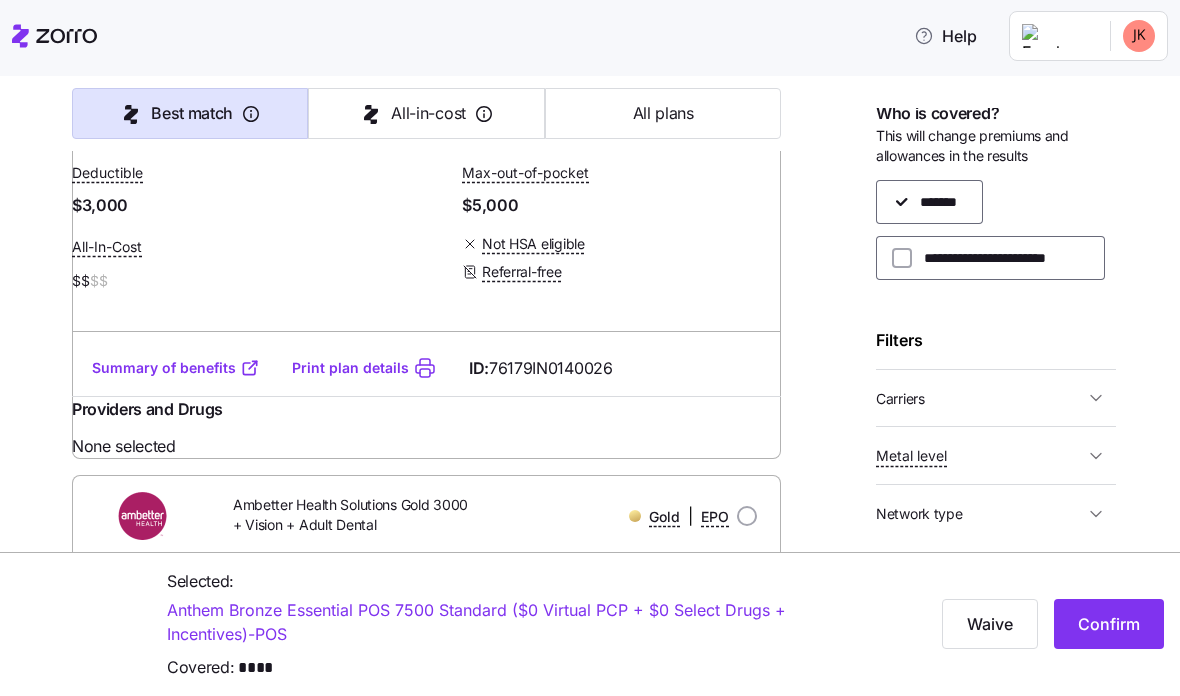 scroll, scrollTop: 48421, scrollLeft: 0, axis: vertical 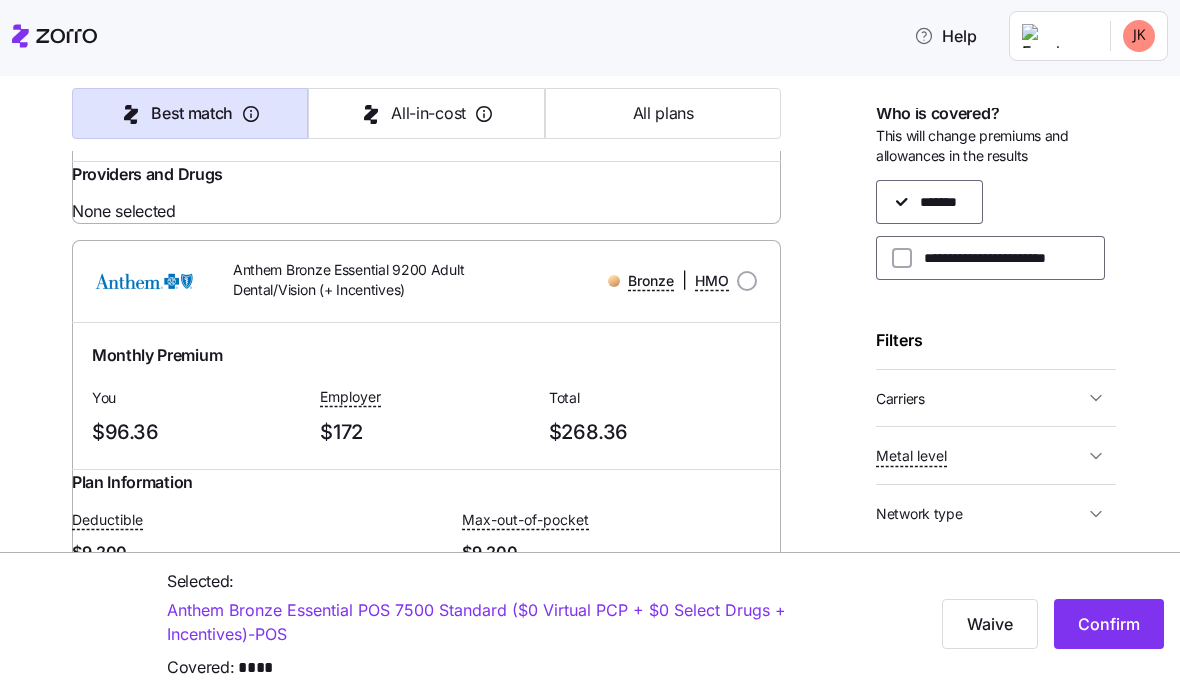 click on "Plan Information Deductible $5,500 Max-out-of-pocket $9,200 All-In-Cost $$$ $ Not HSA eligible Referral-free" at bounding box center [426, -3487] 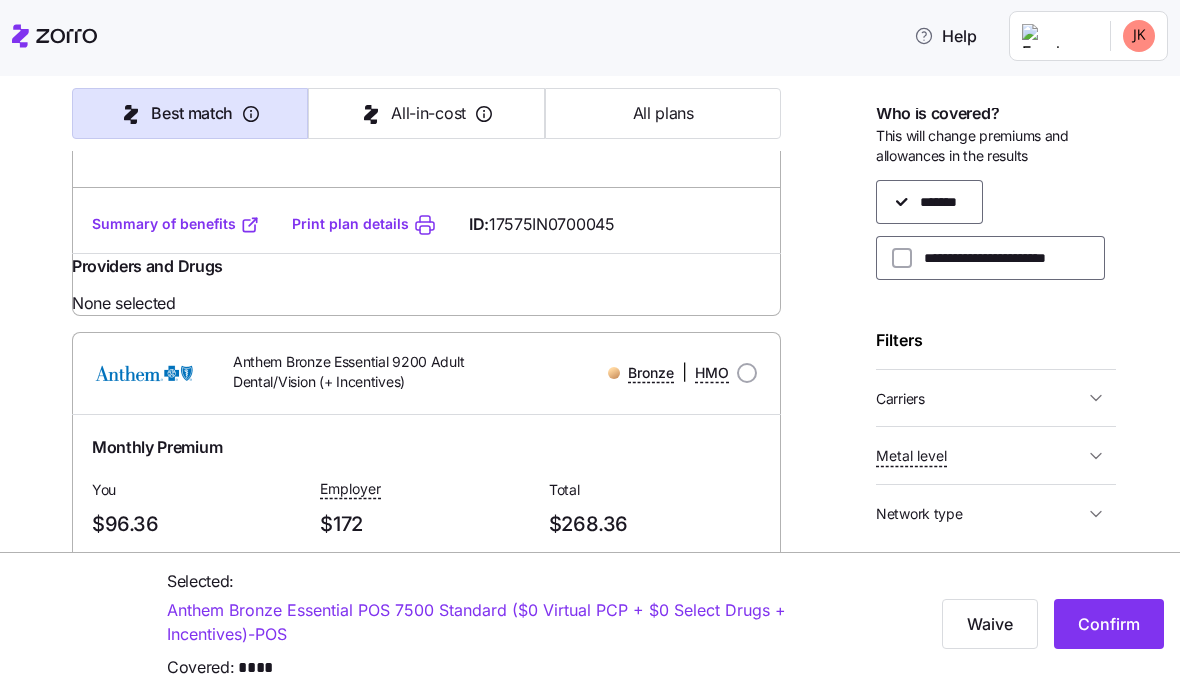 scroll, scrollTop: 48826, scrollLeft: 0, axis: vertical 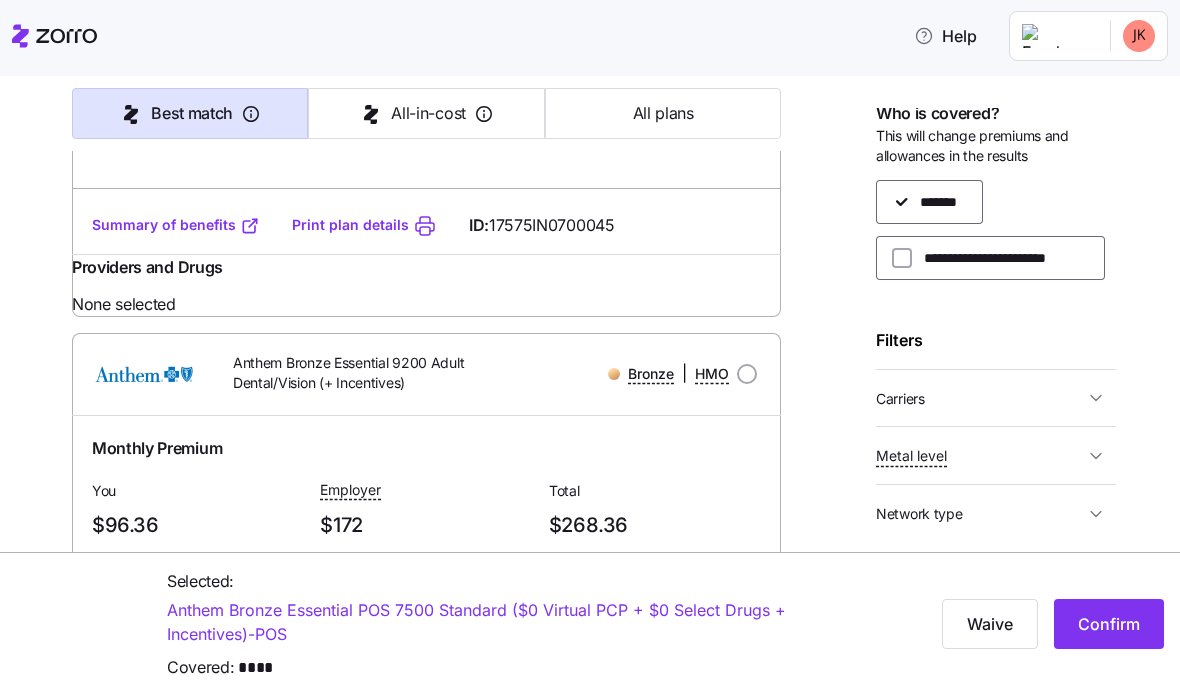 click at bounding box center (747, -3702) 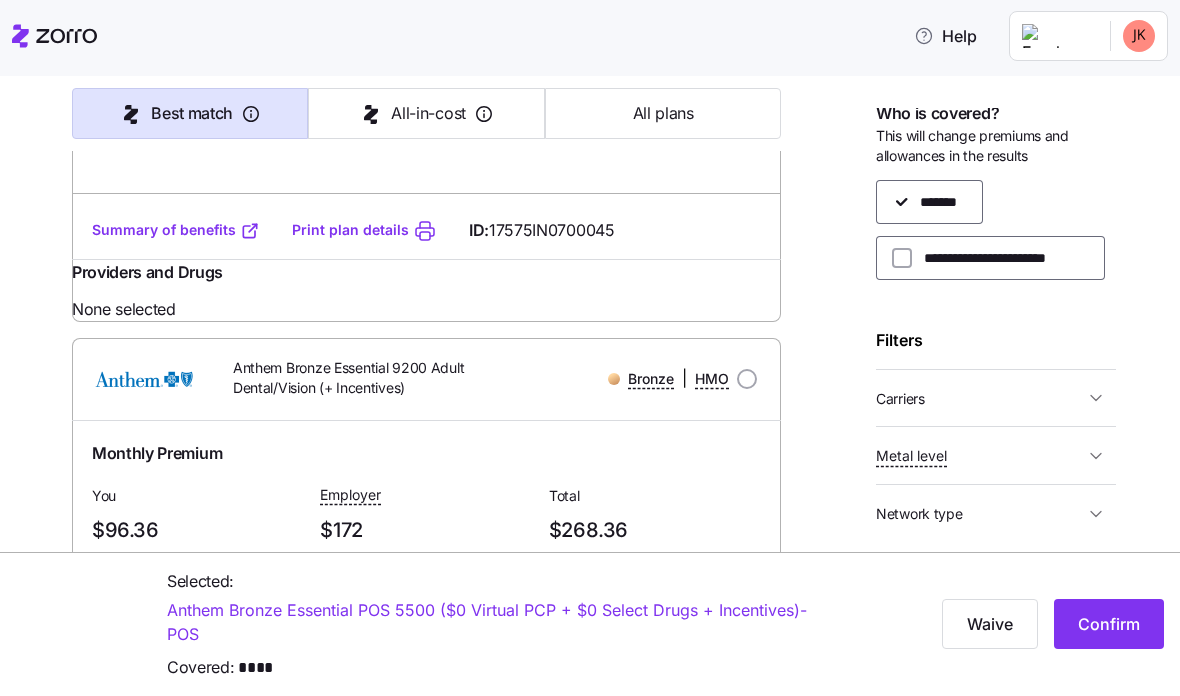 scroll, scrollTop: 48821, scrollLeft: 0, axis: vertical 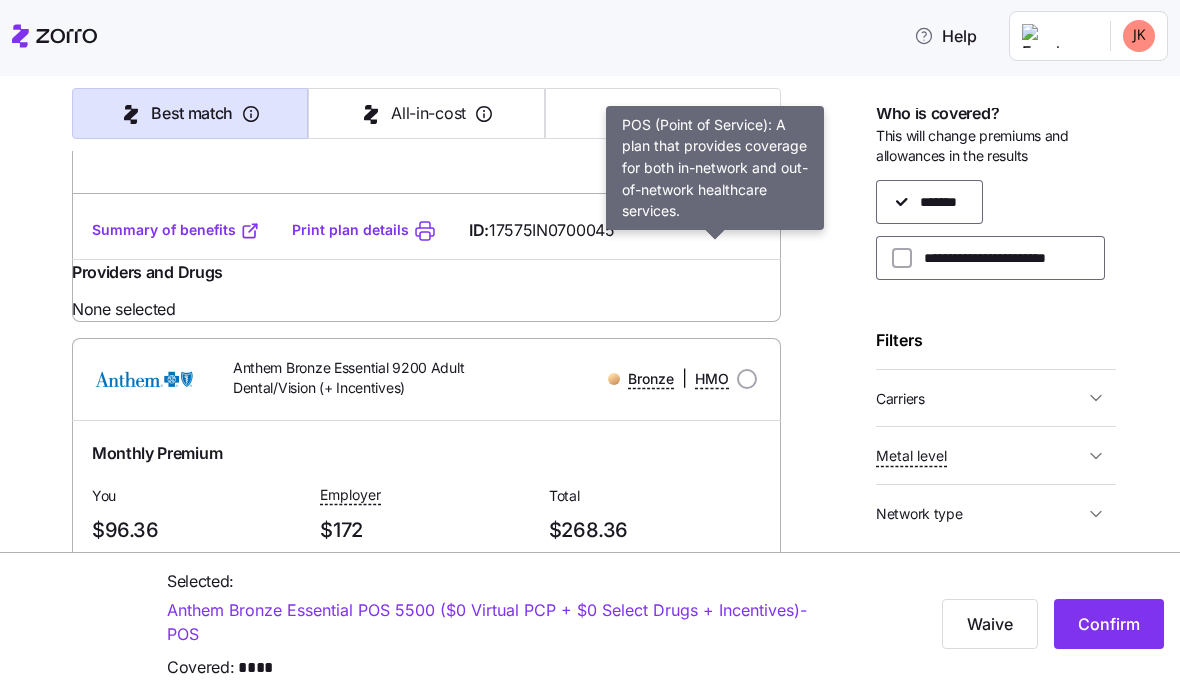 click on "POS" at bounding box center [714, -3697] 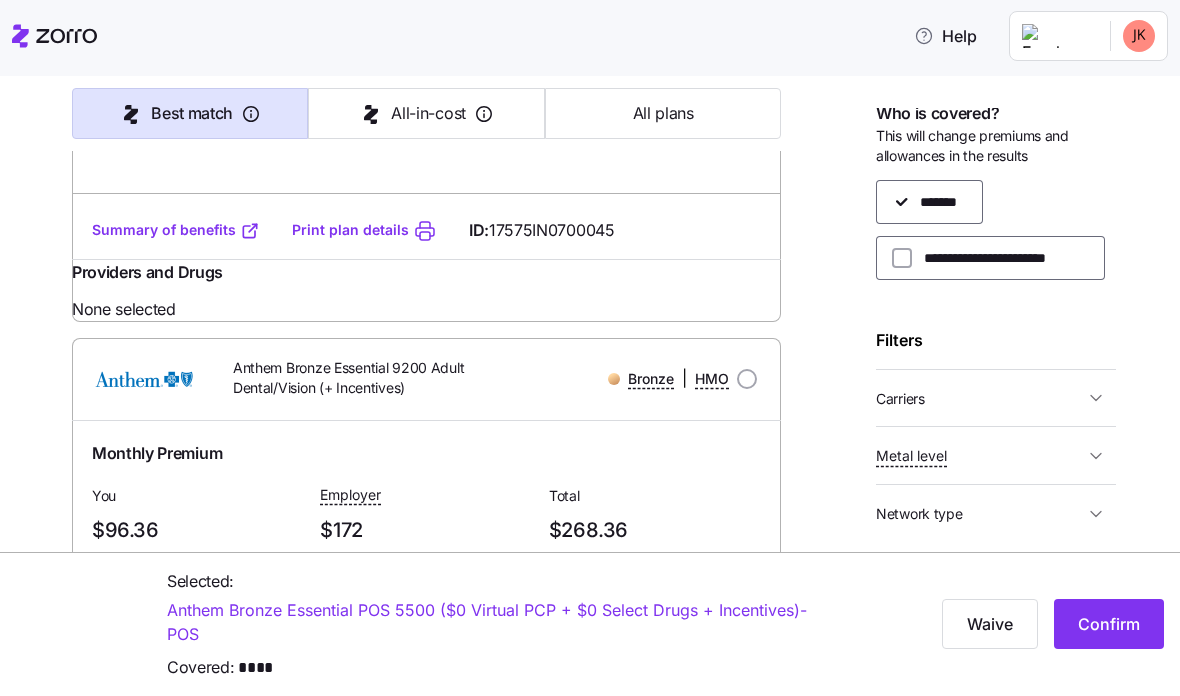 click on "POS" at bounding box center [714, -3697] 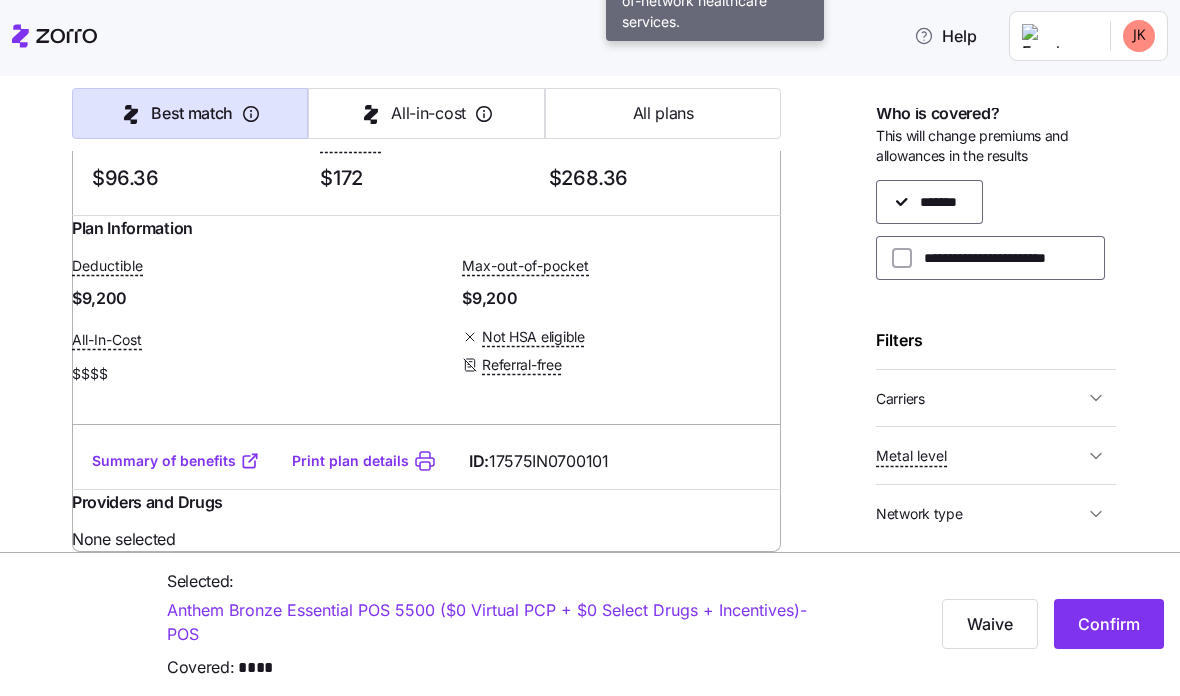 scroll, scrollTop: 49172, scrollLeft: 0, axis: vertical 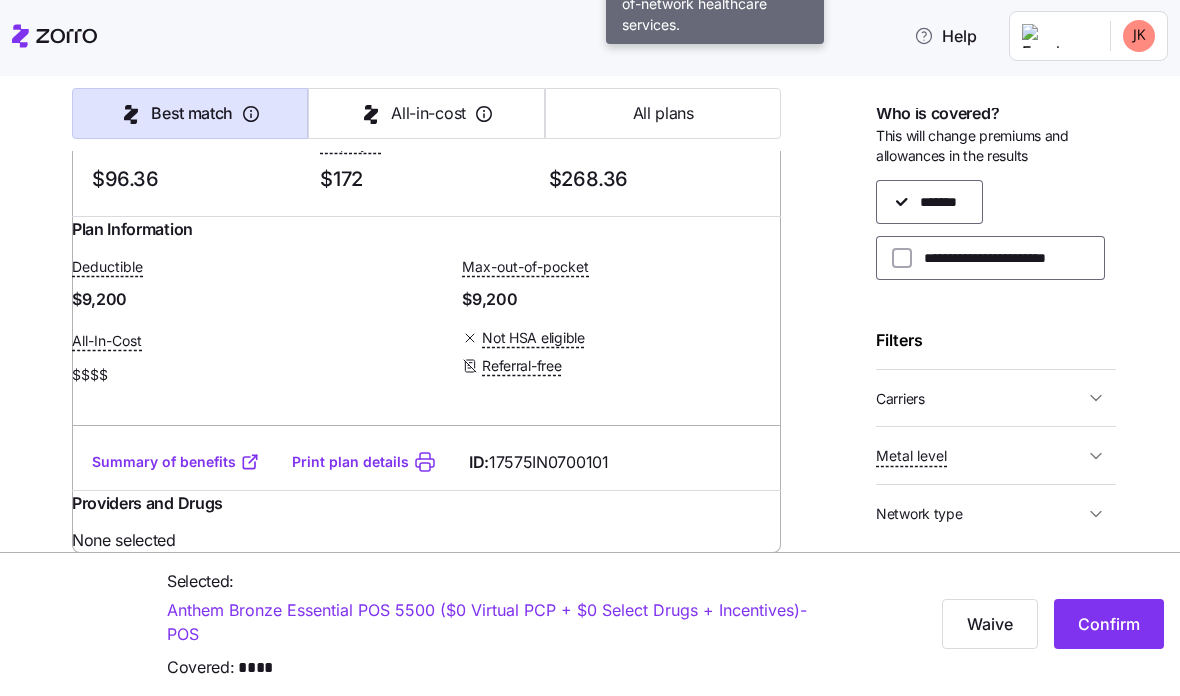 click on "Summary of benefits" at bounding box center (176, -3604) 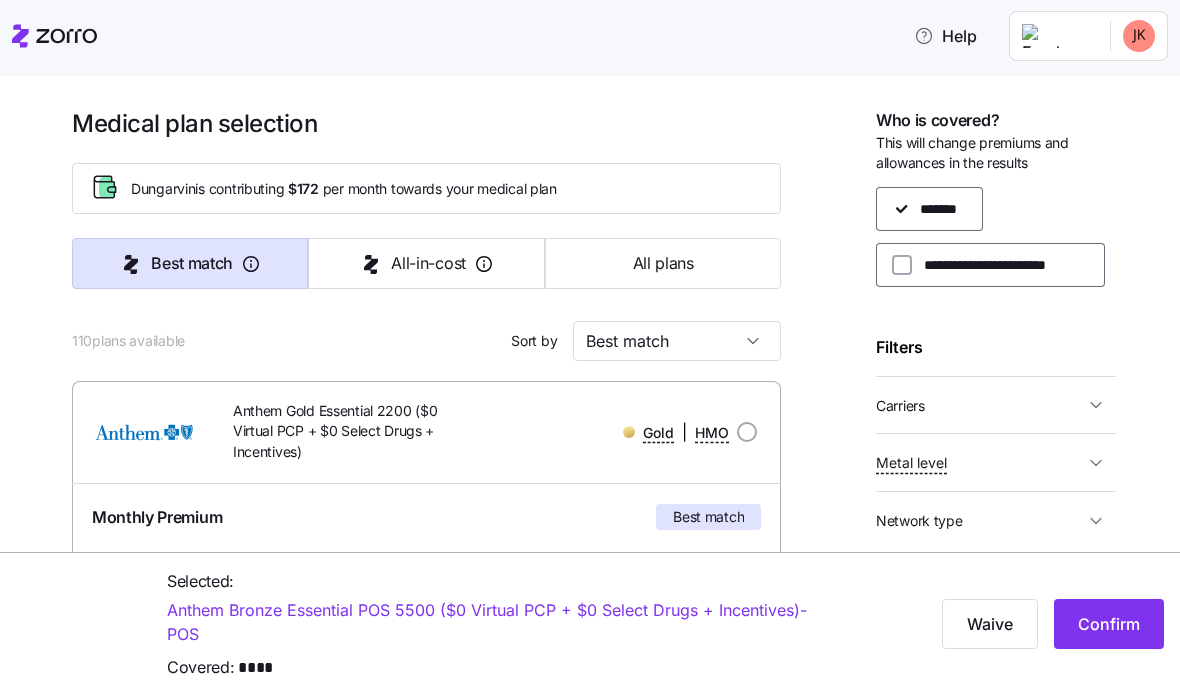 scroll, scrollTop: 0, scrollLeft: 0, axis: both 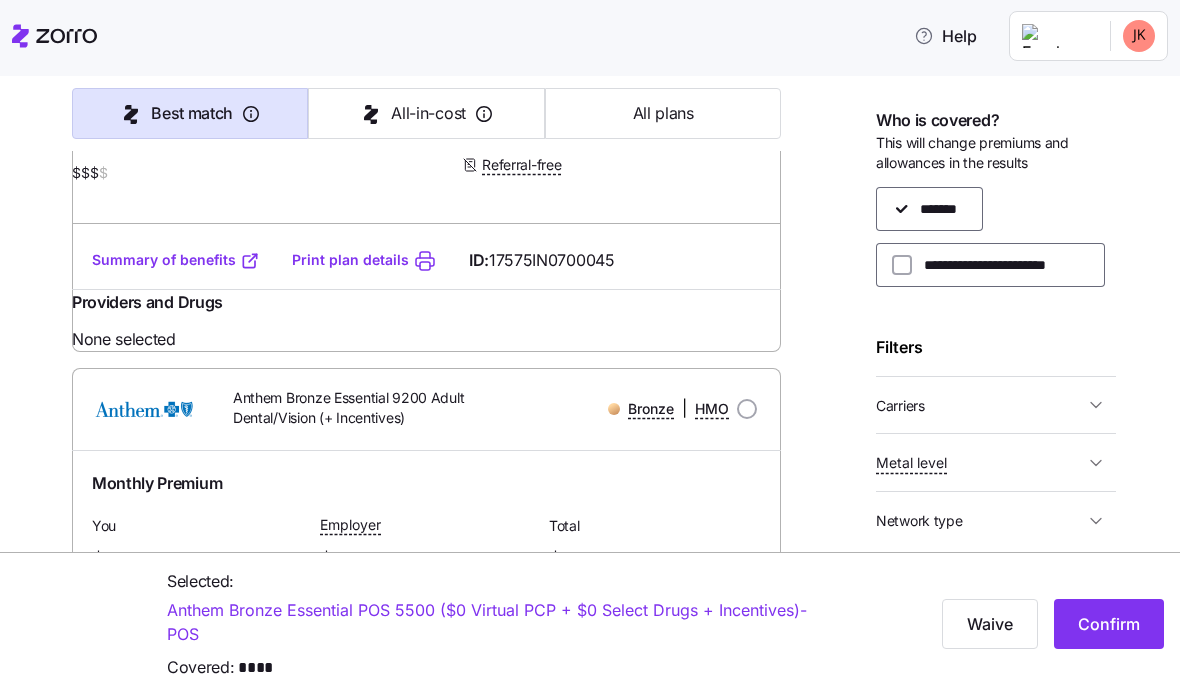 click on "POS" at bounding box center (714, -3667) 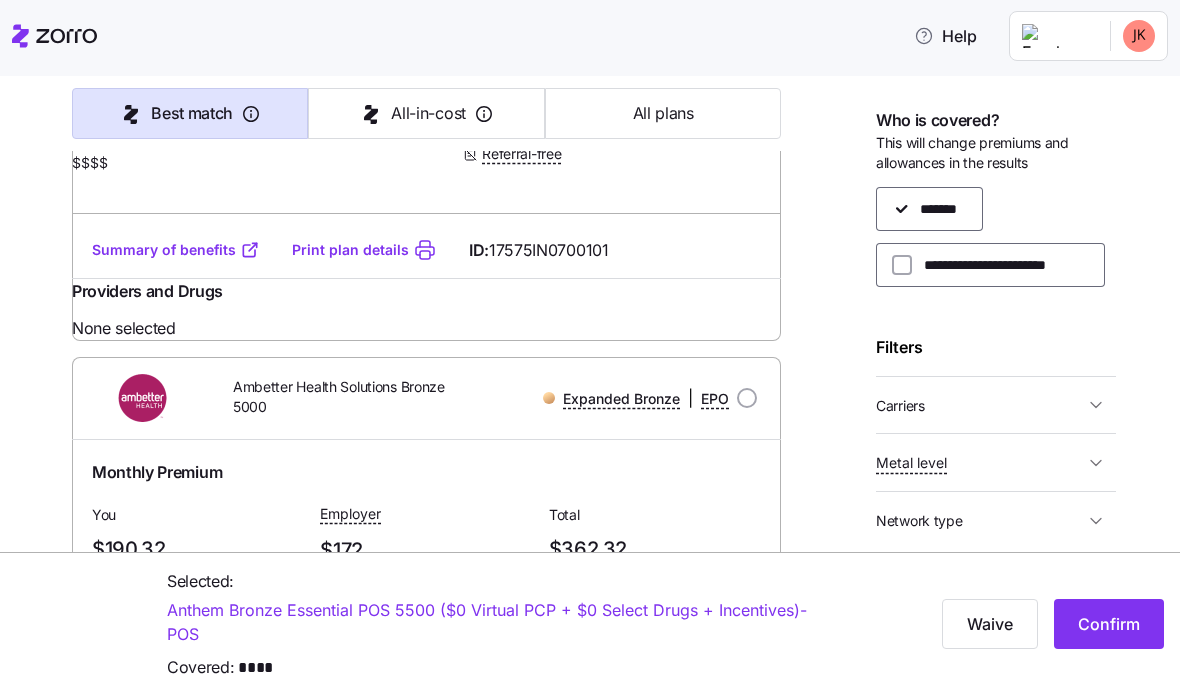 scroll, scrollTop: 49386, scrollLeft: 0, axis: vertical 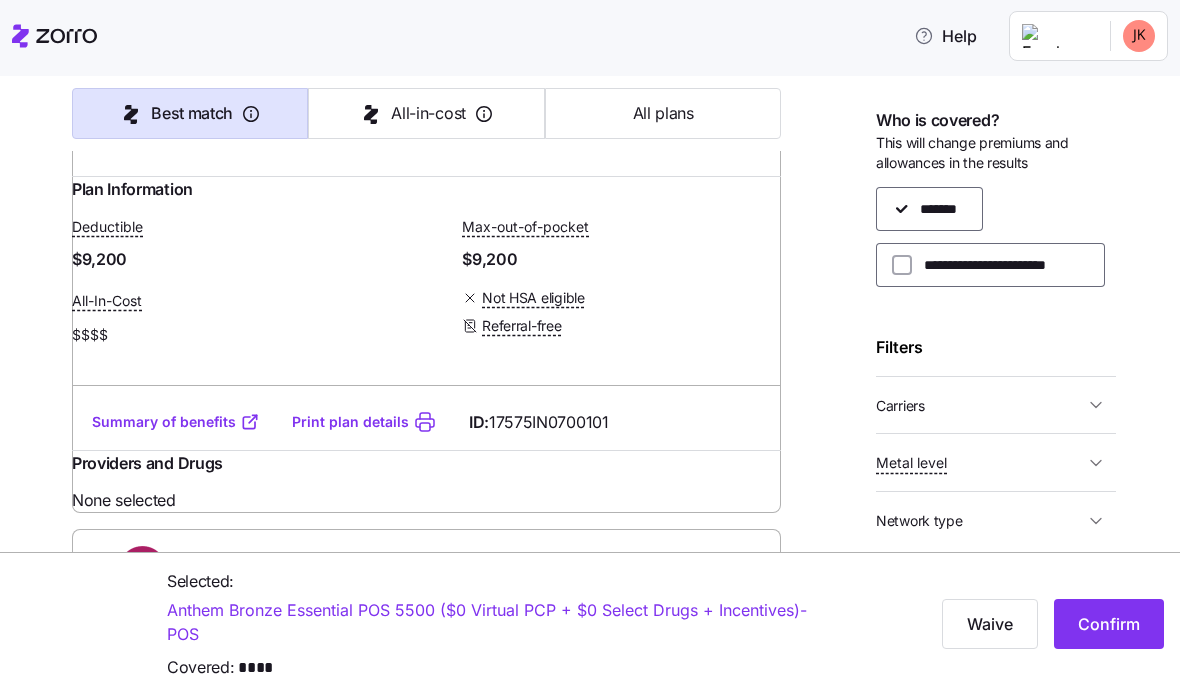 click 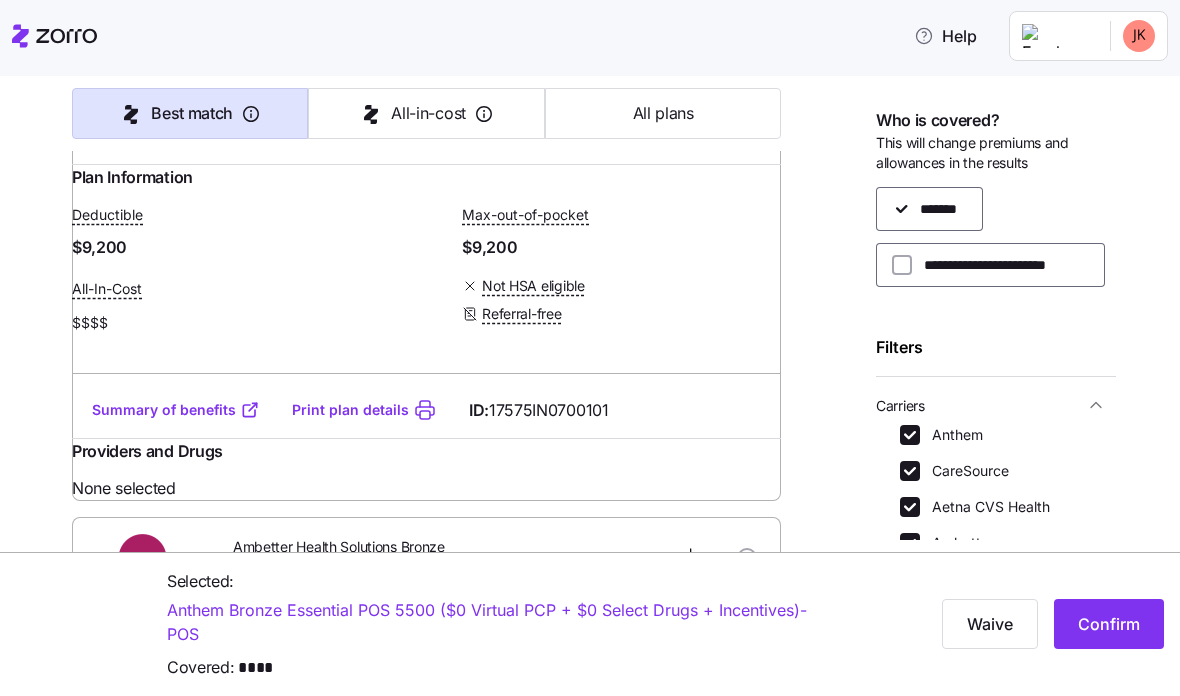 scroll, scrollTop: 49225, scrollLeft: 0, axis: vertical 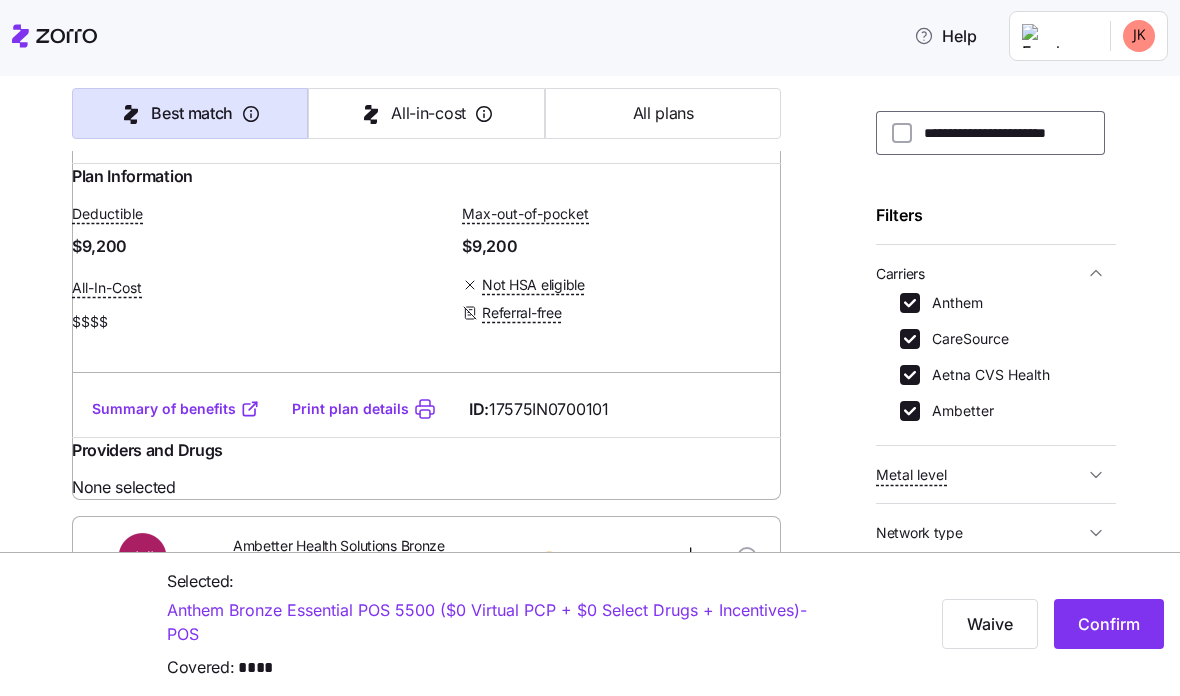 click on "CareSource" at bounding box center (964, 339) 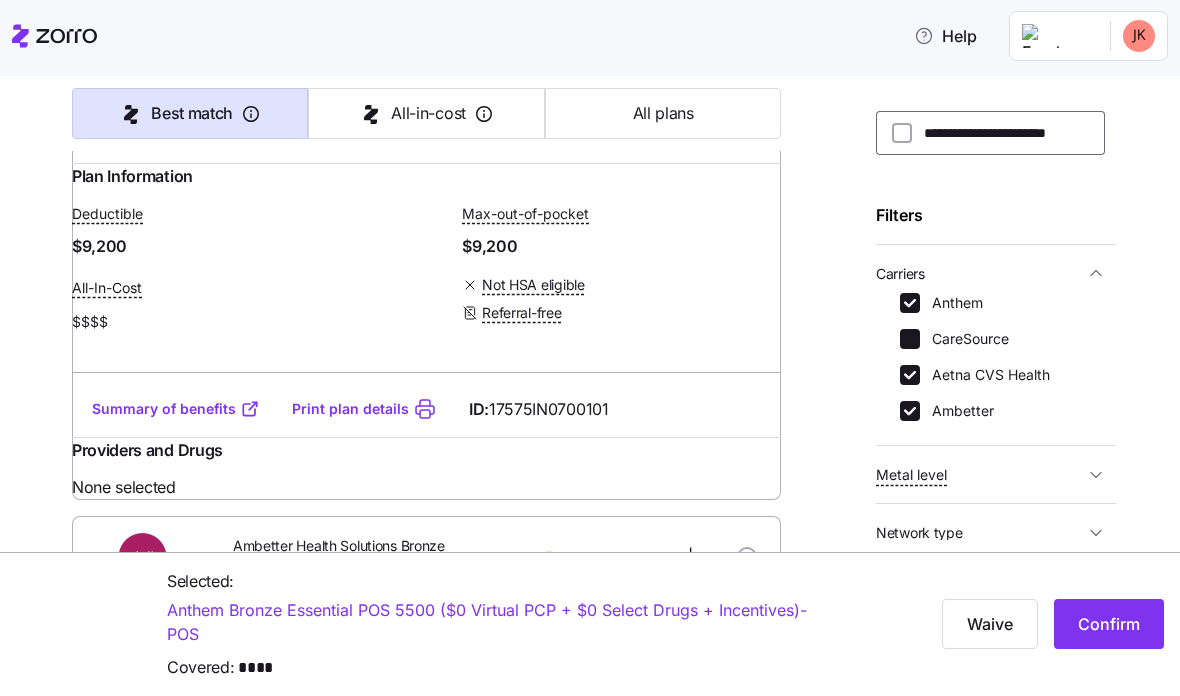 click on "CareSource" at bounding box center [964, 339] 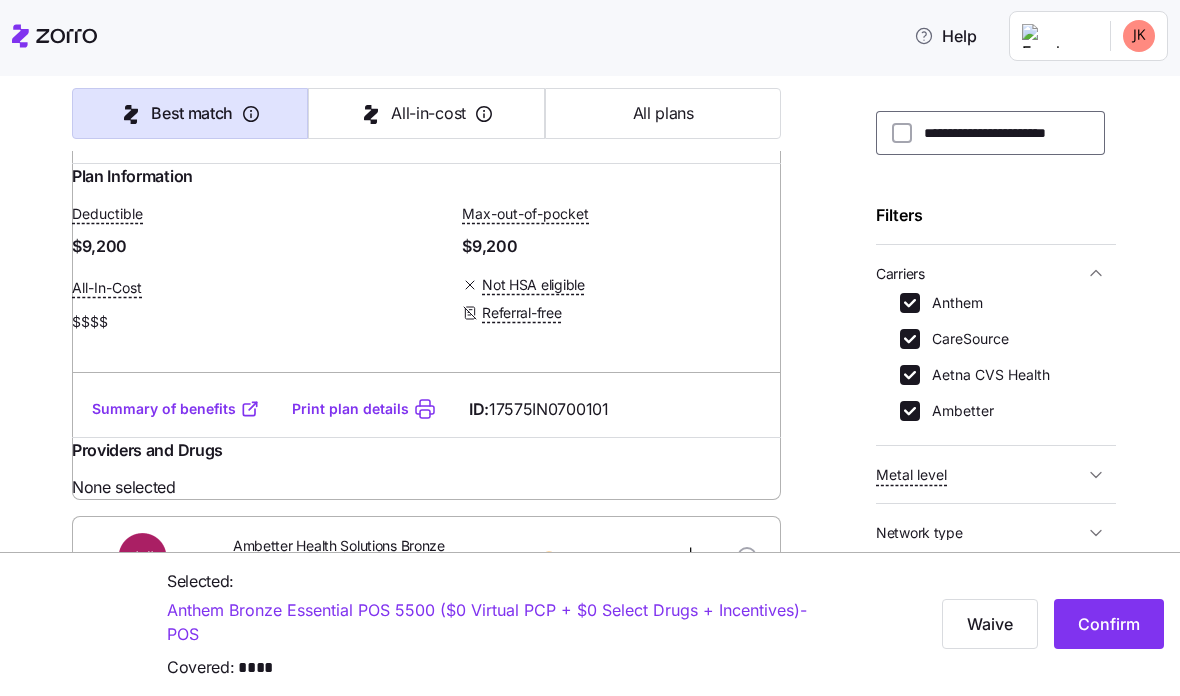 checkbox on "true" 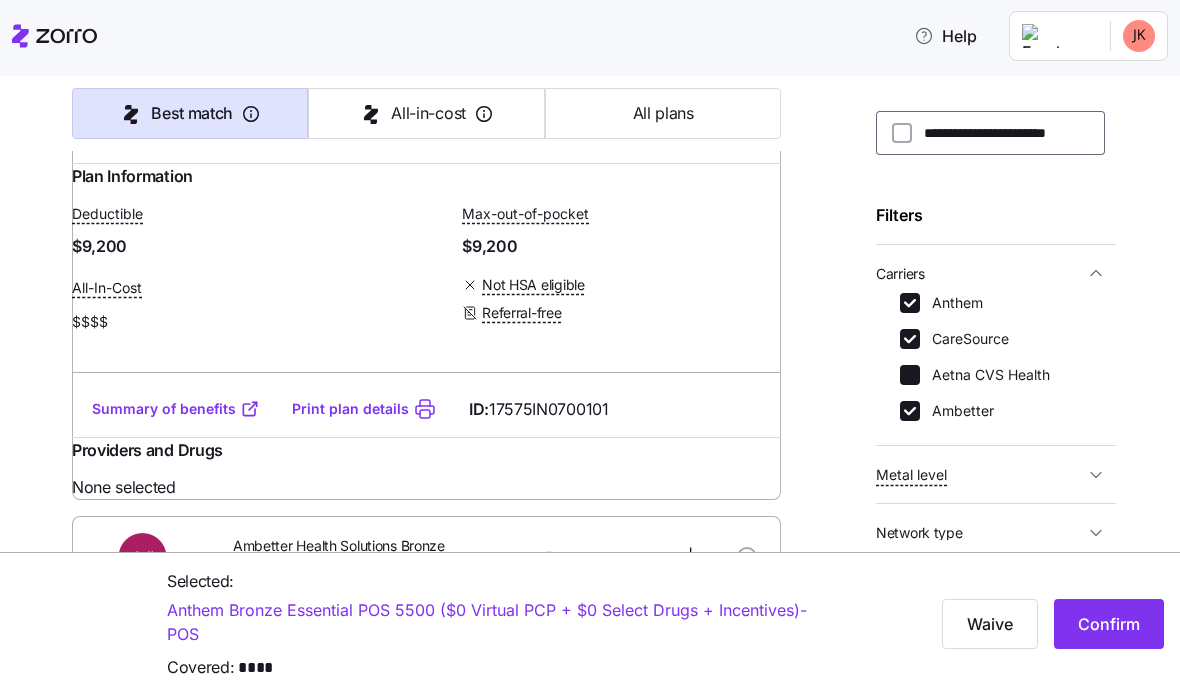 checkbox on "false" 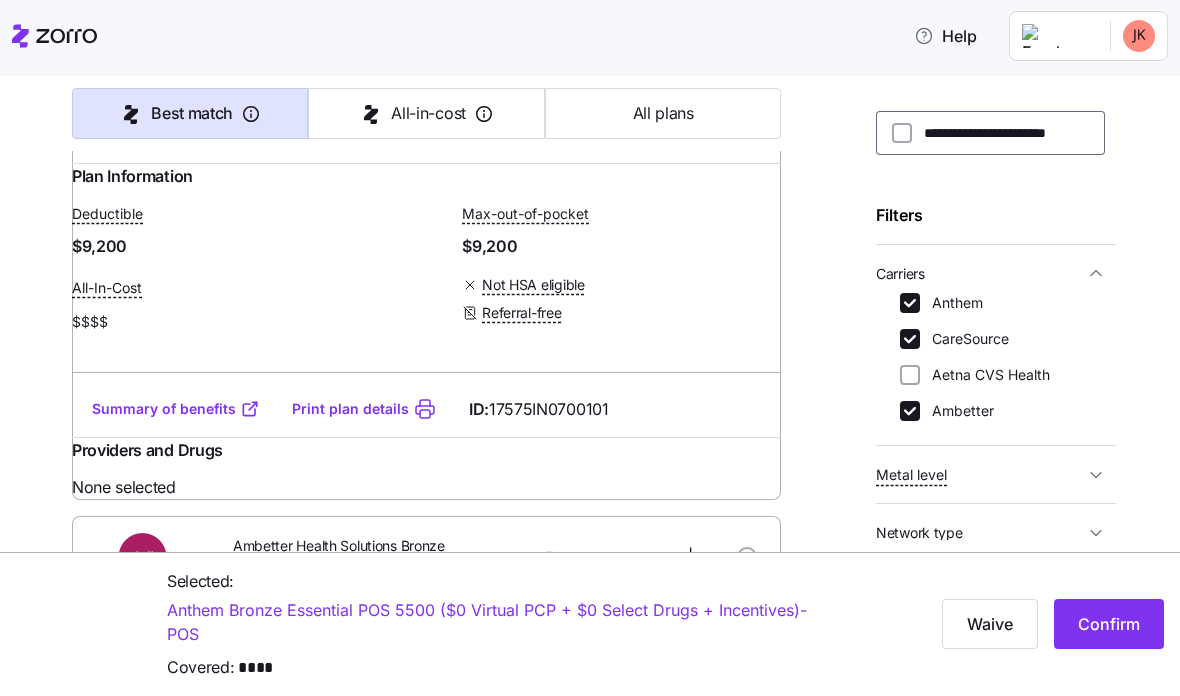 click on "Ambetter" at bounding box center (910, 411) 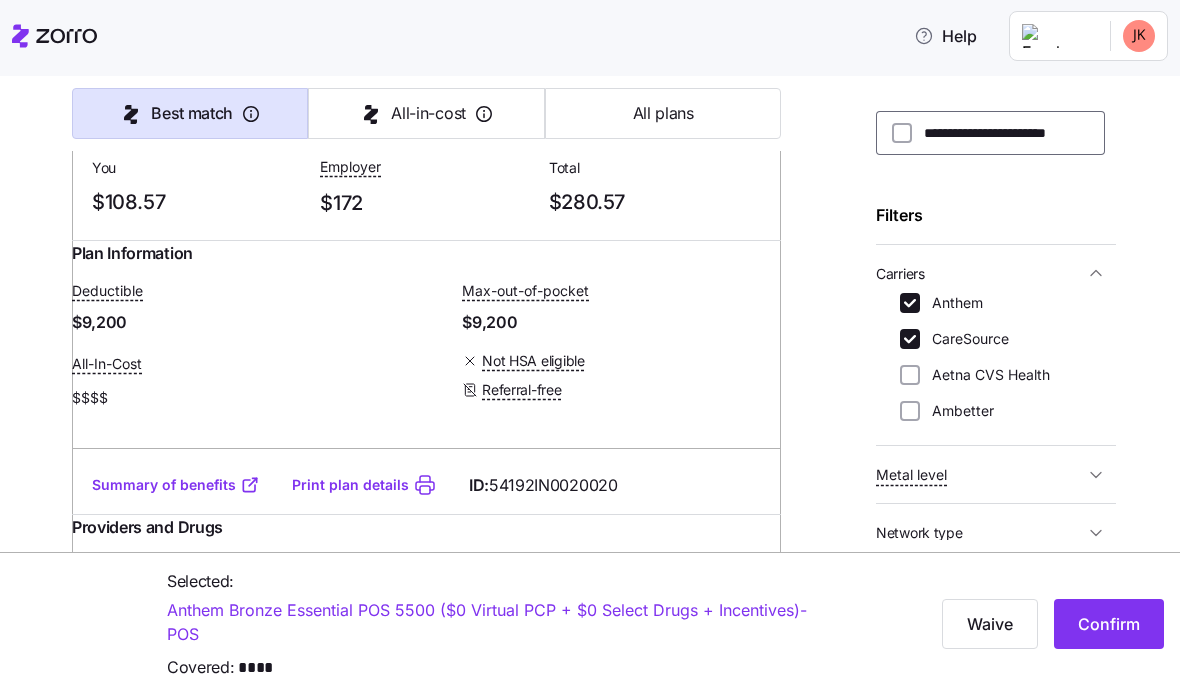 click on "Ambetter" at bounding box center (910, 411) 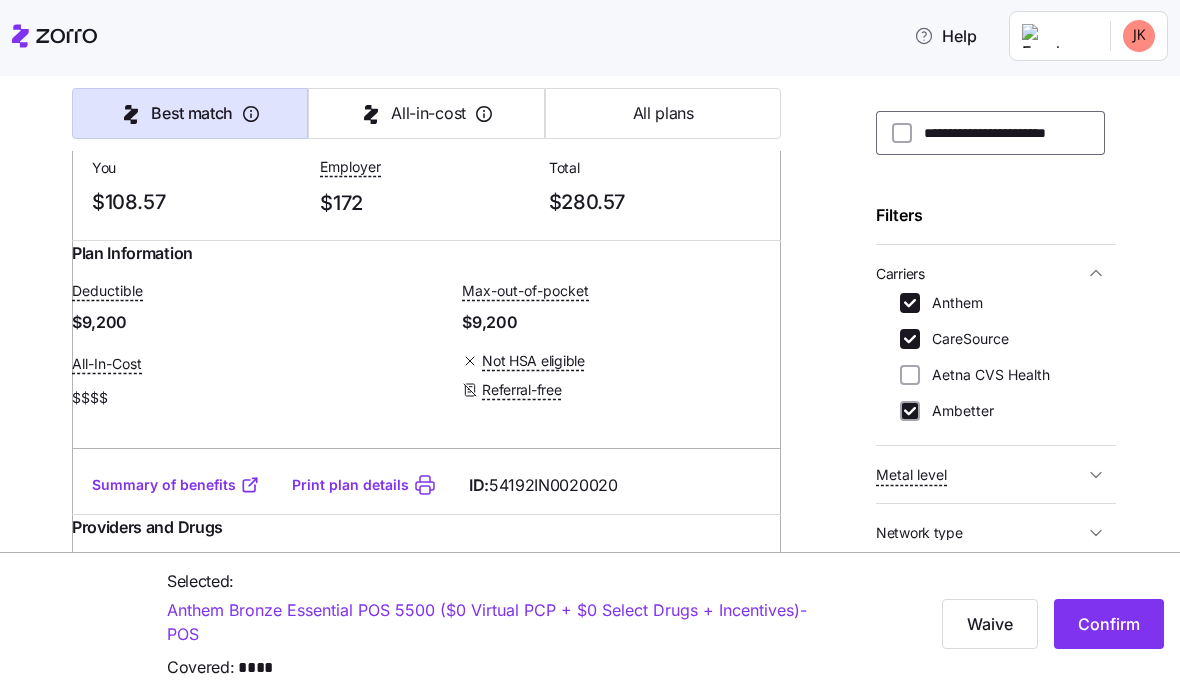 checkbox on "true" 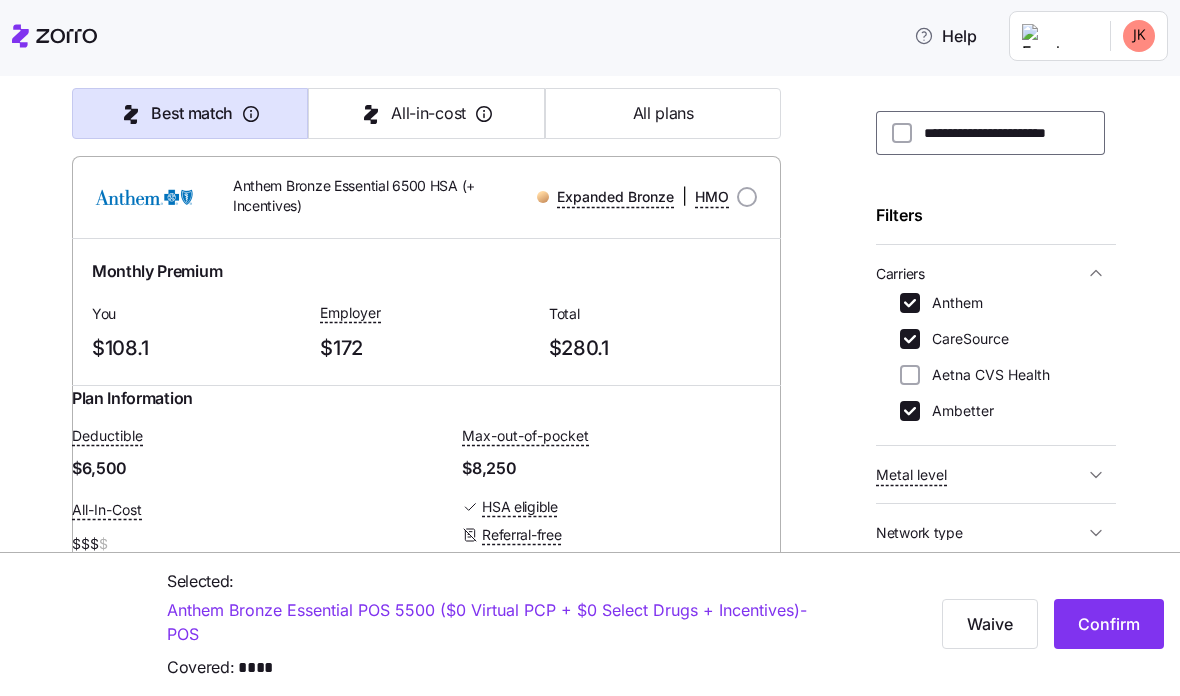 click on "CareSource" at bounding box center (910, 339) 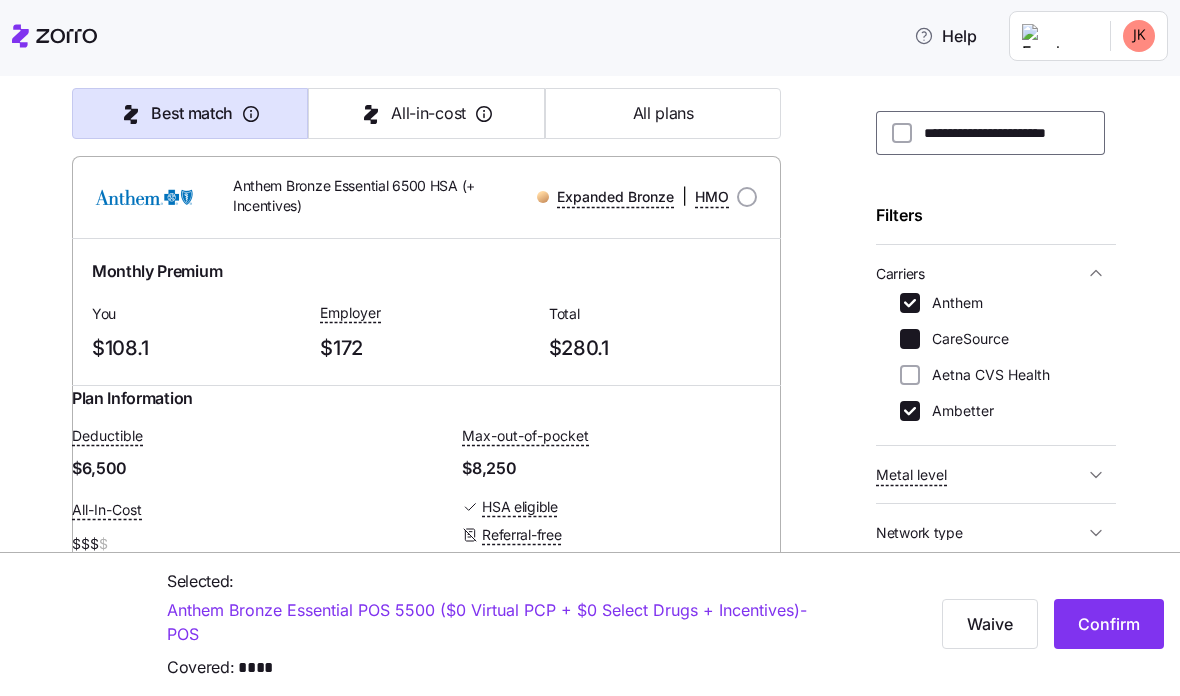 click on "CareSource" at bounding box center (910, 339) 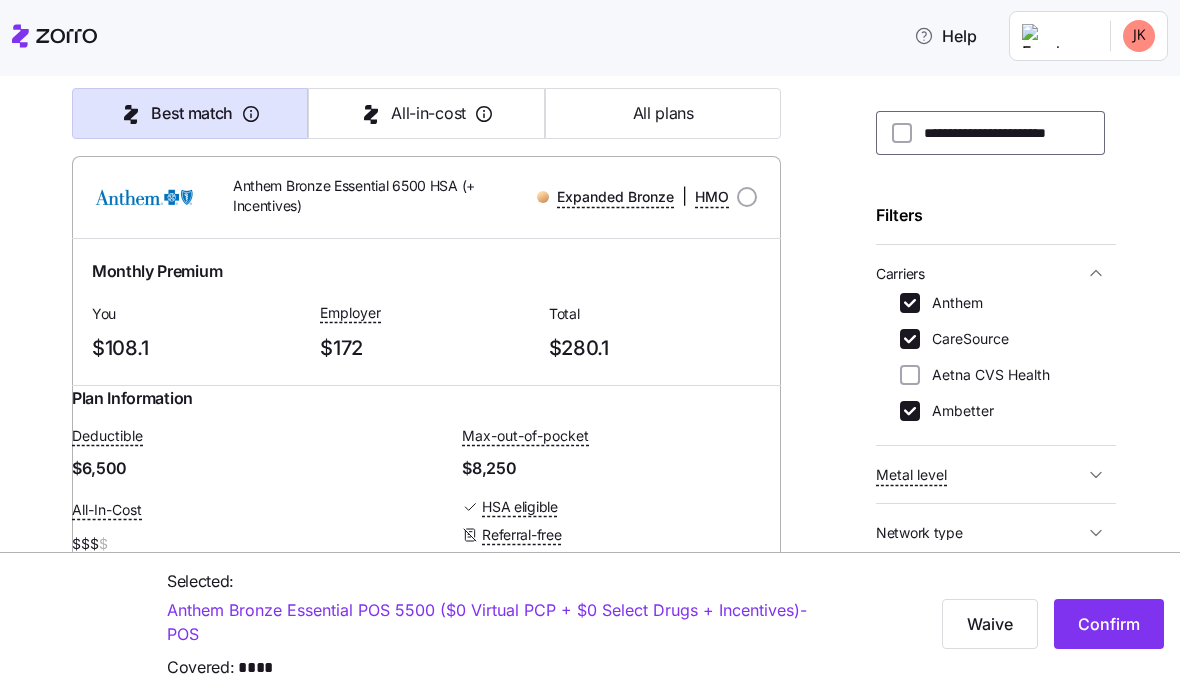 checkbox on "true" 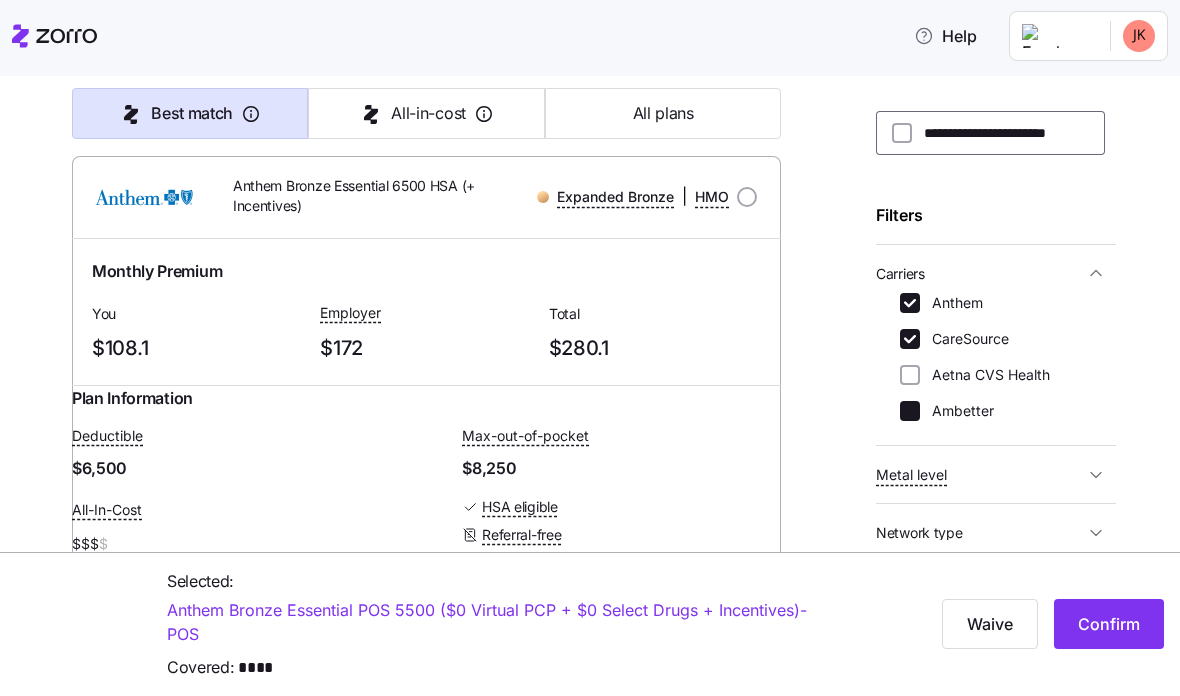 checkbox on "false" 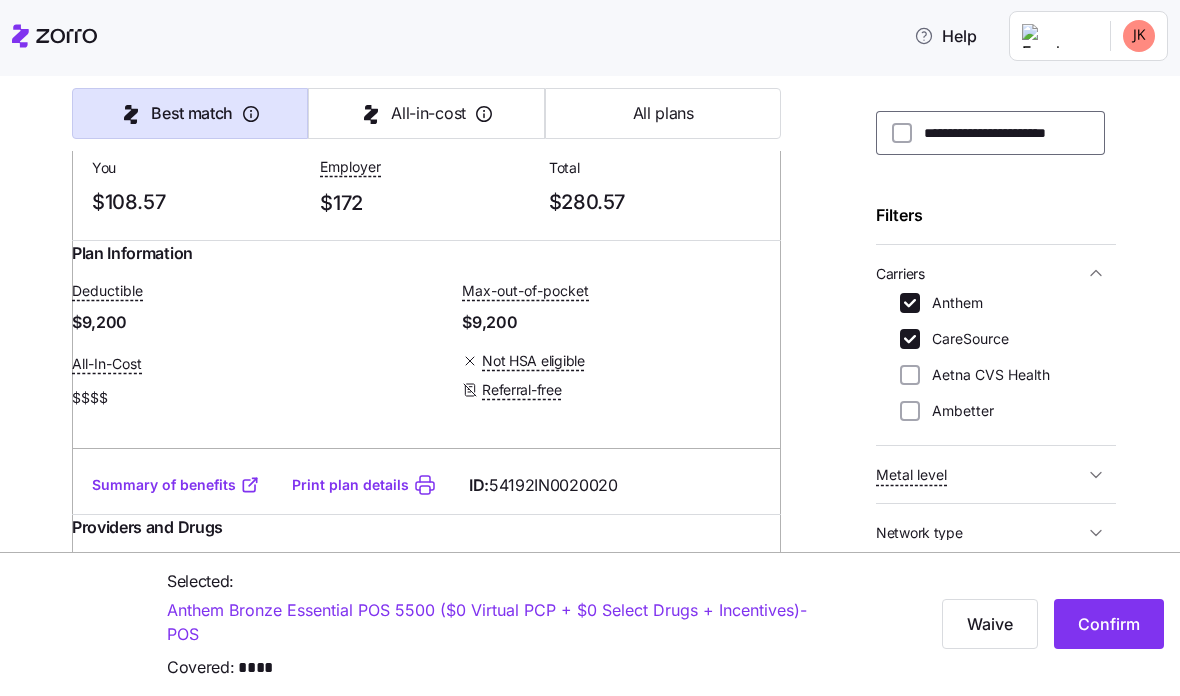 click on "CareSource" at bounding box center (910, 339) 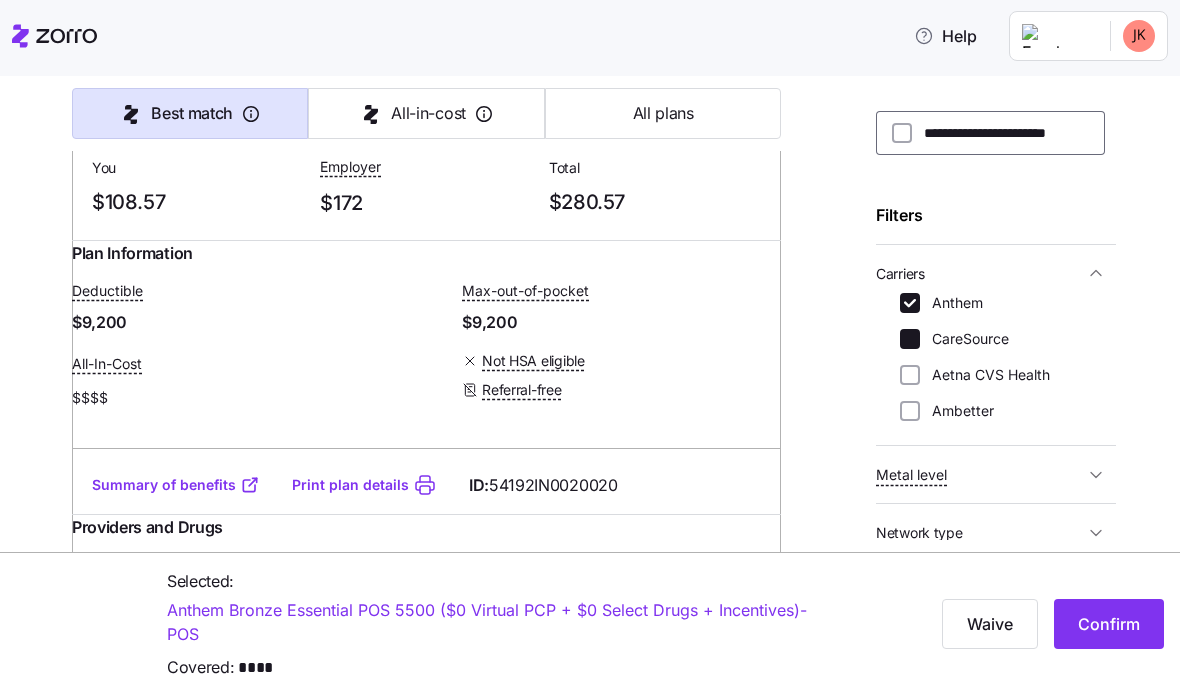 checkbox on "false" 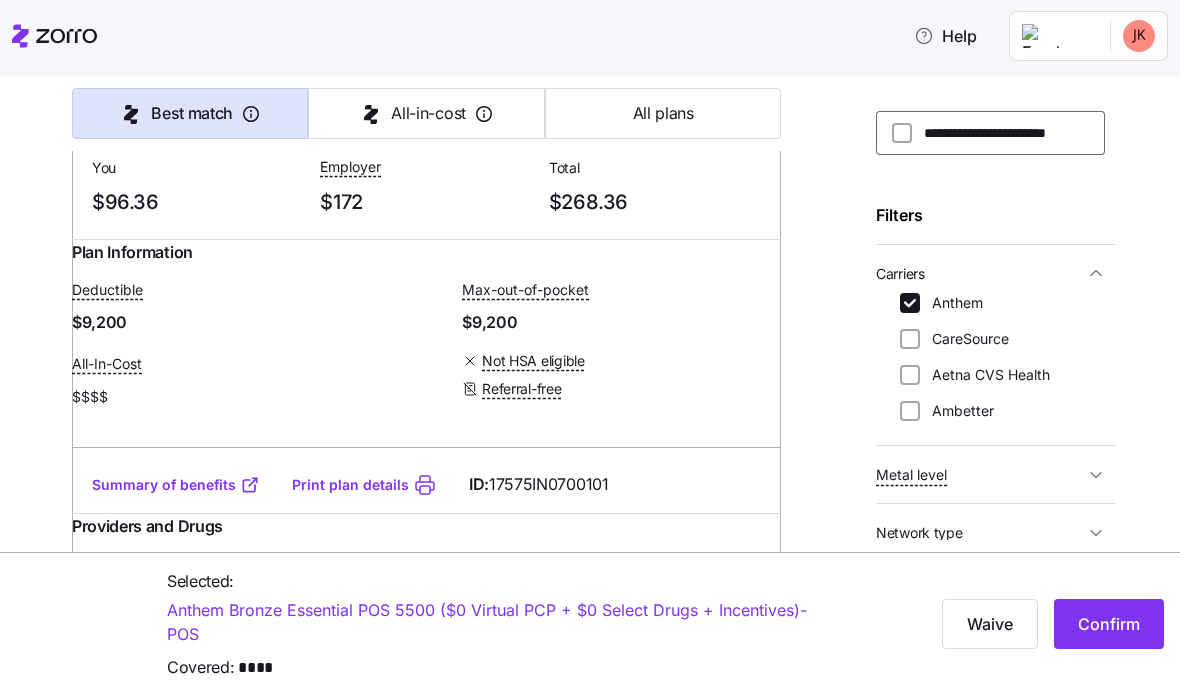 scroll, scrollTop: 8866, scrollLeft: 0, axis: vertical 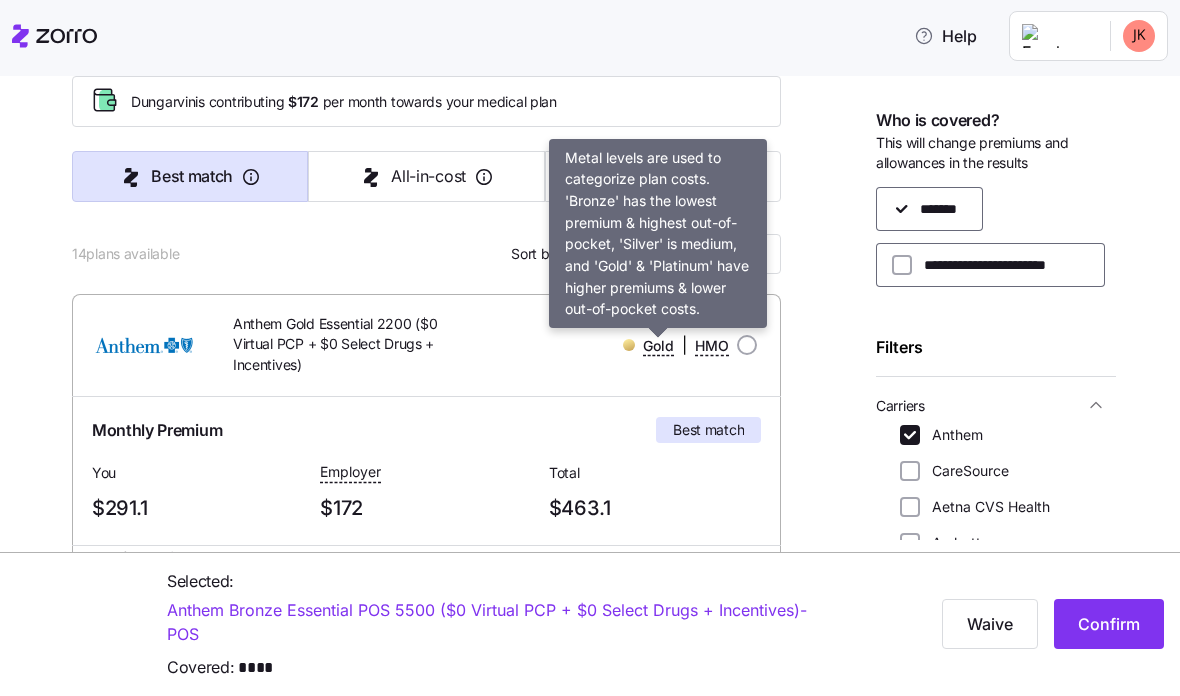 click on "Gold" at bounding box center (658, 346) 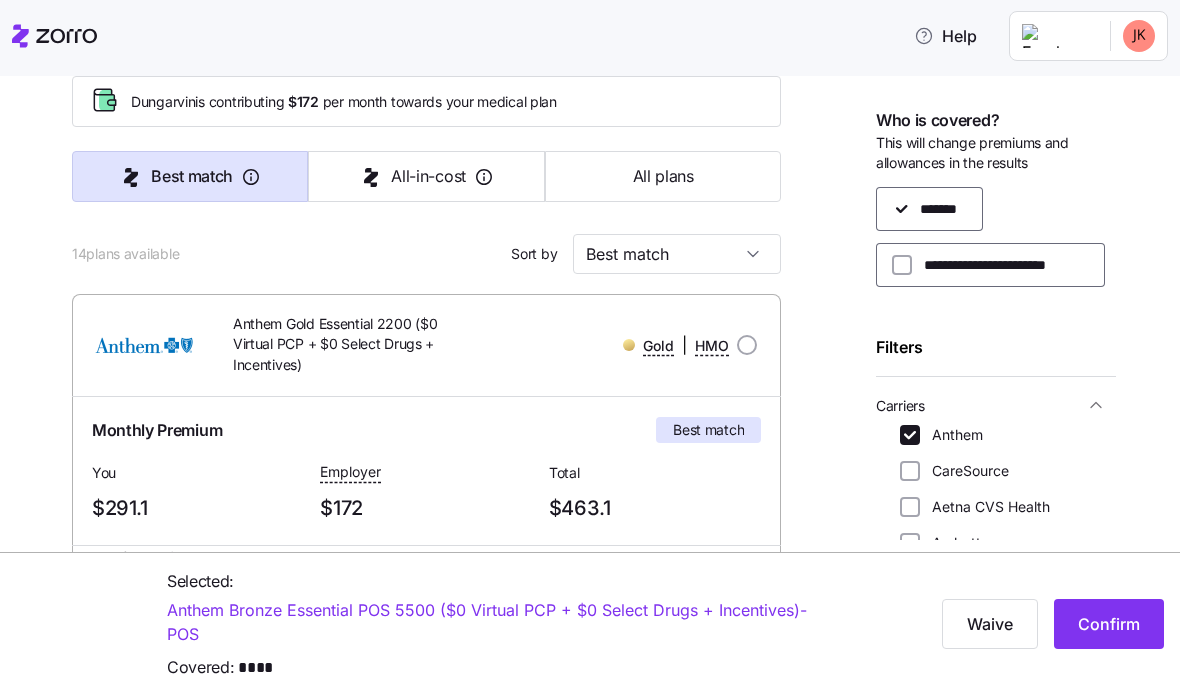 click on "Gold" at bounding box center [658, 346] 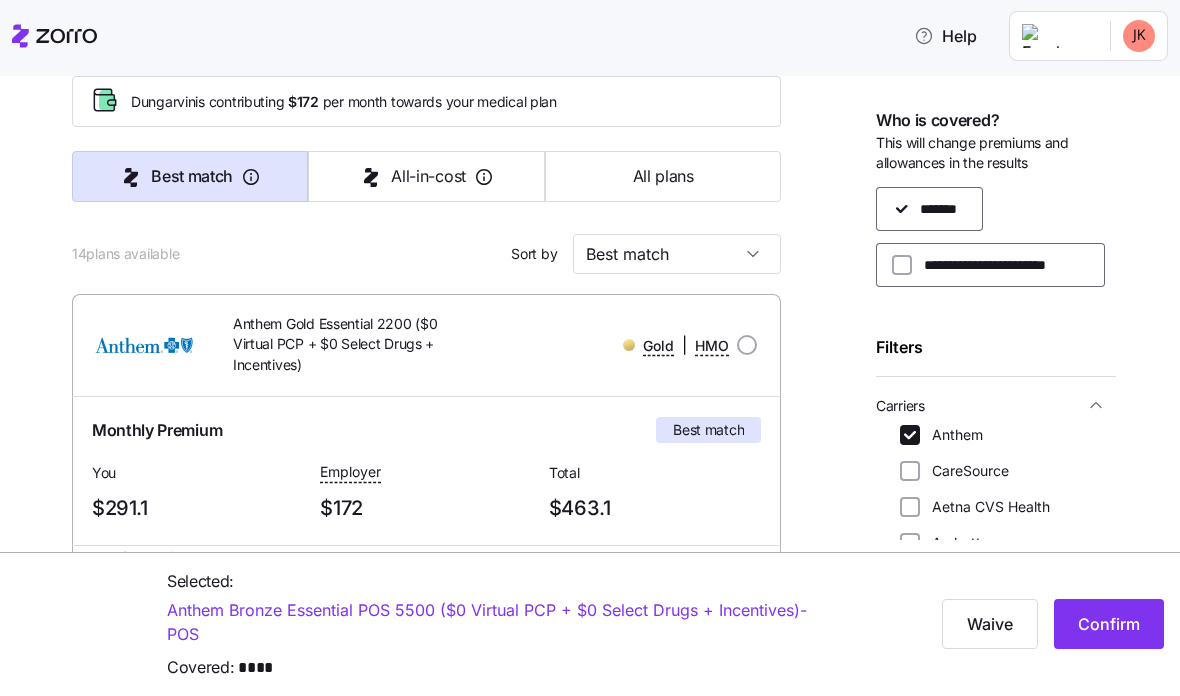 click on "Monthly Premium Best match" at bounding box center (426, 430) 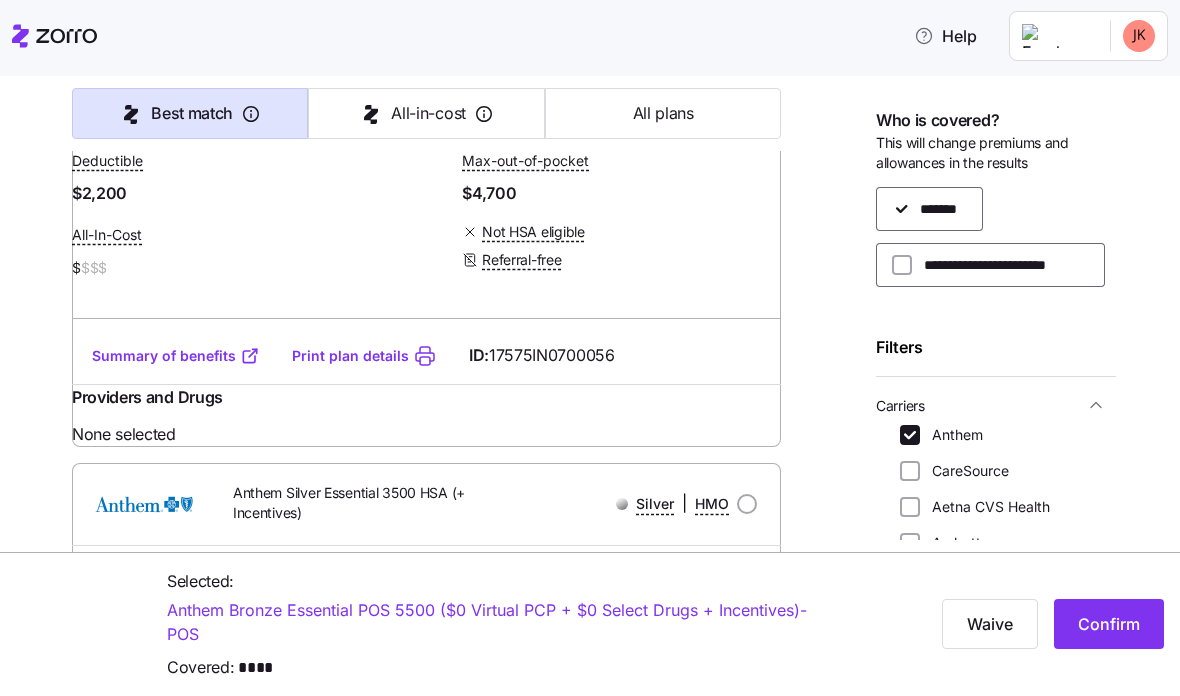 scroll, scrollTop: 523, scrollLeft: 0, axis: vertical 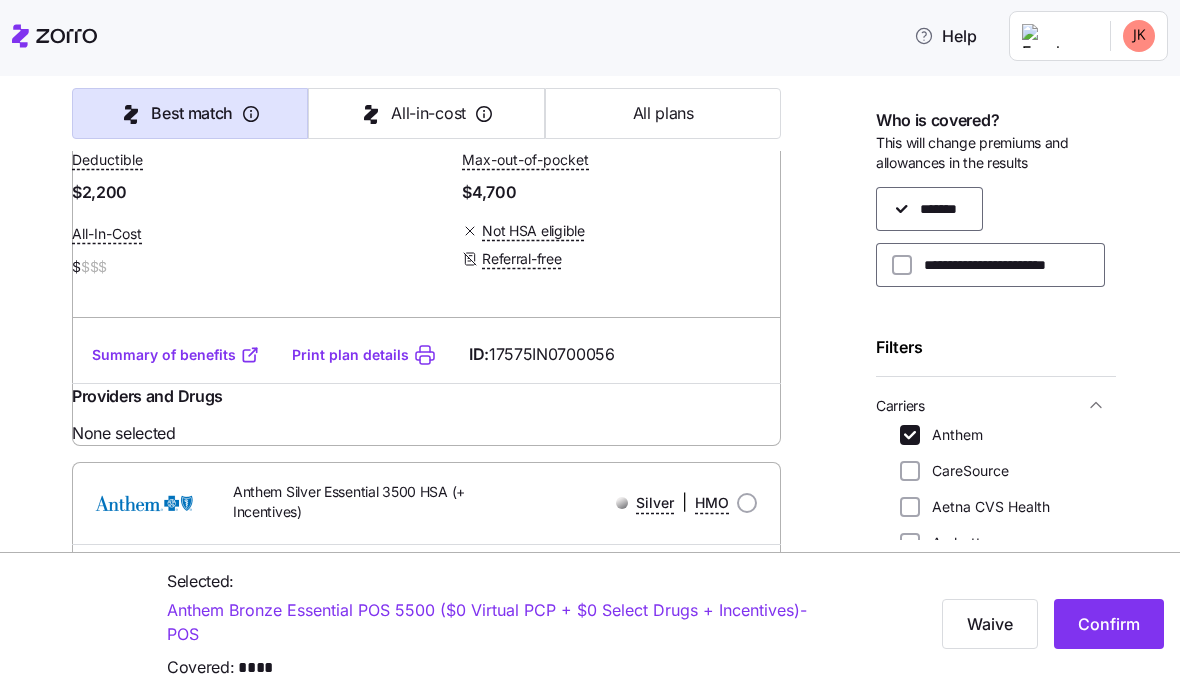 click on "Summary of benefits" at bounding box center [176, 355] 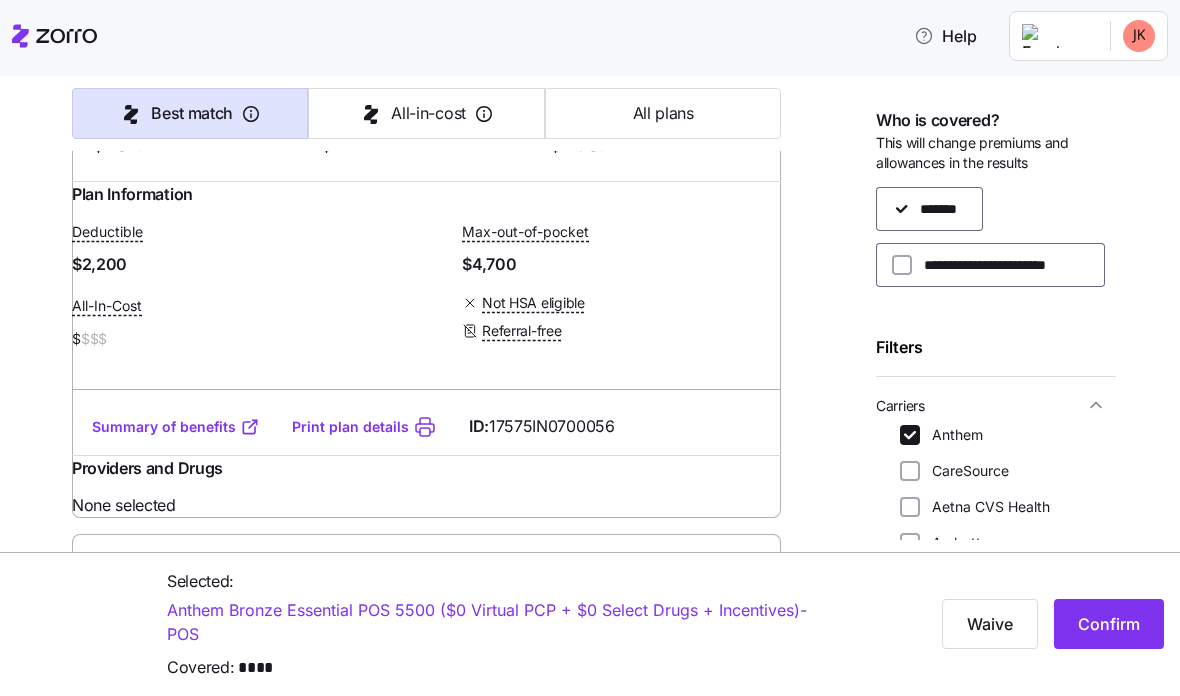 scroll, scrollTop: 451, scrollLeft: 0, axis: vertical 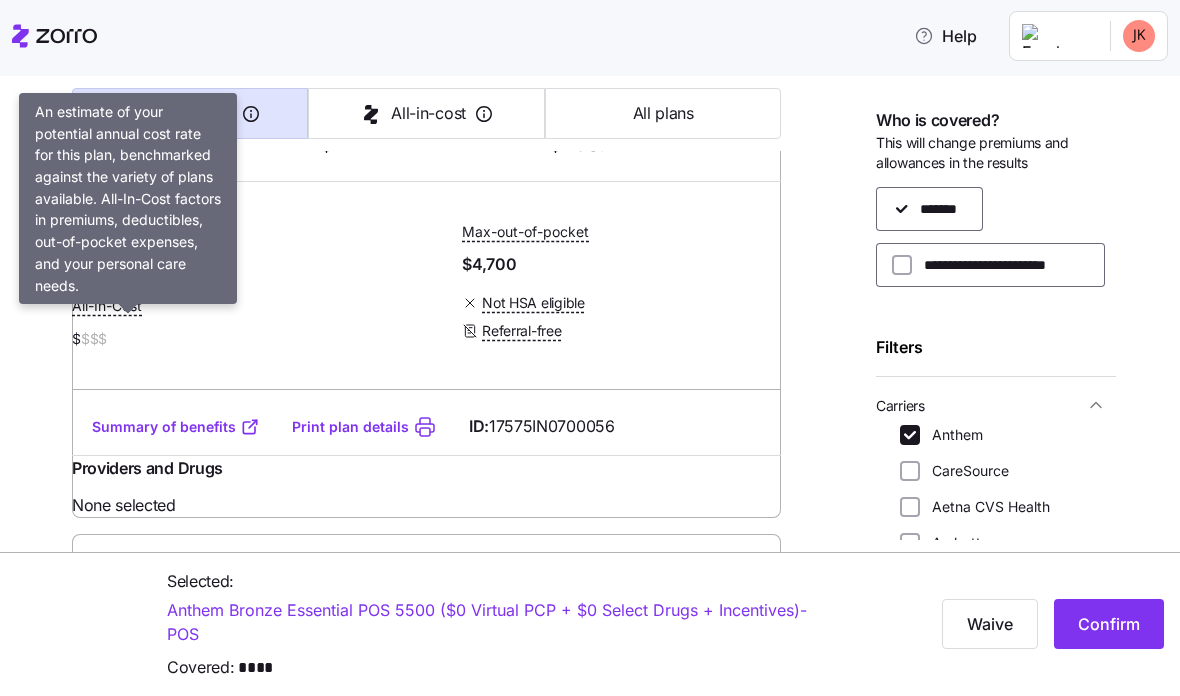 click on "All-In-Cost" at bounding box center (107, 306) 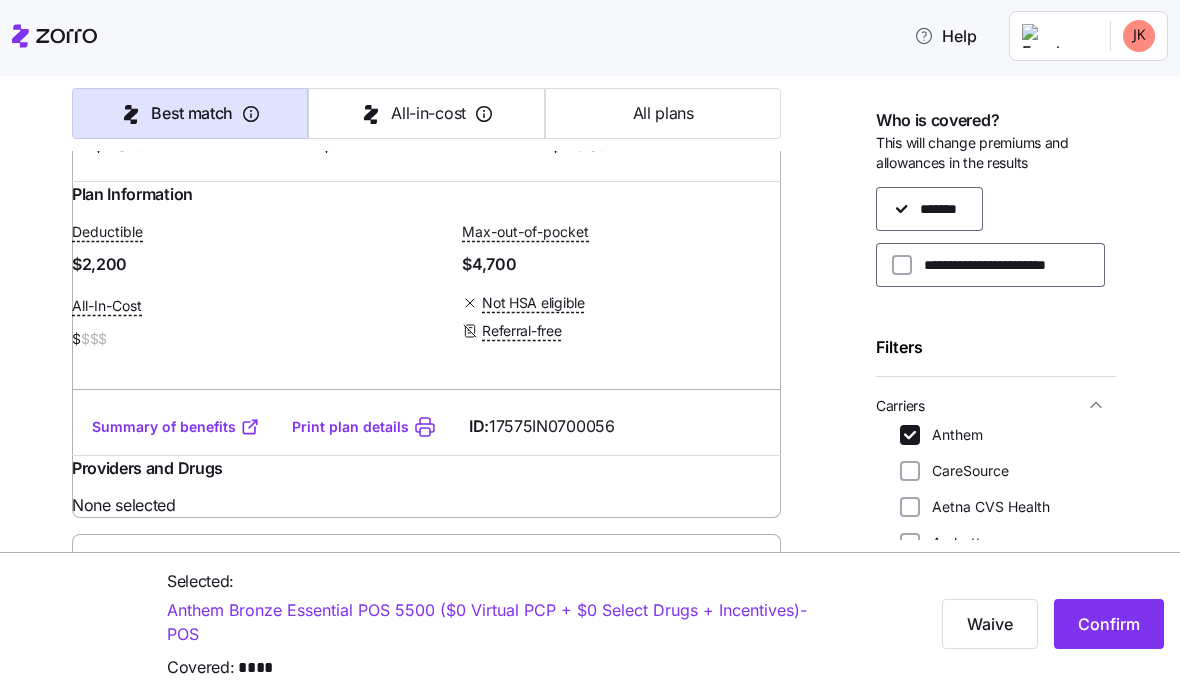 click on "All-In-Cost" at bounding box center [107, 306] 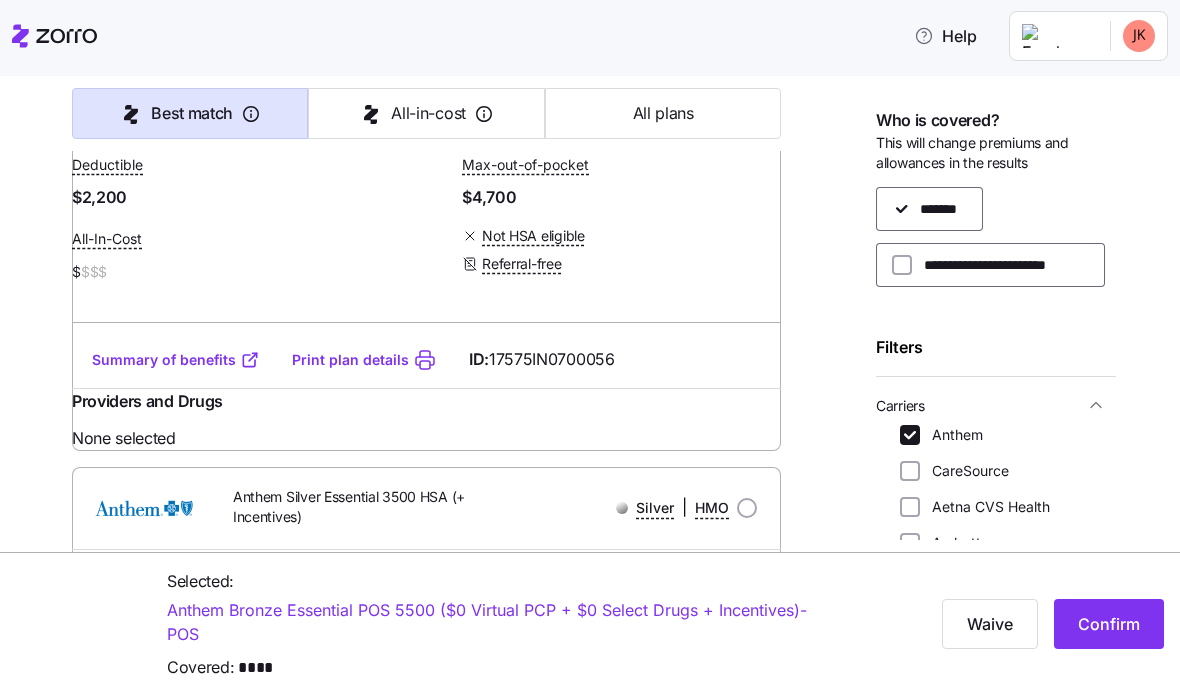 click on "None selected" at bounding box center (426, 438) 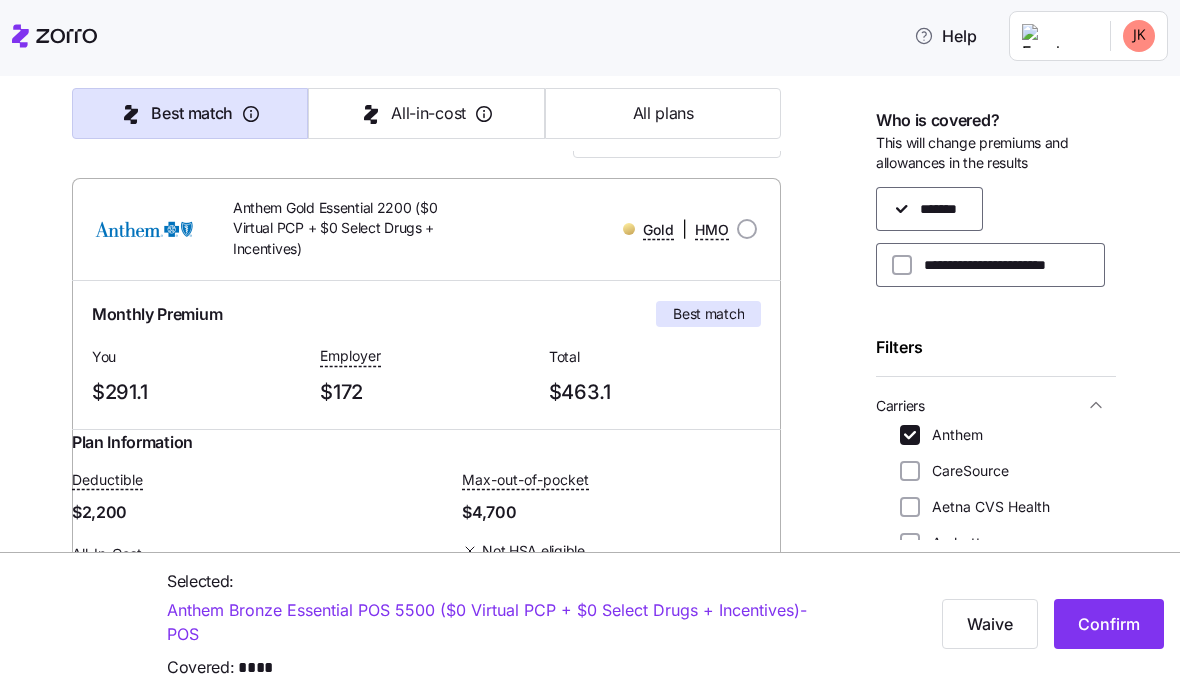 scroll, scrollTop: 209, scrollLeft: 0, axis: vertical 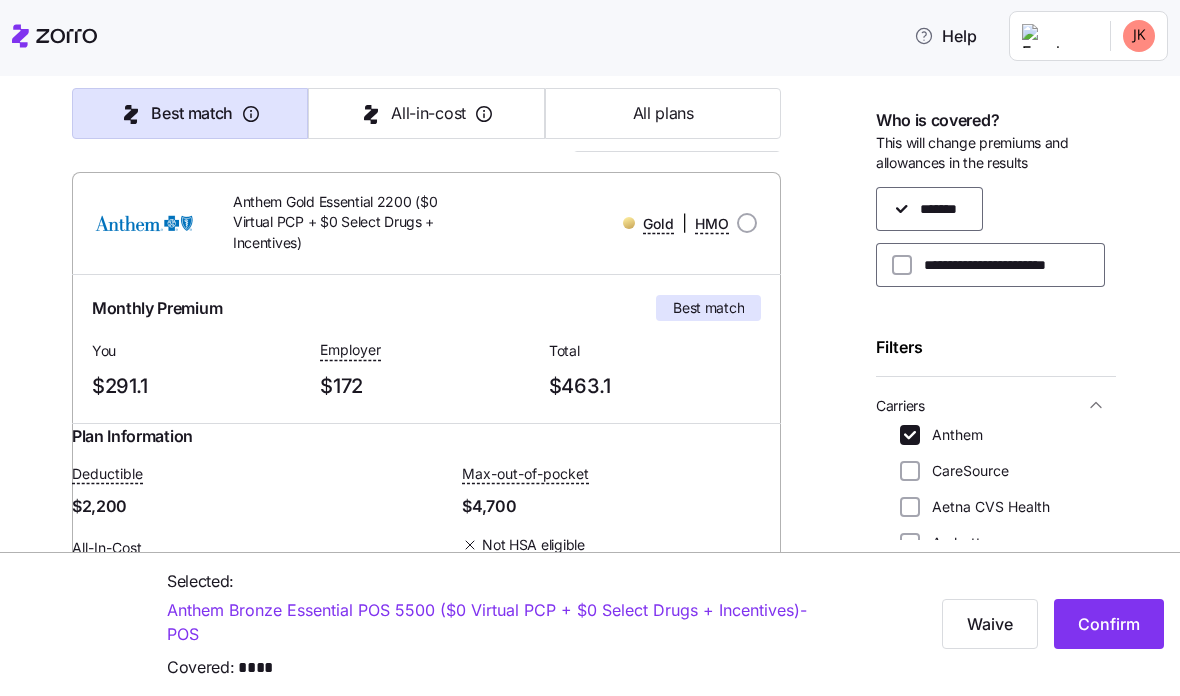 click on "Monthly Premium Best match You $291.1 Employer $172 Total $463.1" at bounding box center (426, 349) 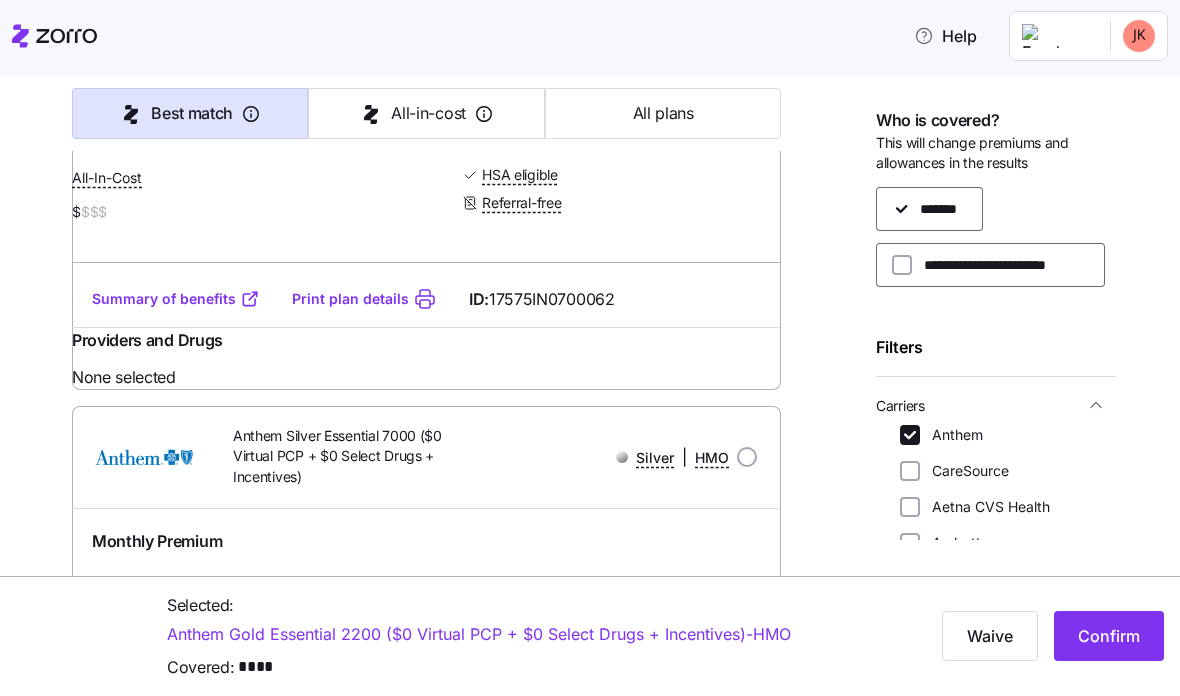 scroll, scrollTop: 1176, scrollLeft: 0, axis: vertical 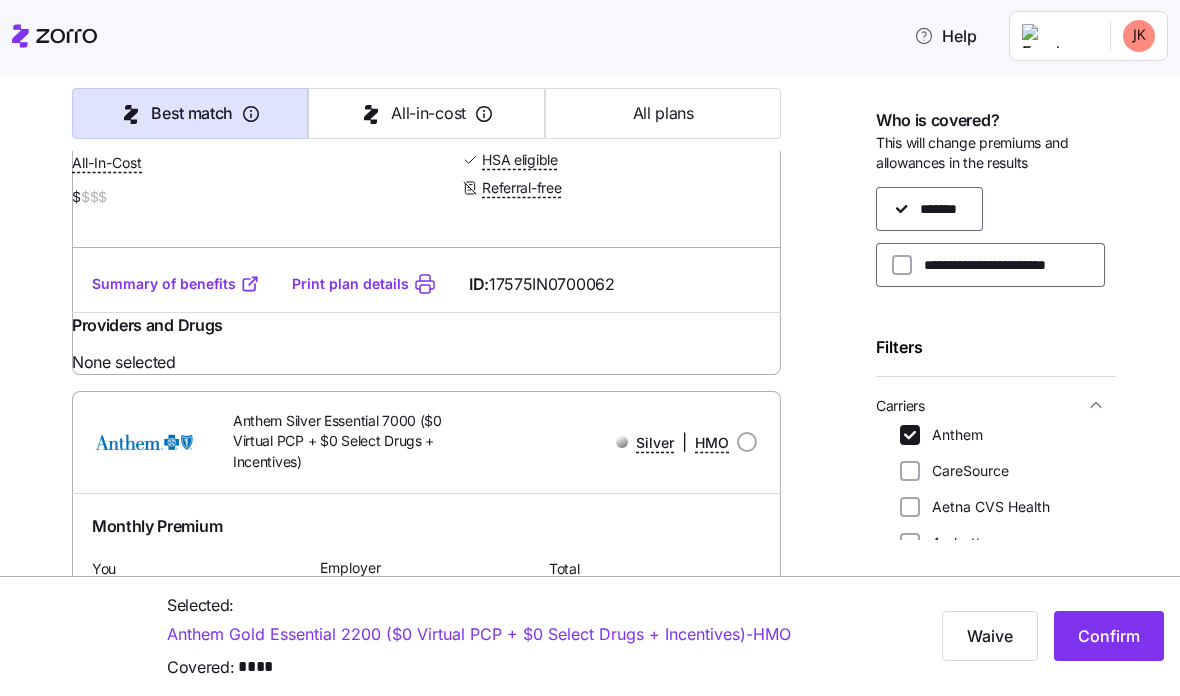click on "Summary of benefits" at bounding box center (176, 284) 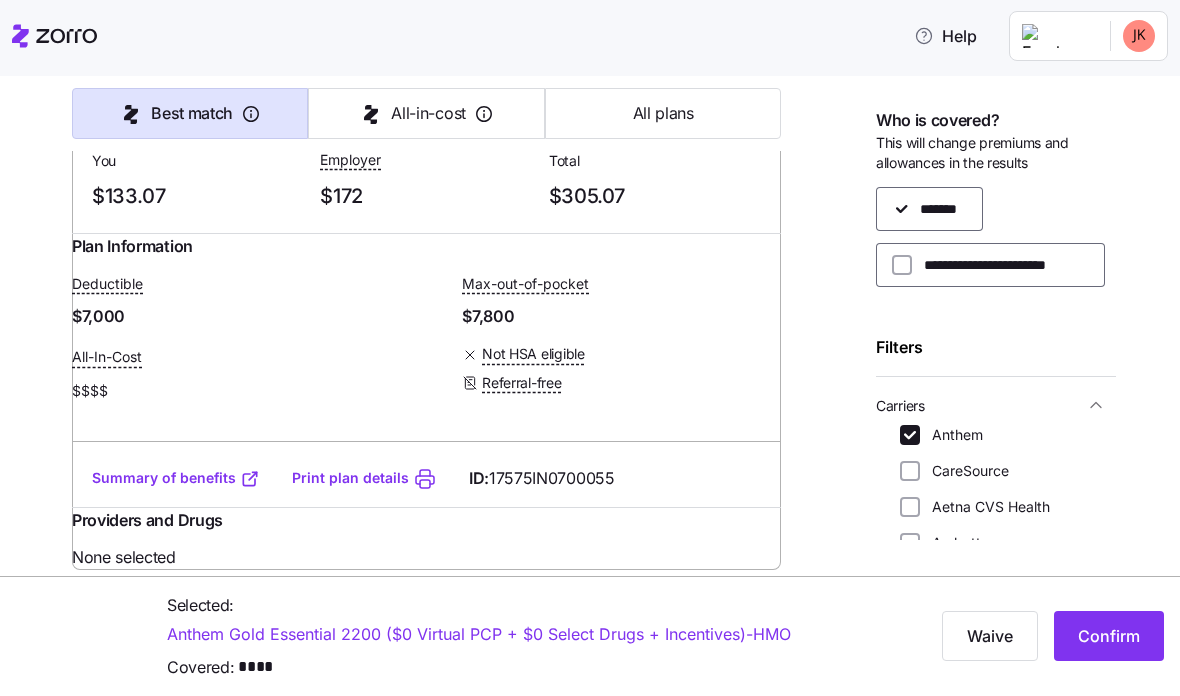 scroll, scrollTop: 1588, scrollLeft: 0, axis: vertical 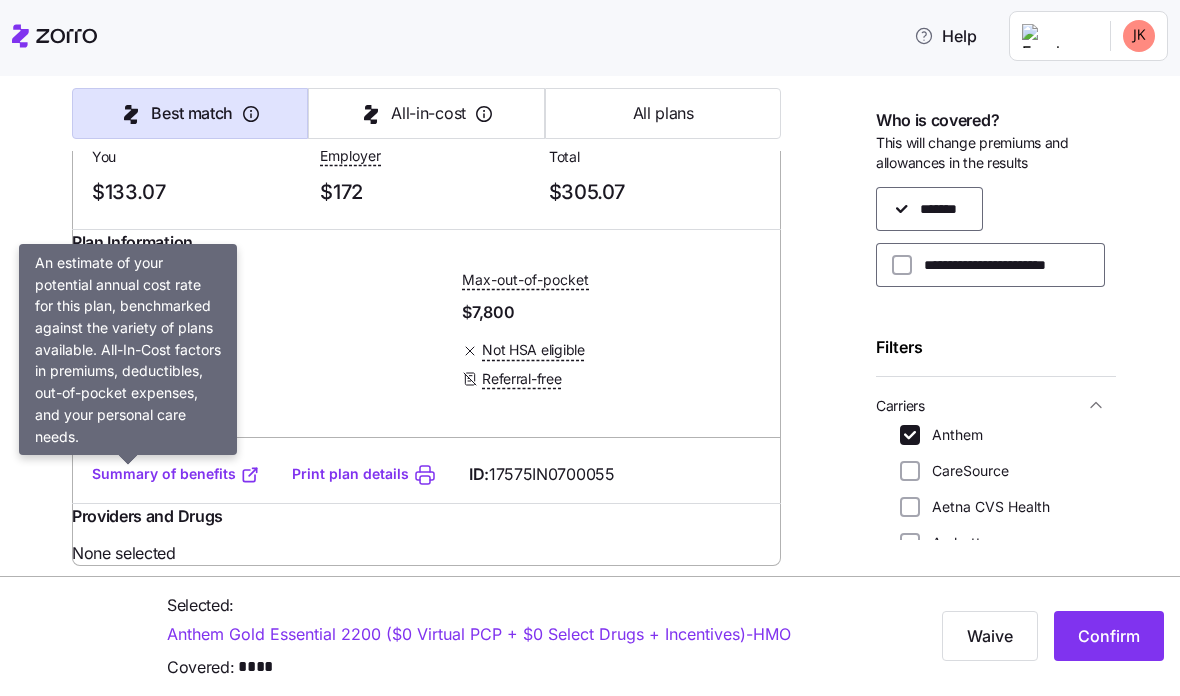 click on "All-In-Cost" at bounding box center [107, 353] 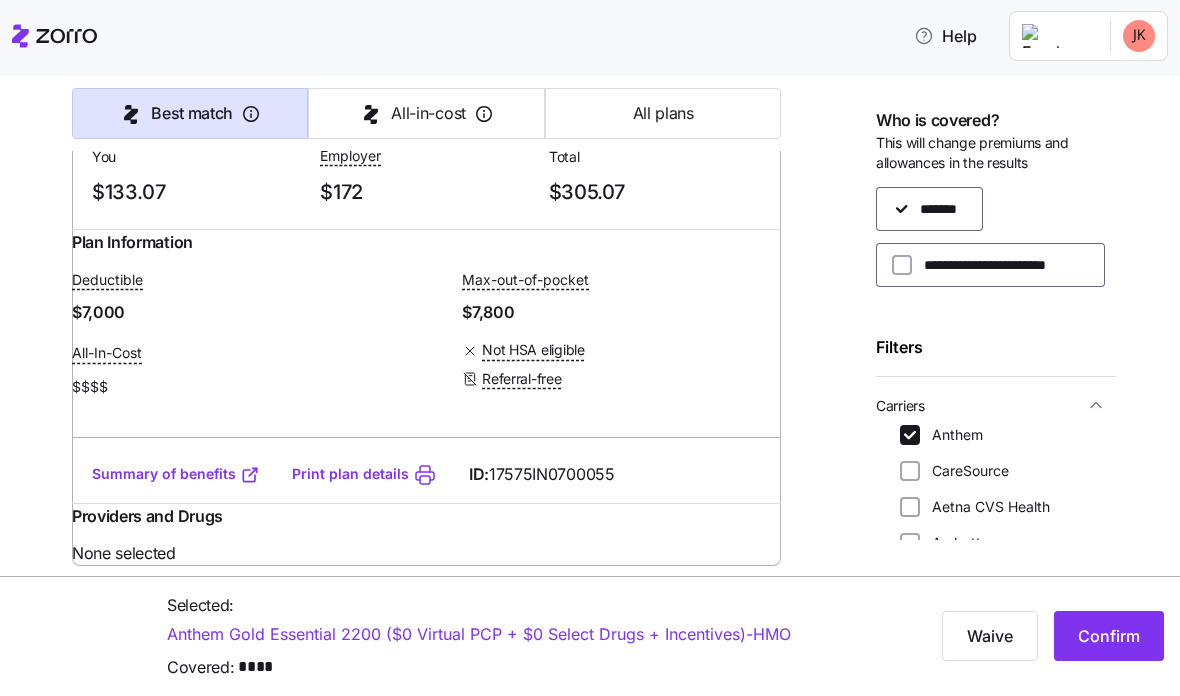 click on "All-In-Cost" at bounding box center [107, 353] 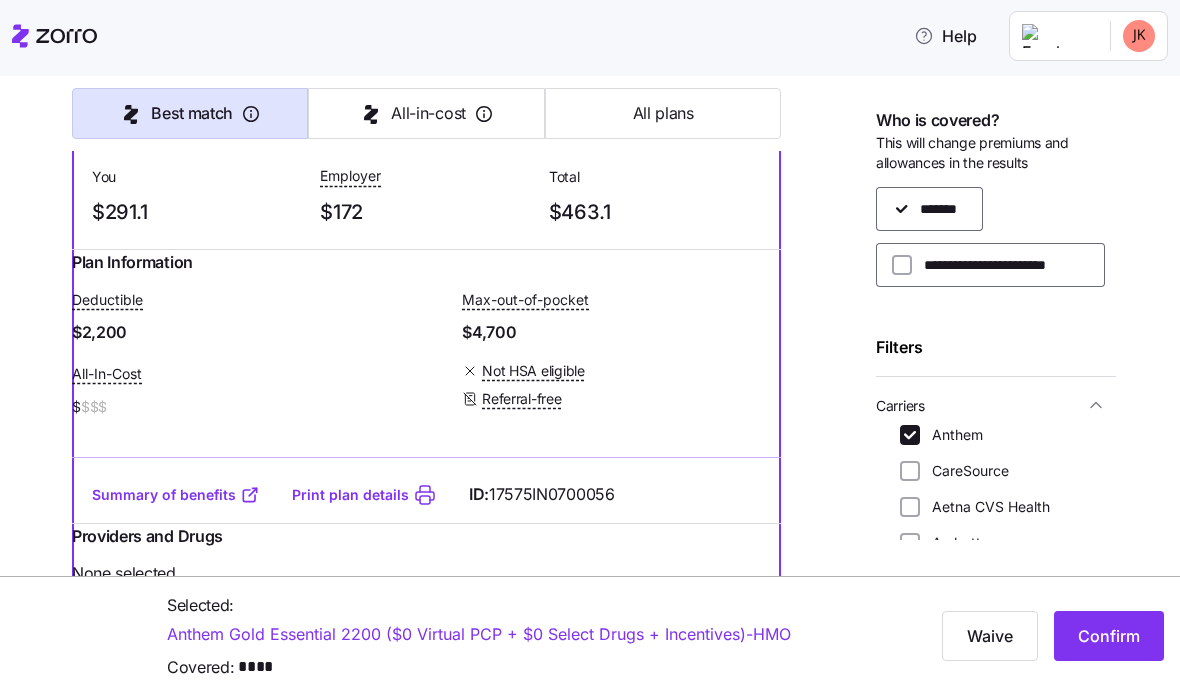 scroll, scrollTop: 381, scrollLeft: 0, axis: vertical 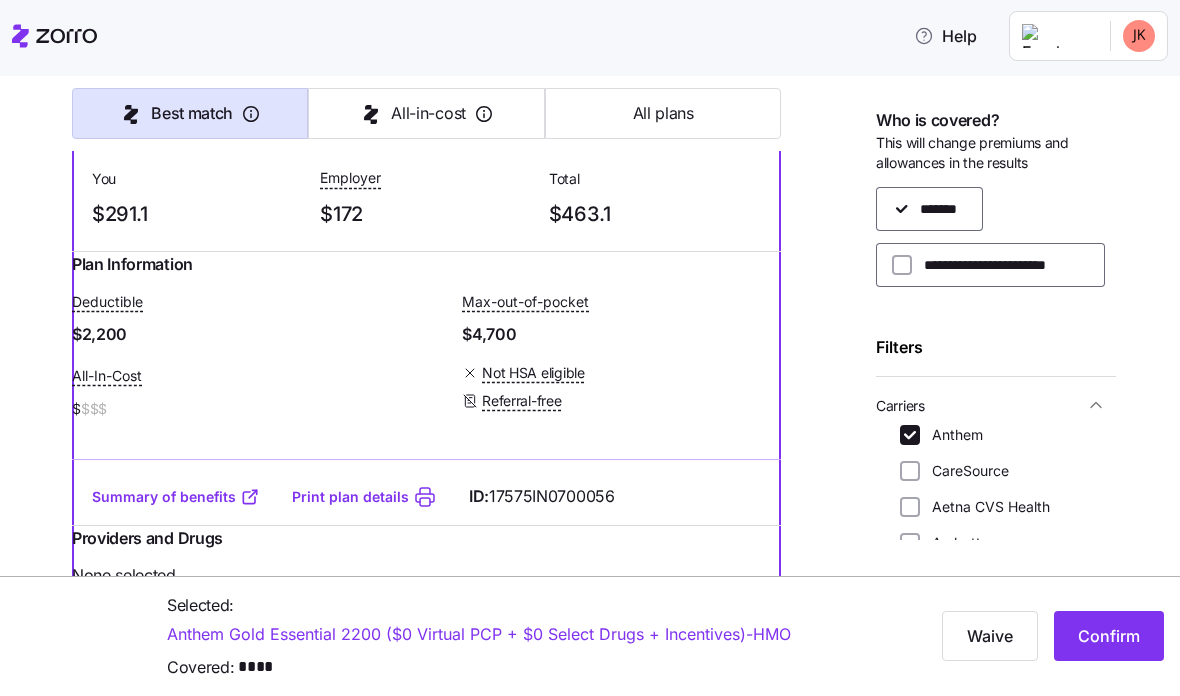 click on "$$$" at bounding box center [94, 409] 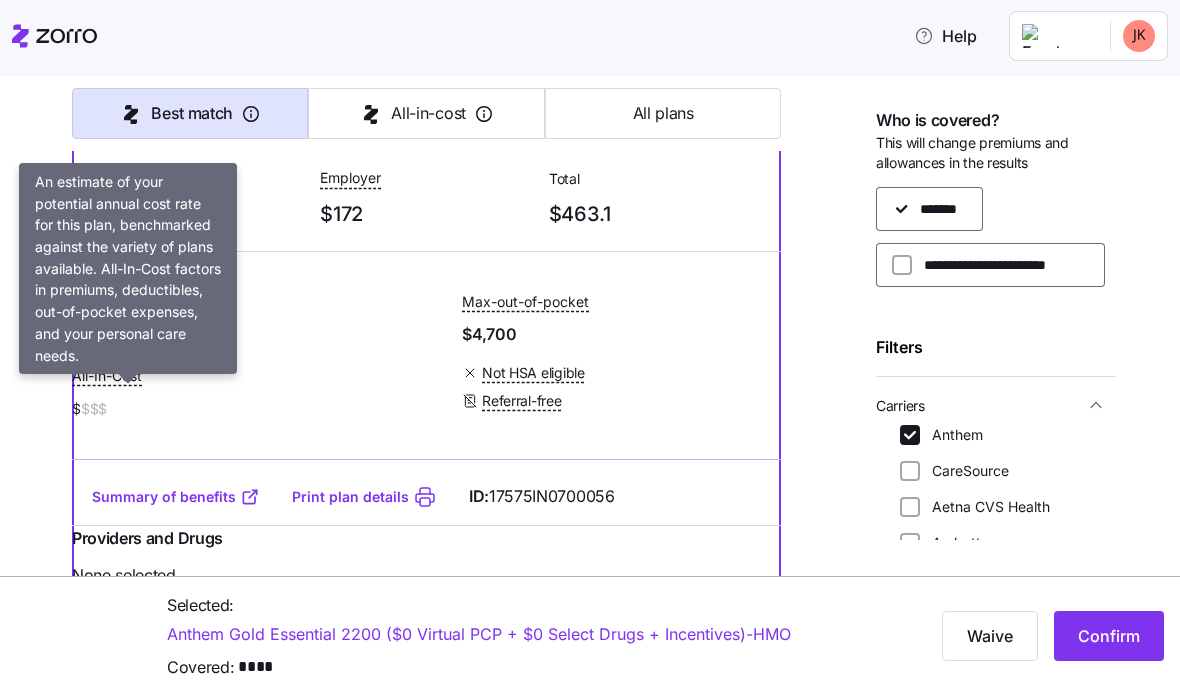 click on "All-In-Cost" at bounding box center (107, 376) 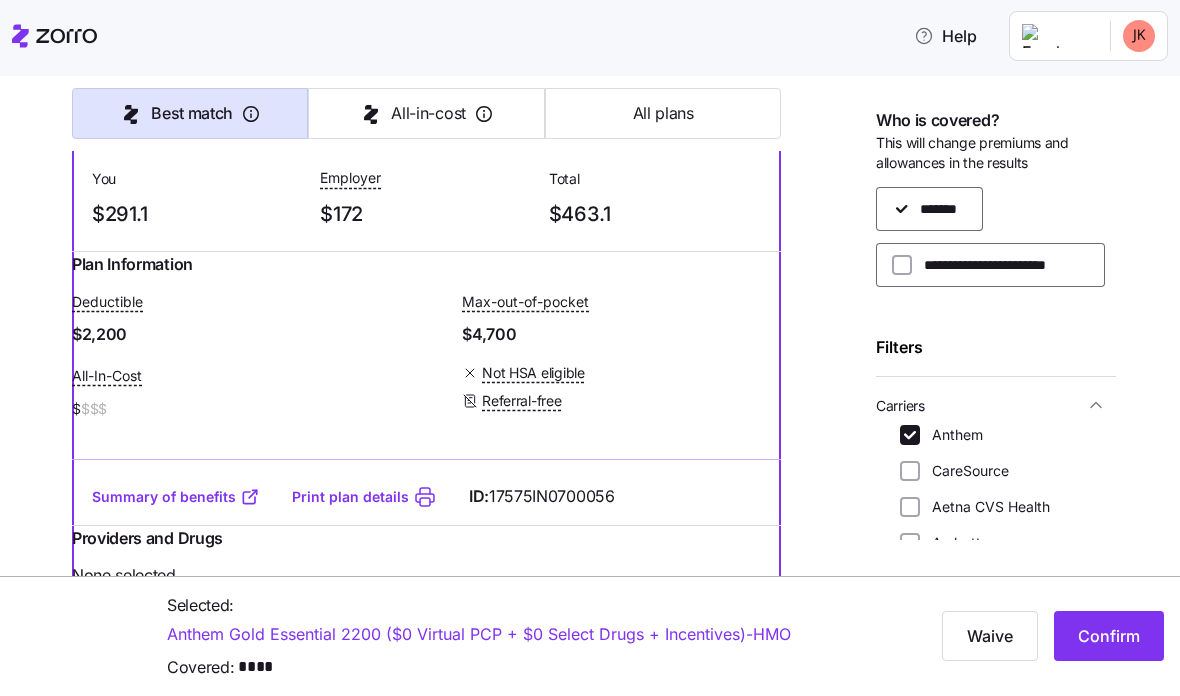 click on "All-In-Cost" at bounding box center [107, 376] 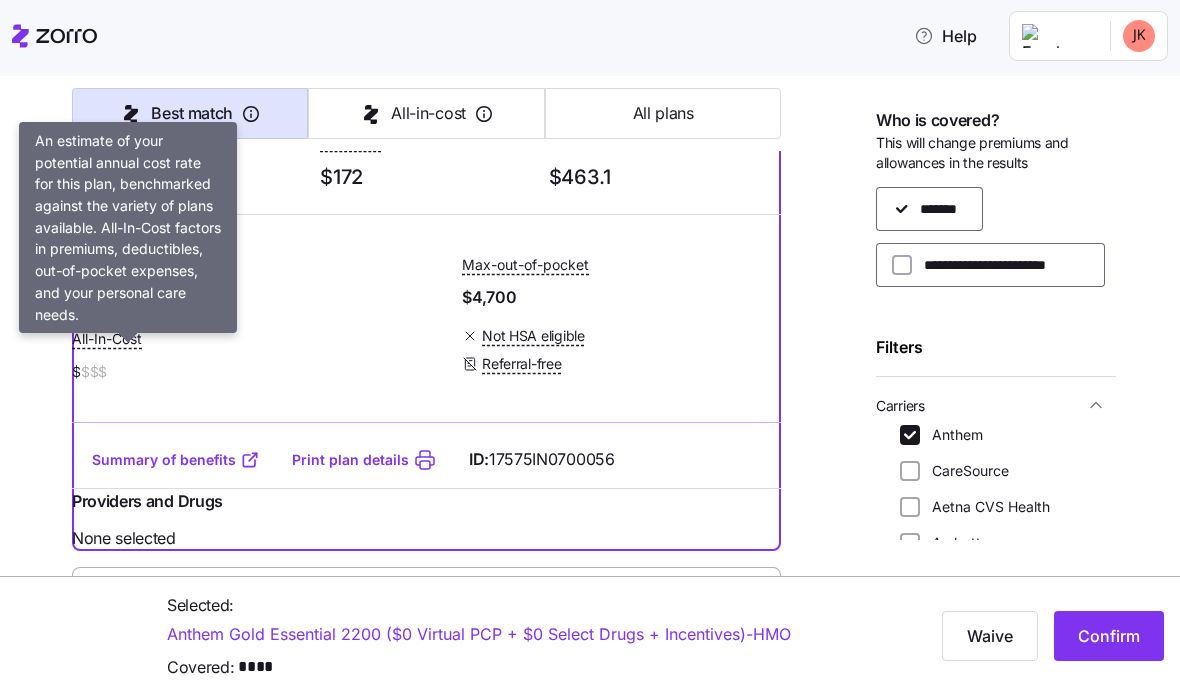 scroll, scrollTop: 422, scrollLeft: 0, axis: vertical 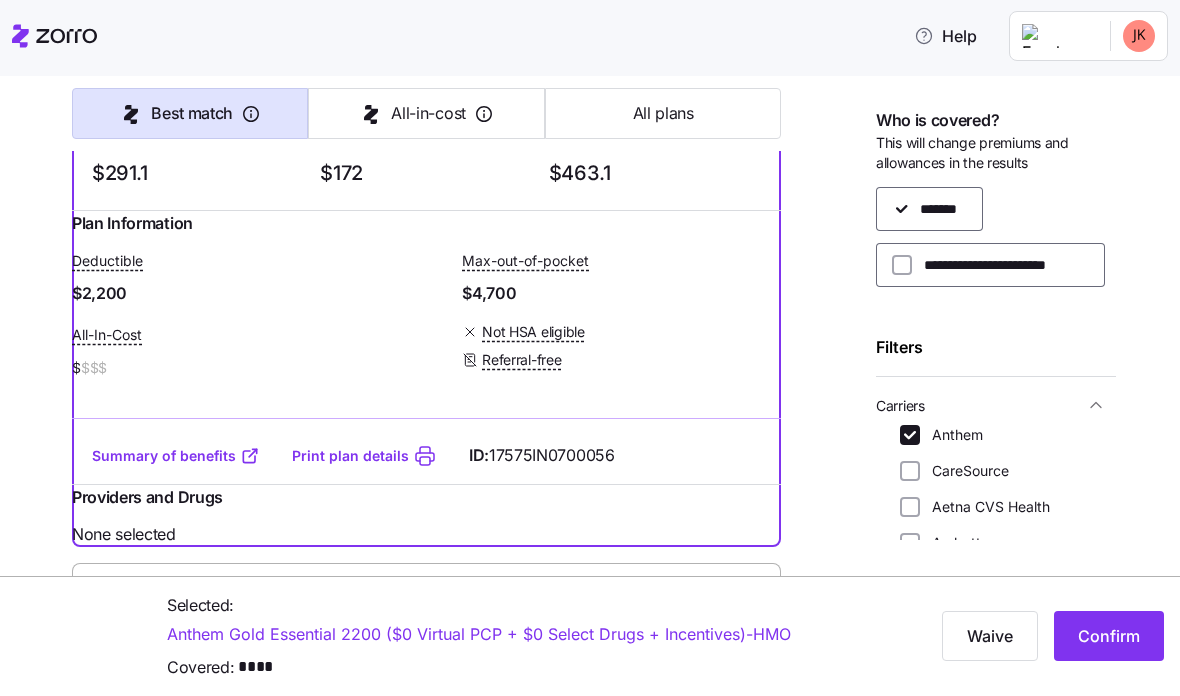 click on "Deductible $2,200 Max-out-of-pocket $4,700 All-In-Cost $ $$$ Not HSA eligible Referral-free" at bounding box center [426, 315] 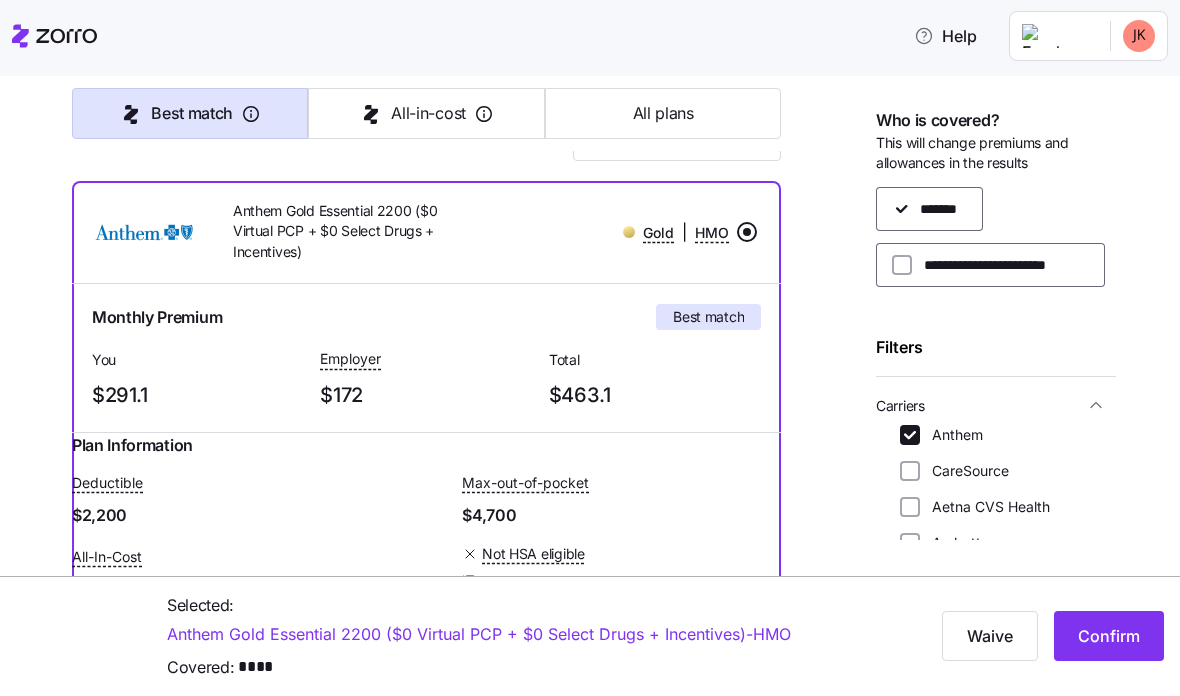 scroll, scrollTop: 200, scrollLeft: 0, axis: vertical 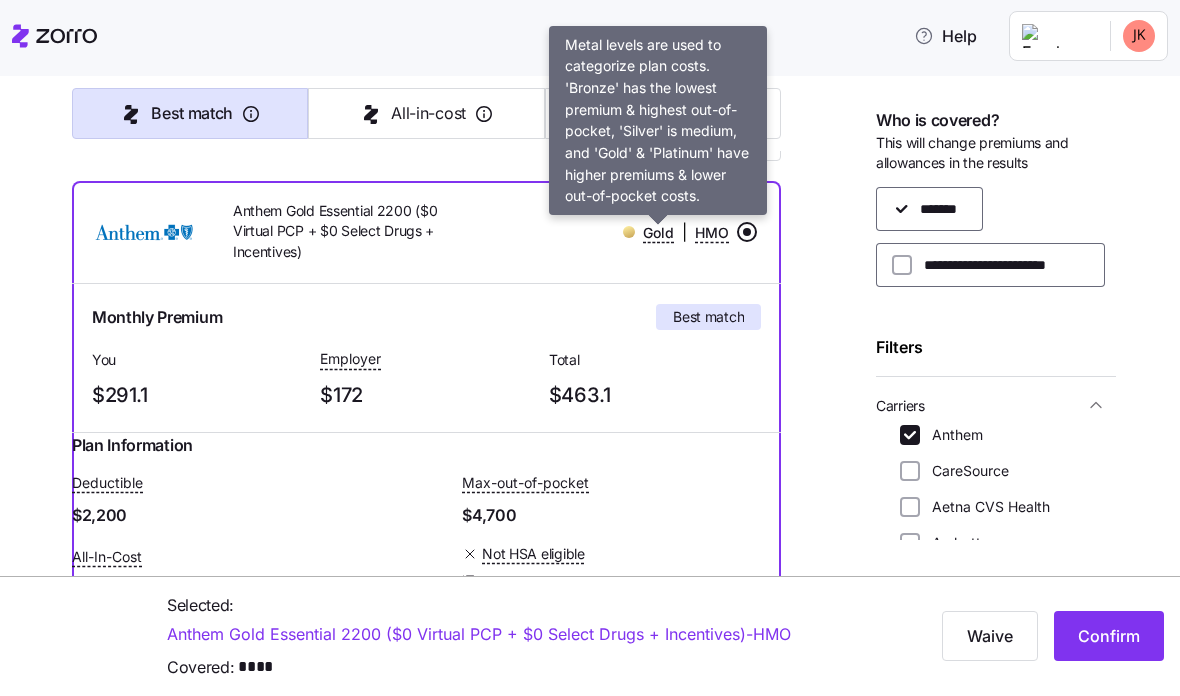 click on "Plan Information Deductible $2,200 Max-out-of-pocket $4,700 All-In-Cost $ $$$ Not HSA eligible Referral-free" at bounding box center [426, 541] 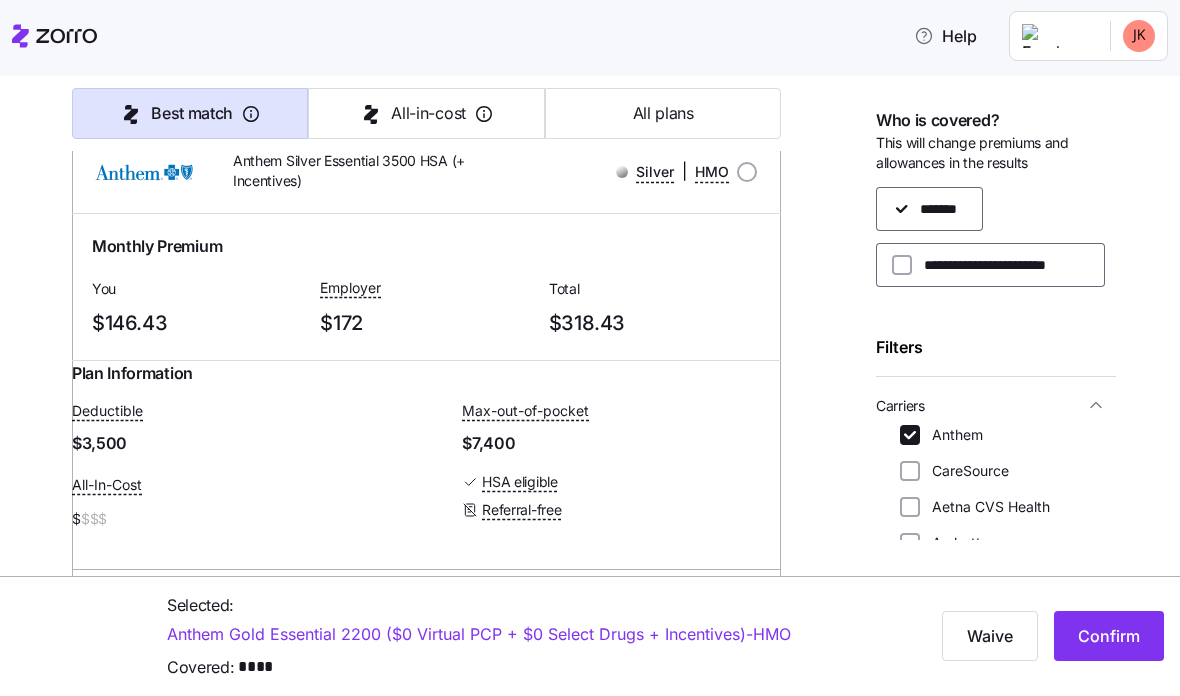 scroll, scrollTop: 876, scrollLeft: 0, axis: vertical 